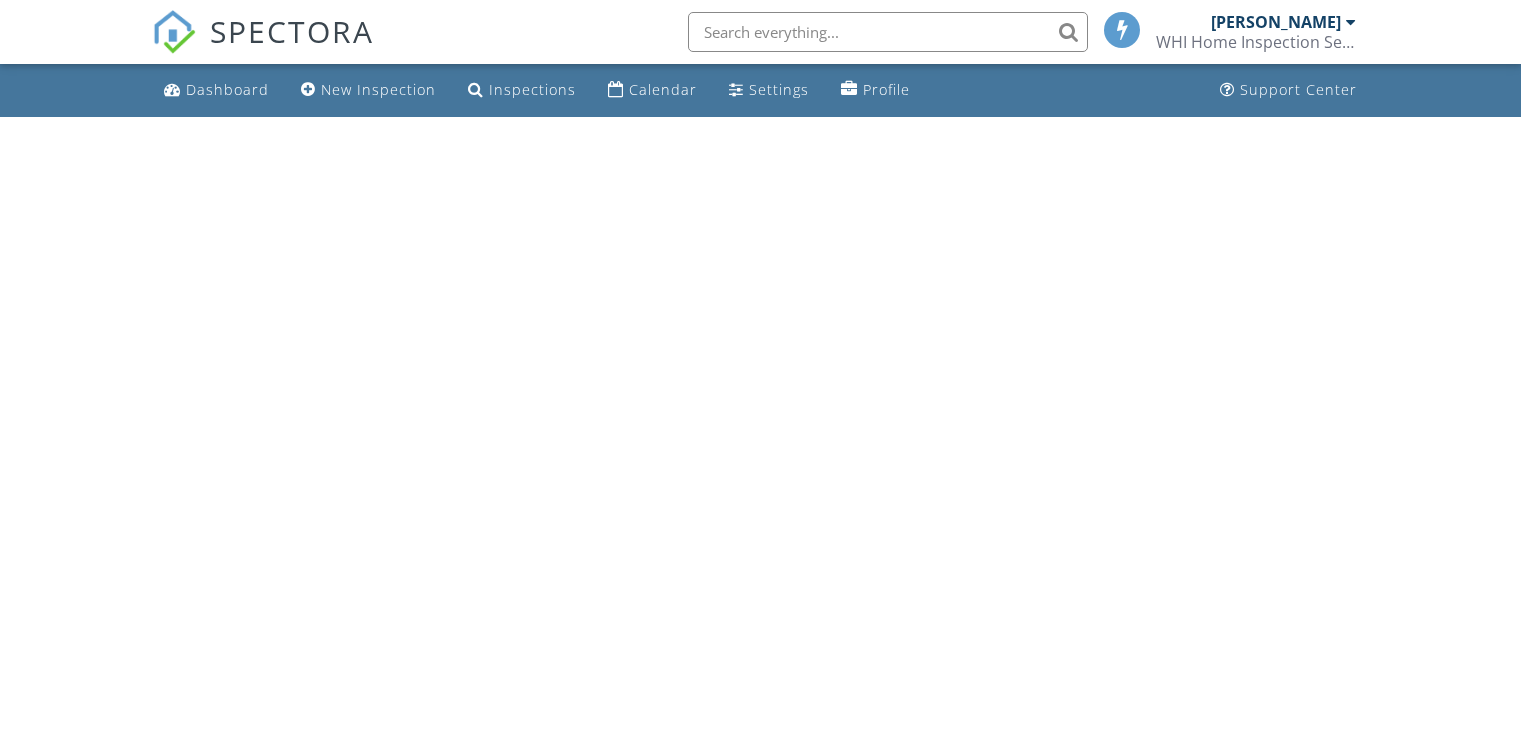 scroll, scrollTop: 0, scrollLeft: 0, axis: both 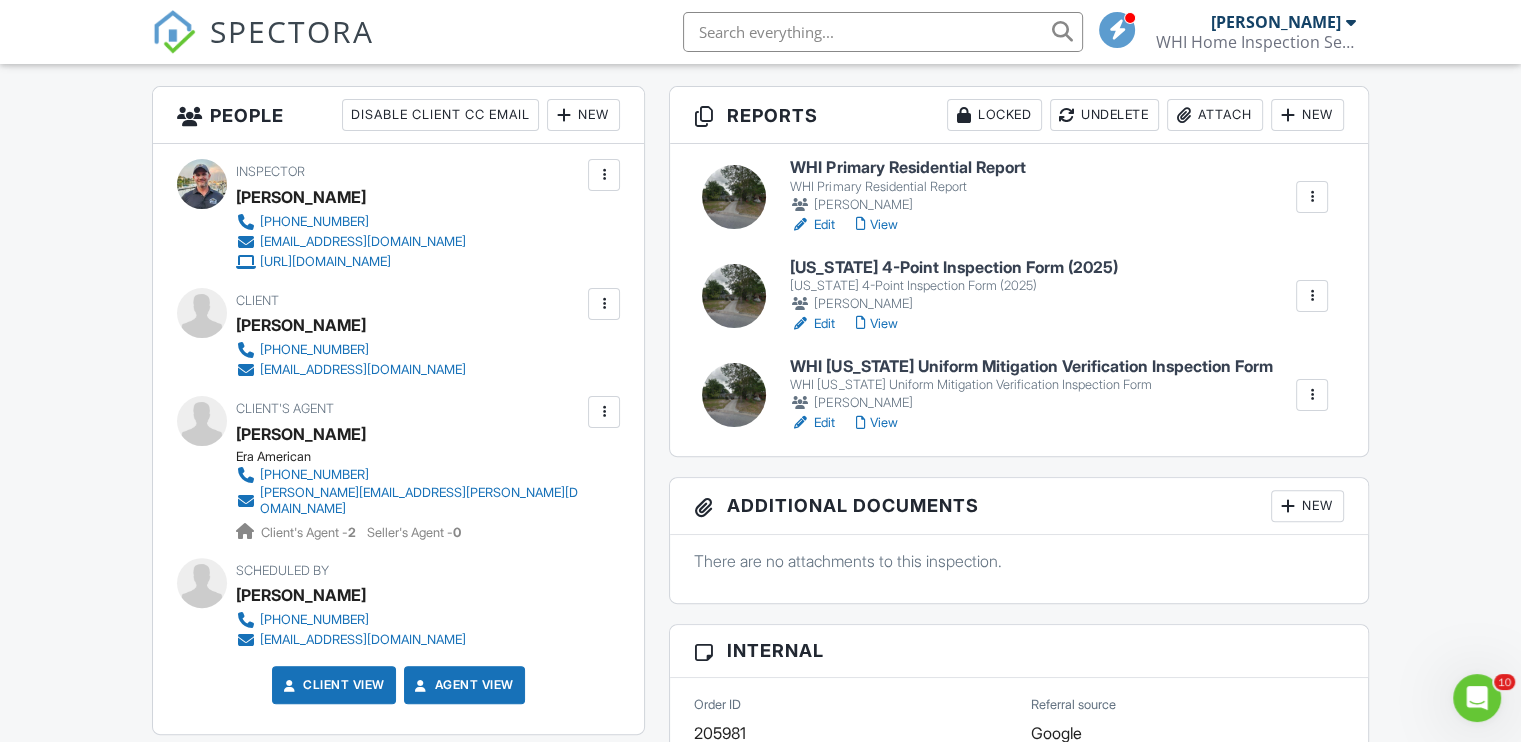 click on "WHI [US_STATE] Uniform Mitigation Verification Inspection Form" at bounding box center (1031, 367) 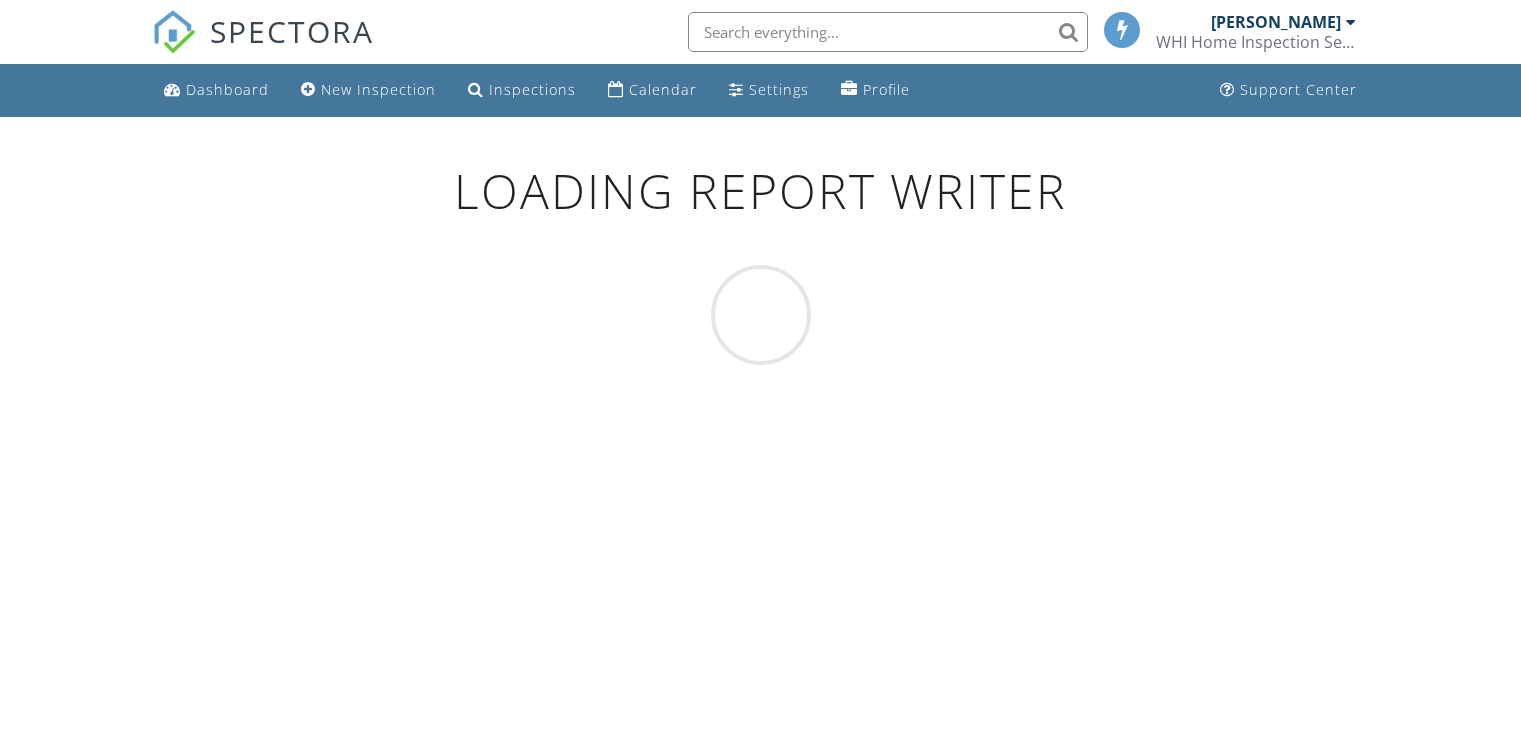 scroll, scrollTop: 0, scrollLeft: 0, axis: both 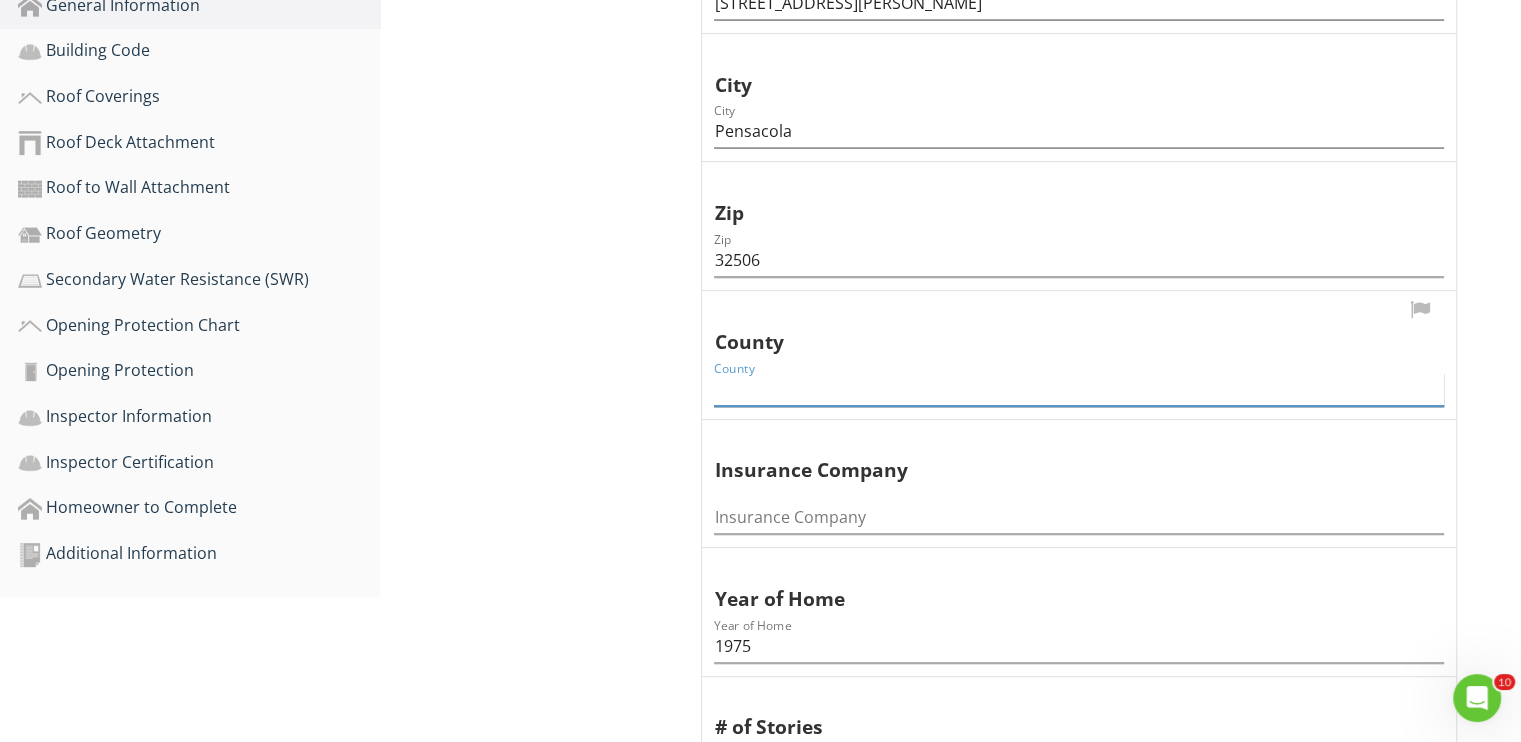 click at bounding box center [1079, 389] 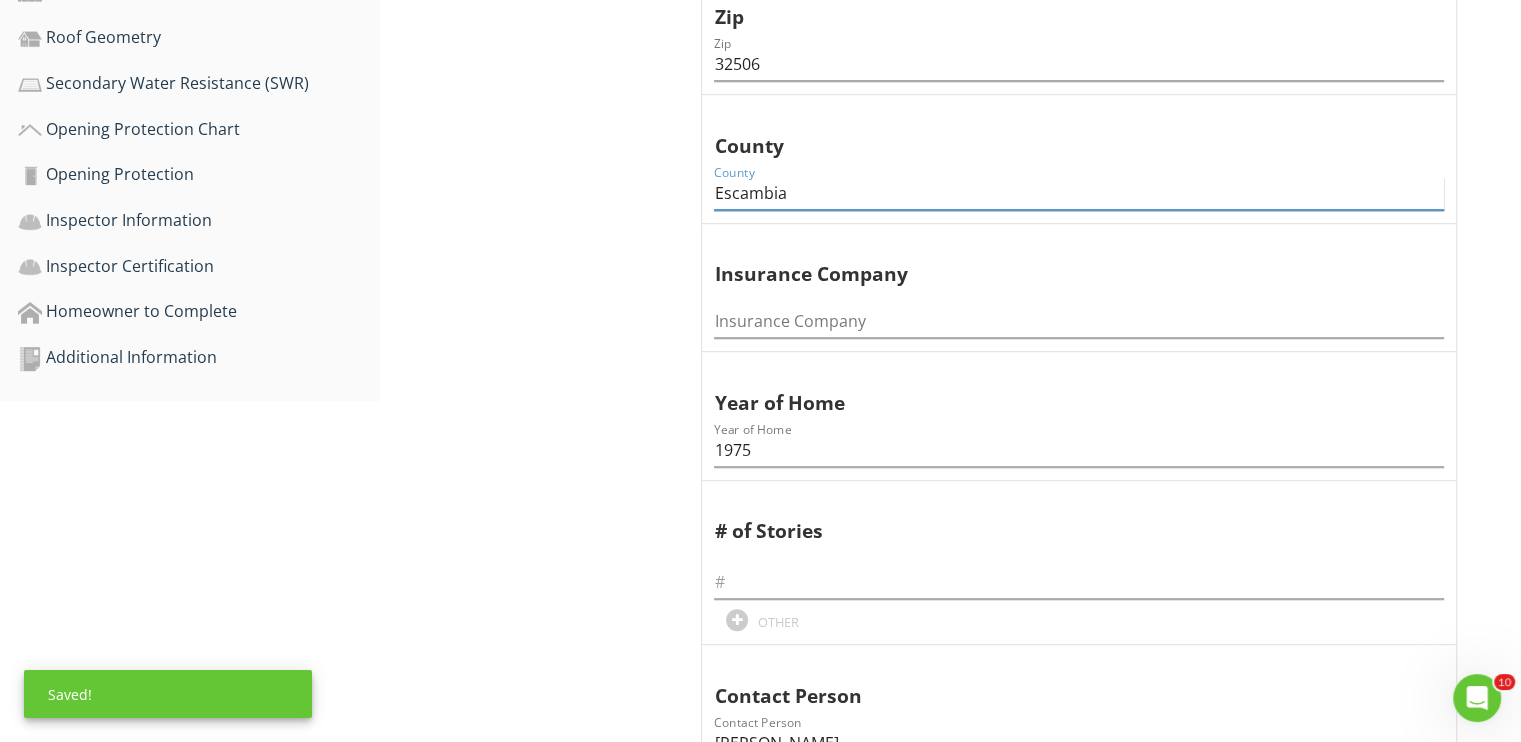 scroll, scrollTop: 1000, scrollLeft: 0, axis: vertical 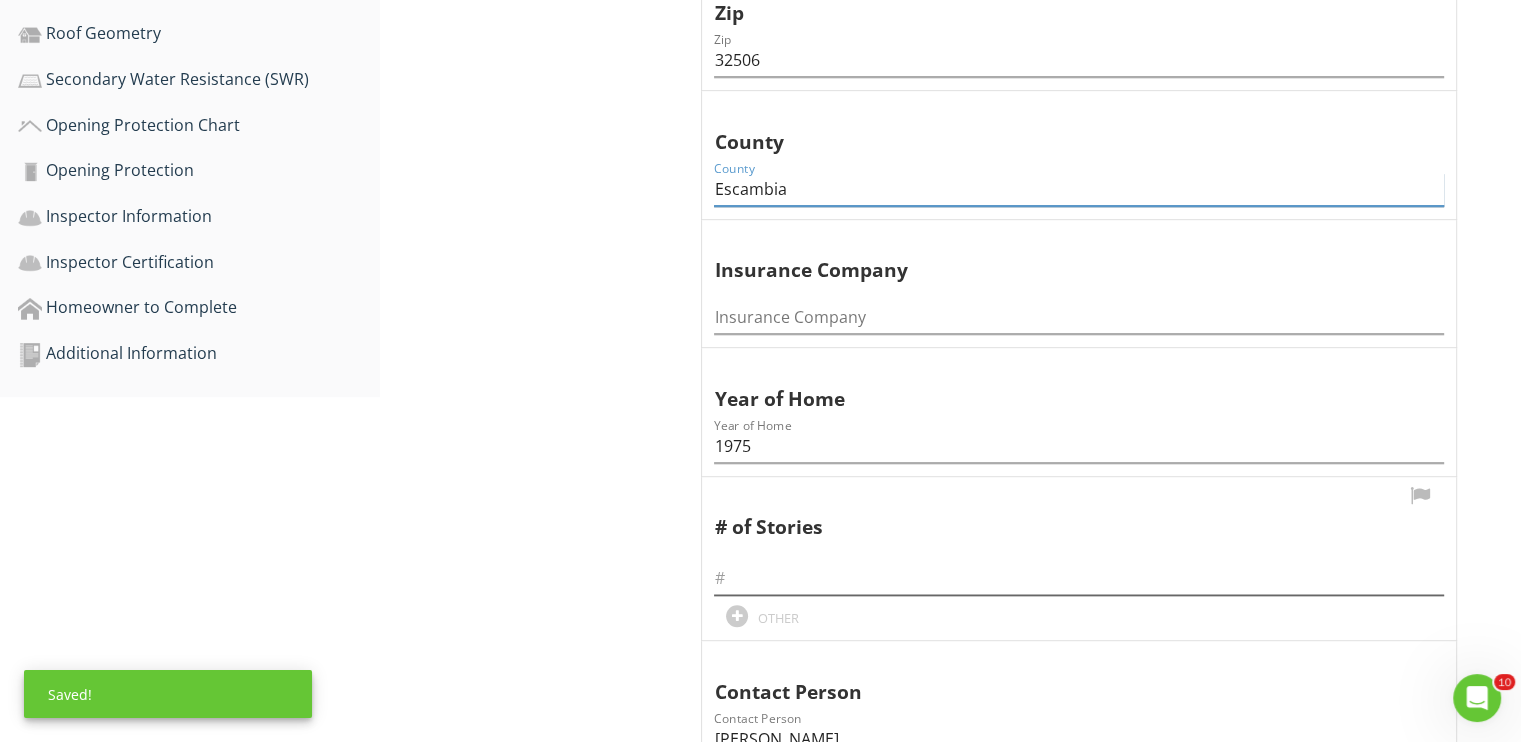 type on "Escambia" 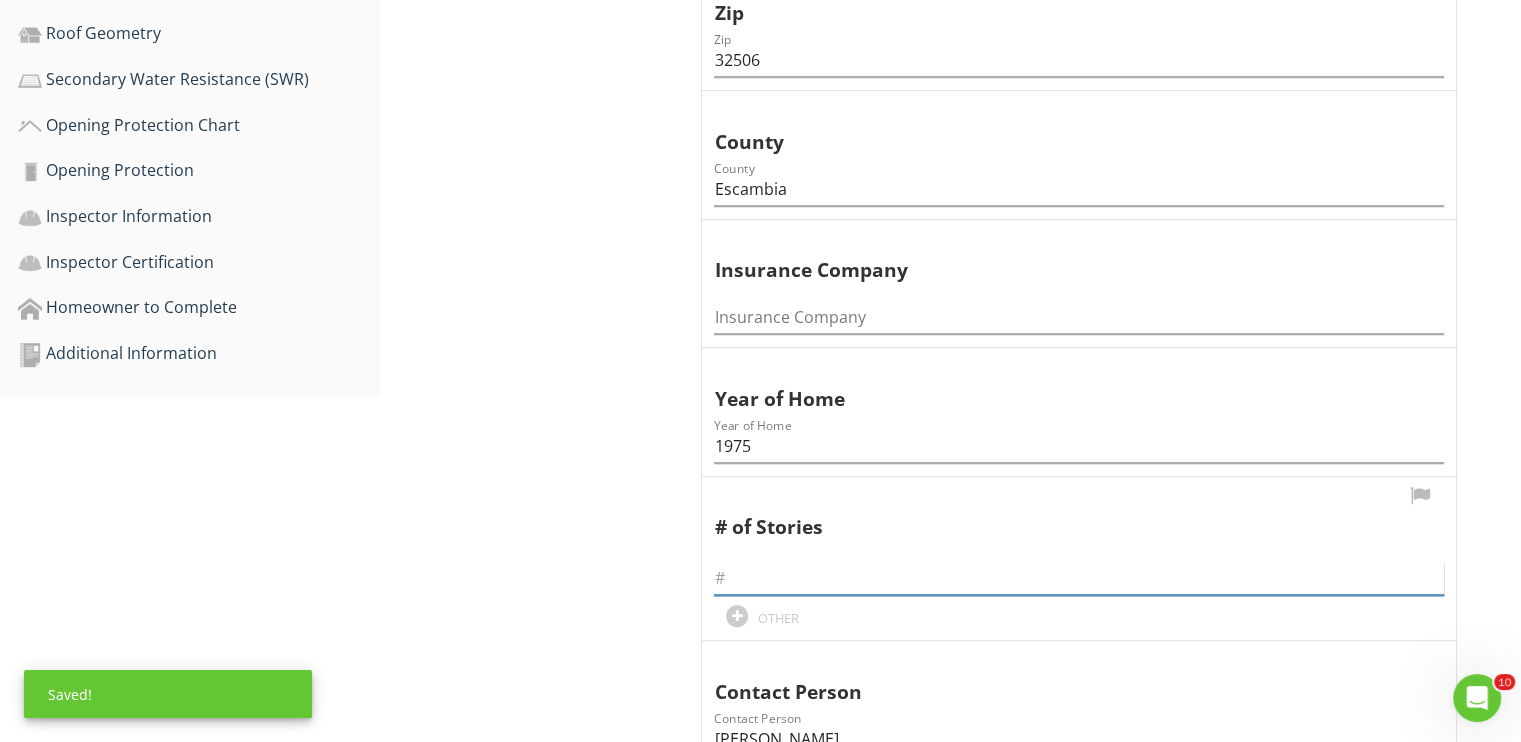click at bounding box center (1079, 578) 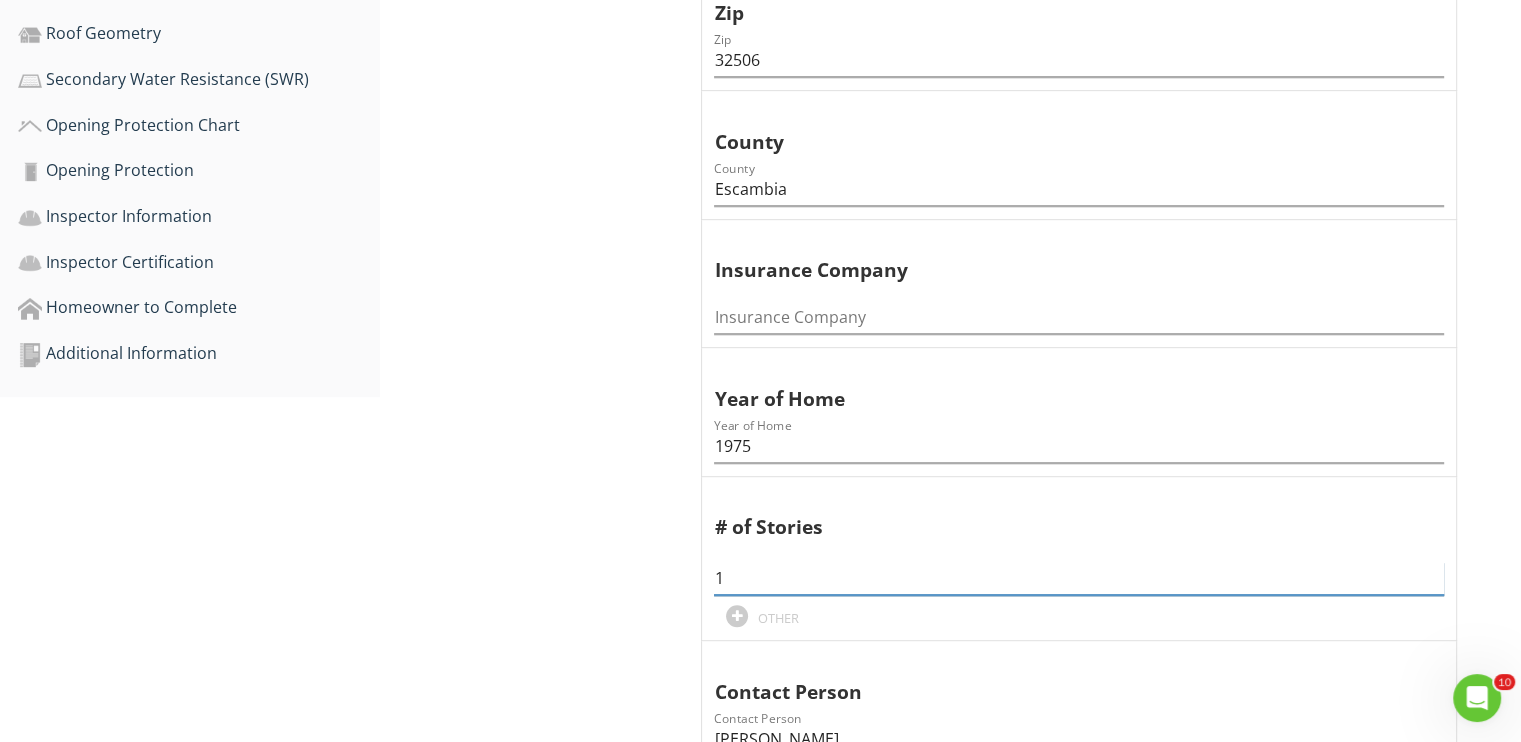 type on "1" 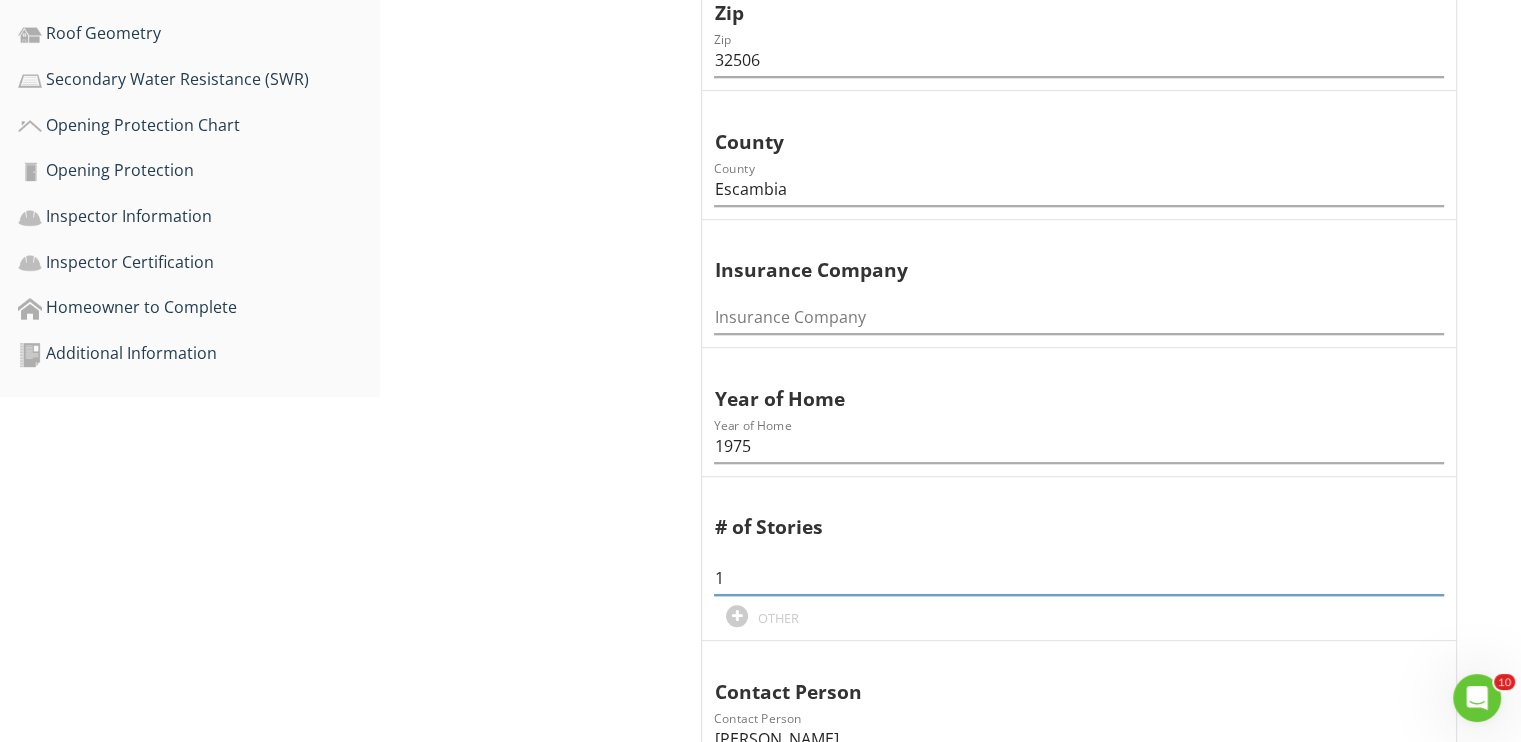 click on "General Information
Information
Information
Information
Inspection Date
Inspection Date 07/10/2025
Owner/Client Name
Owner/Client Name Michele cuddyer
Address
Address 530 Quigley Rd
City
City Pensacola
Zip
Zip 32506
County
County Escambia
Insurance Company
Insurance Company
Year of Home
Year of Home 1975
# of Stories
1         OTHER" at bounding box center (950, 436) 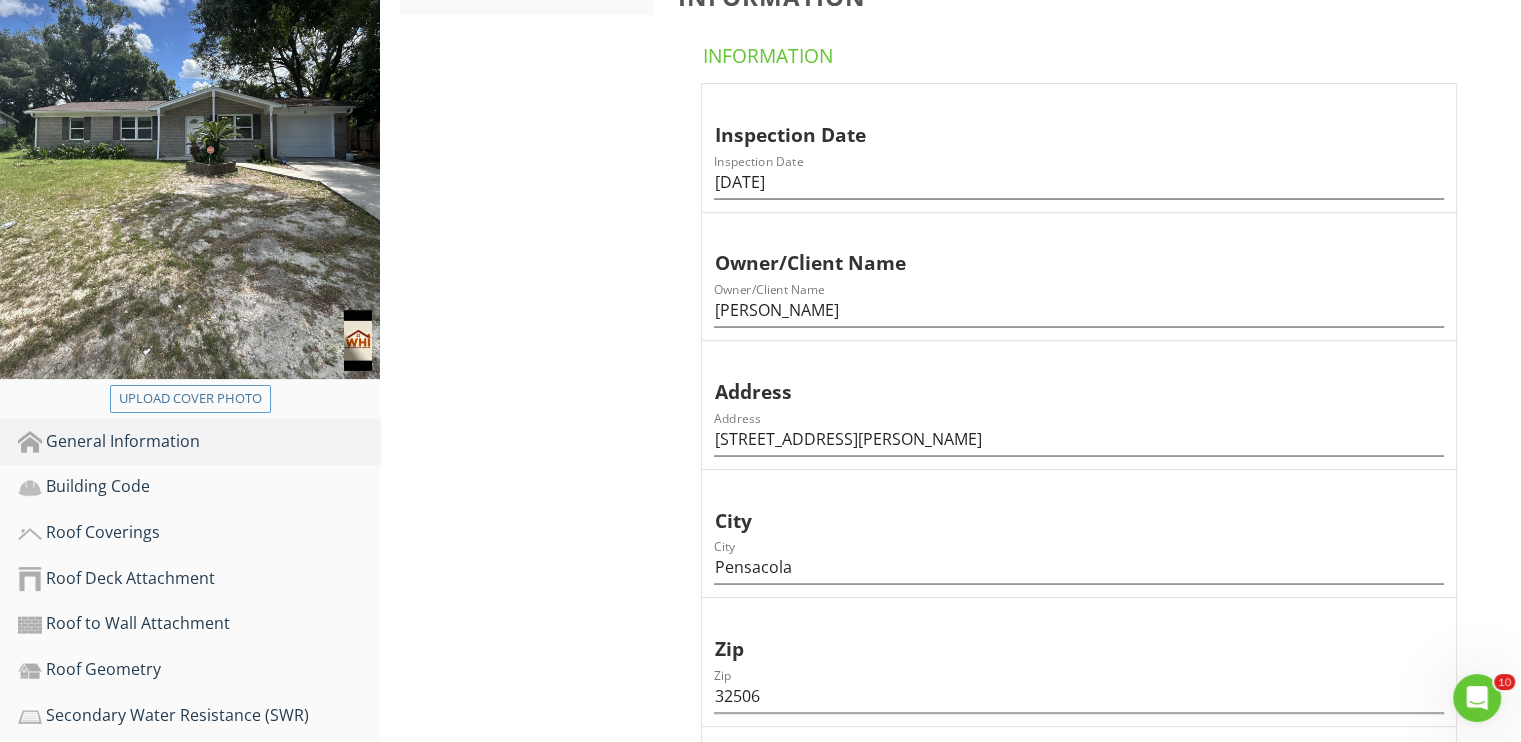 scroll, scrollTop: 400, scrollLeft: 0, axis: vertical 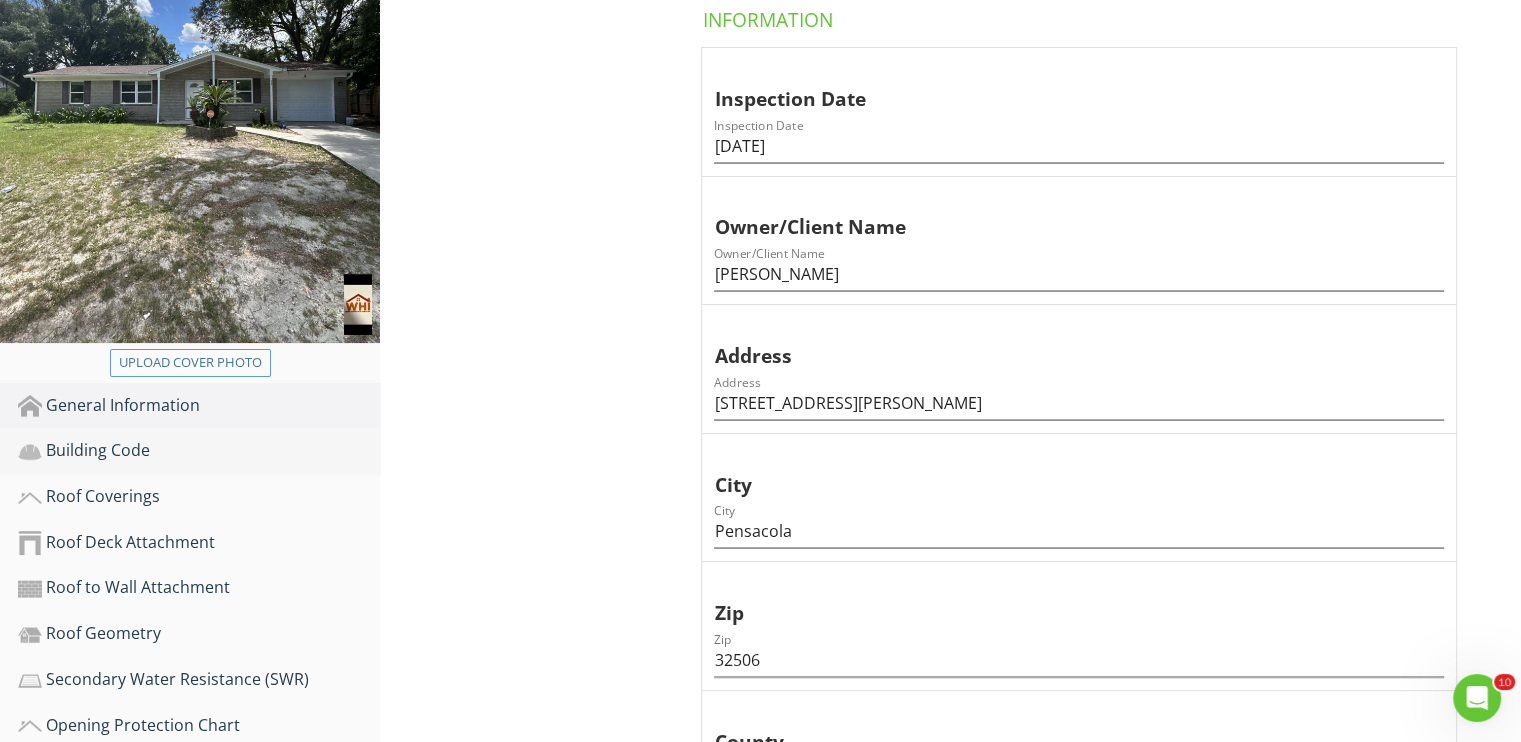 click on "Building Code" at bounding box center [199, 451] 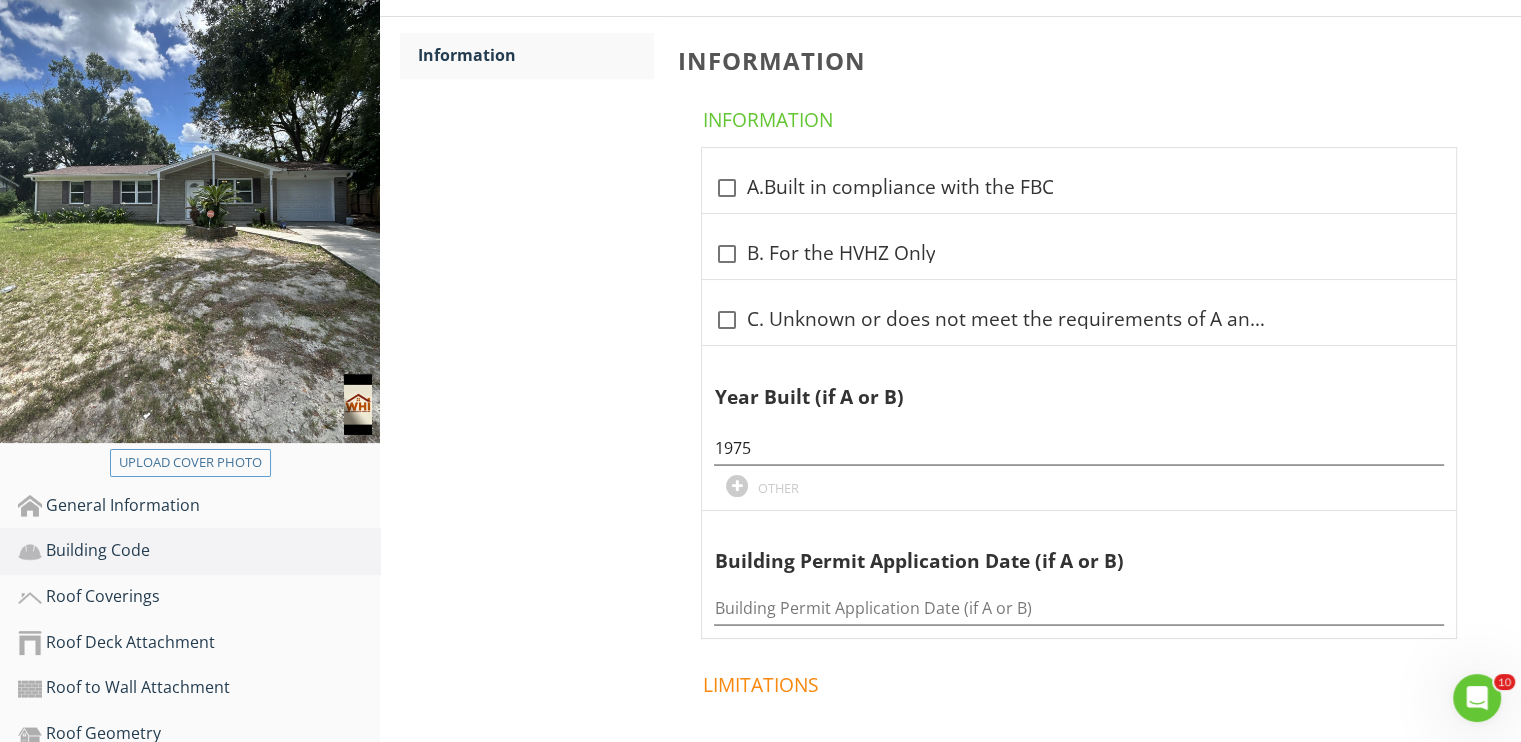 scroll, scrollTop: 300, scrollLeft: 0, axis: vertical 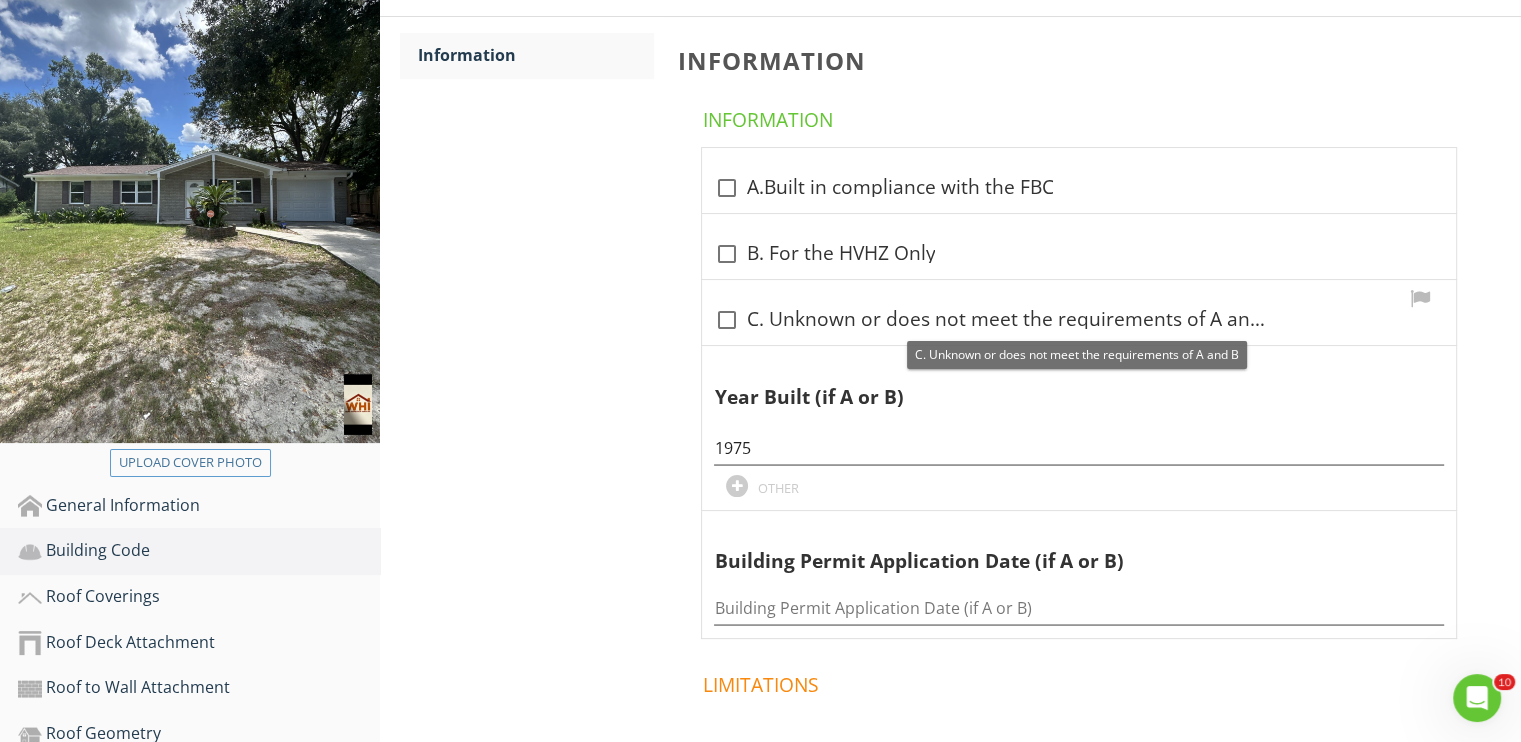 click at bounding box center [726, 320] 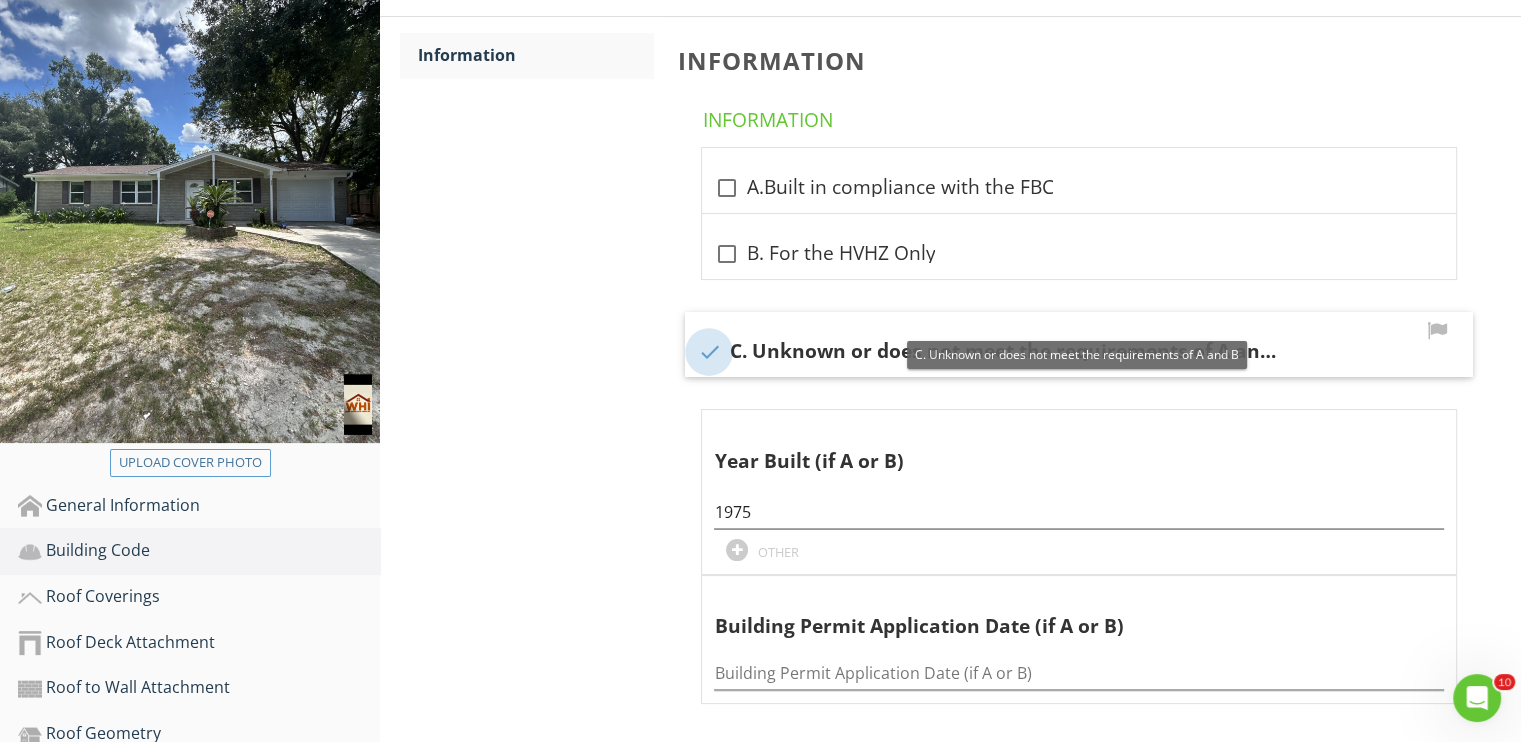 checkbox on "true" 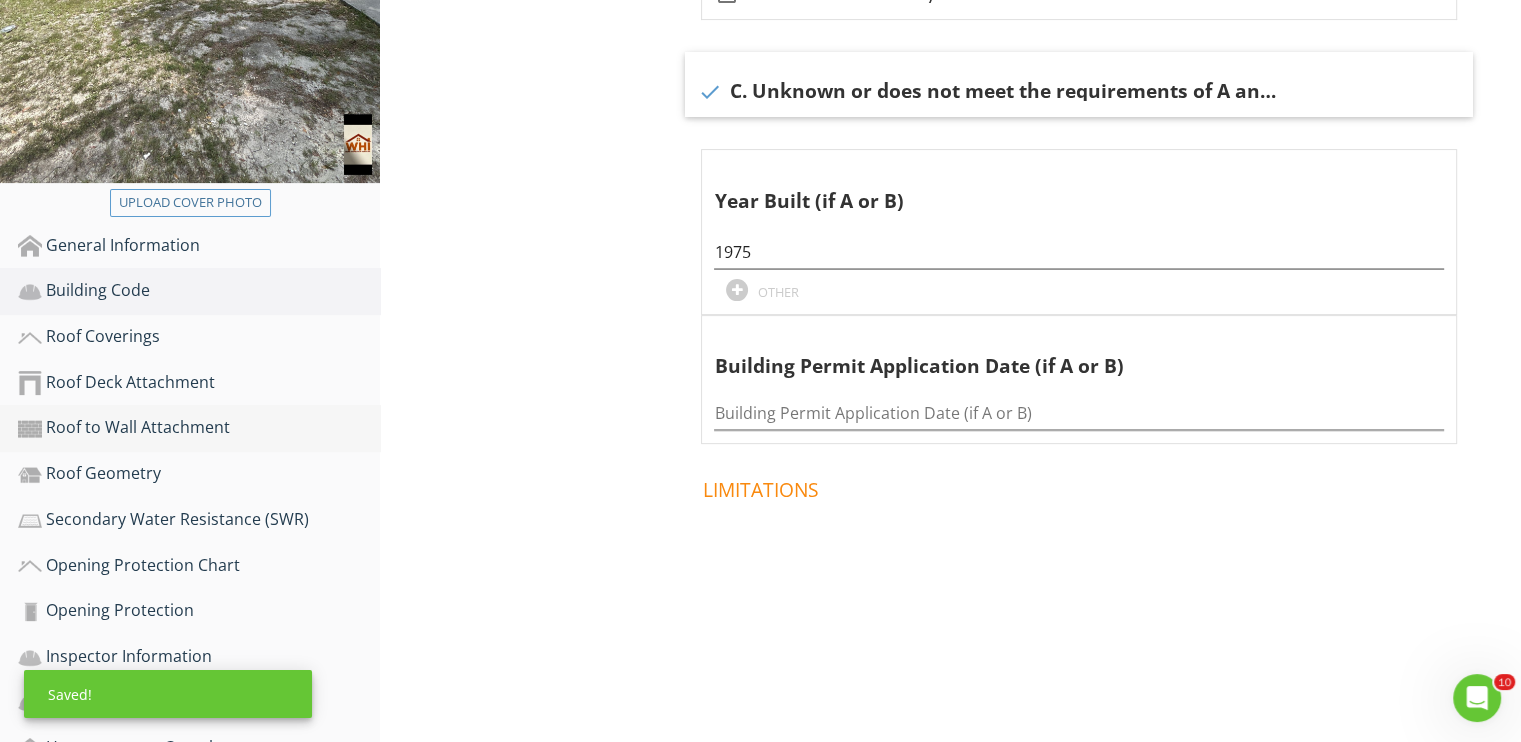 scroll, scrollTop: 600, scrollLeft: 0, axis: vertical 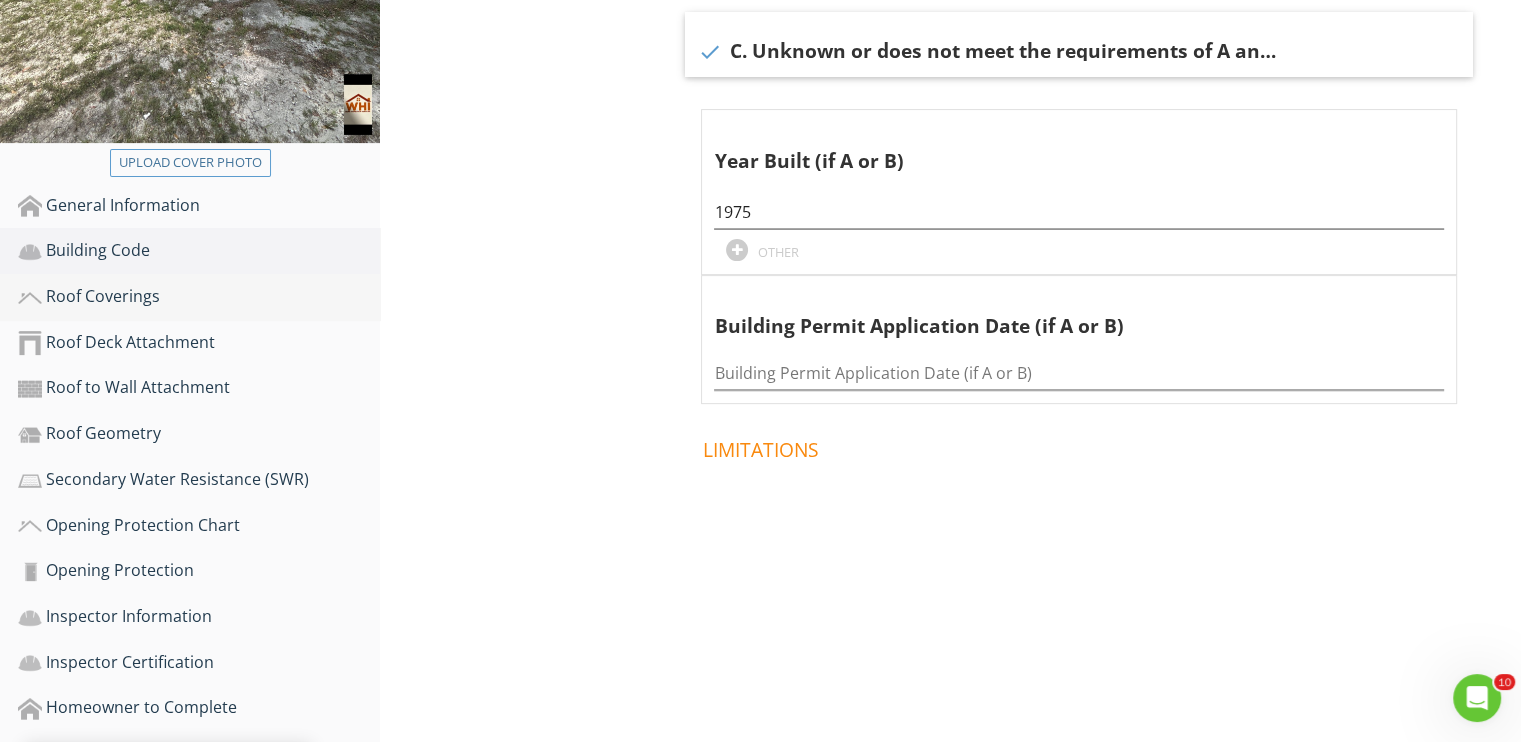 click on "Roof Coverings" at bounding box center [199, 297] 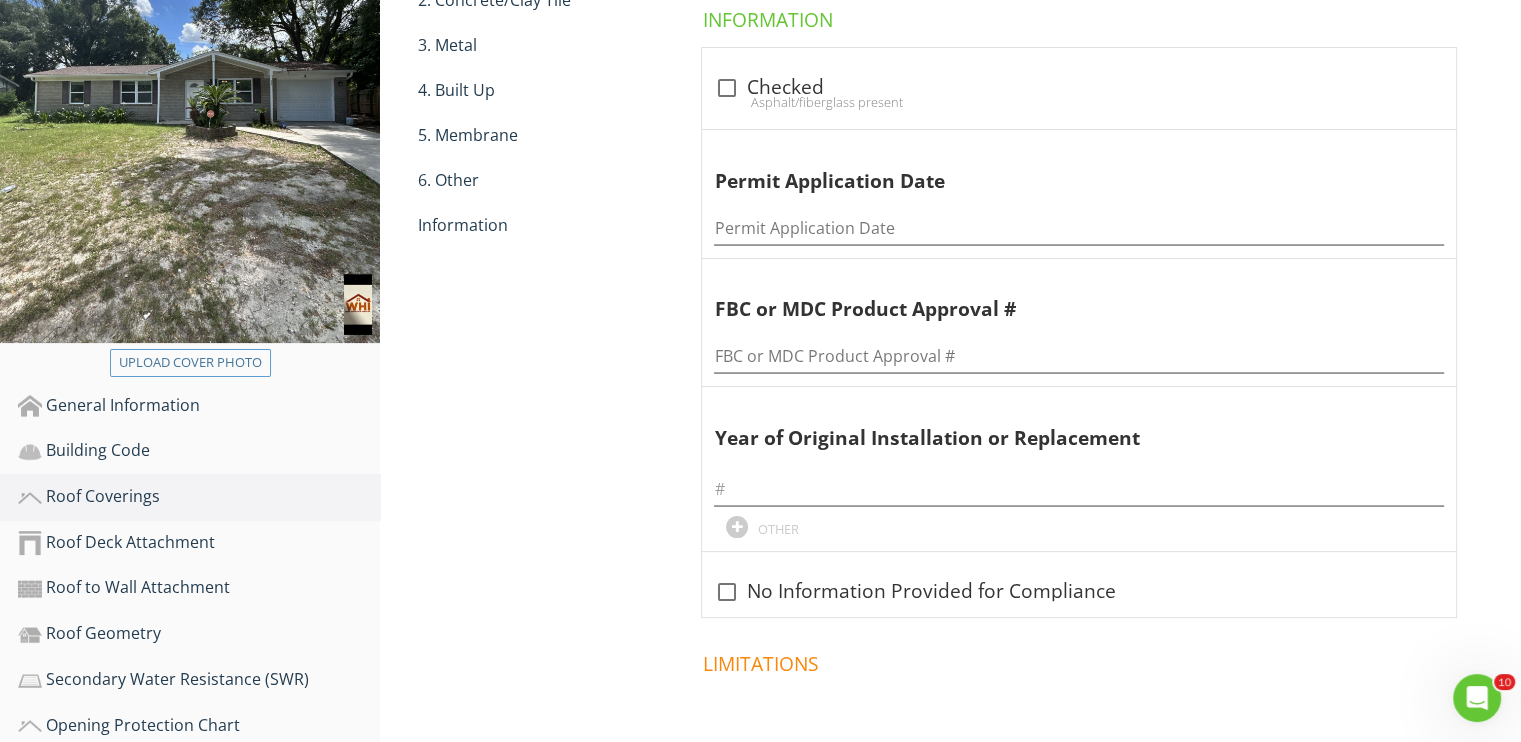 scroll, scrollTop: 300, scrollLeft: 0, axis: vertical 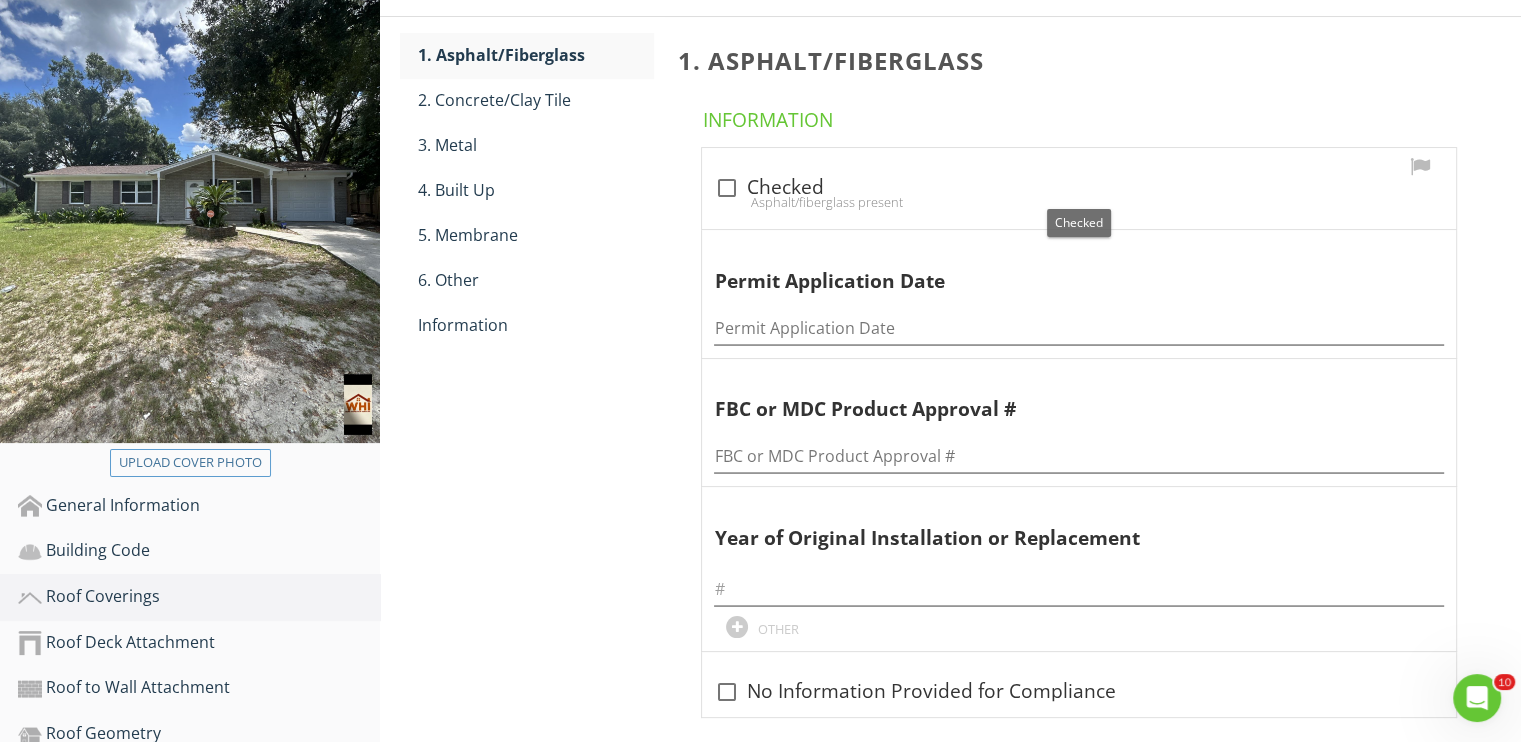 click at bounding box center (726, 188) 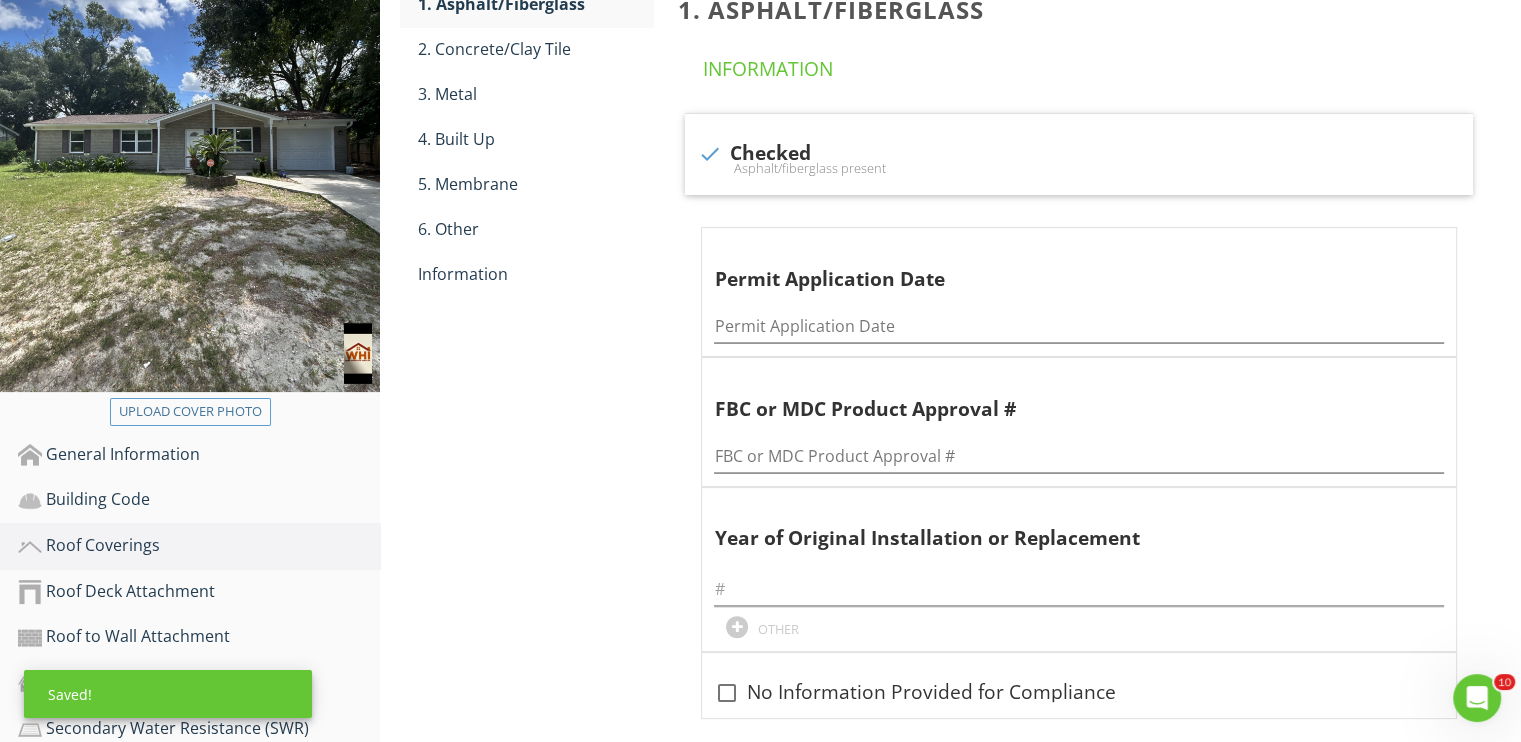 scroll, scrollTop: 400, scrollLeft: 0, axis: vertical 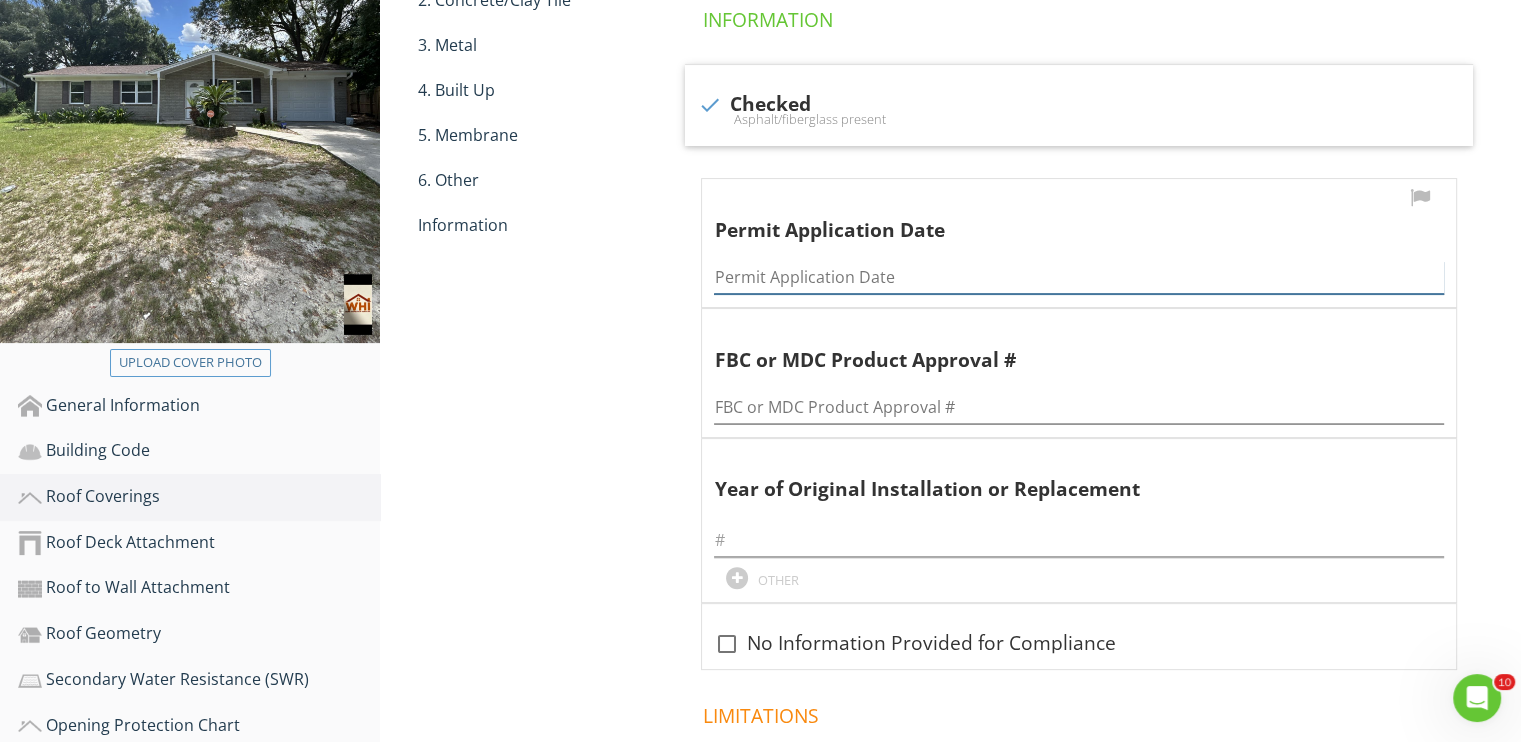 click at bounding box center (1079, 277) 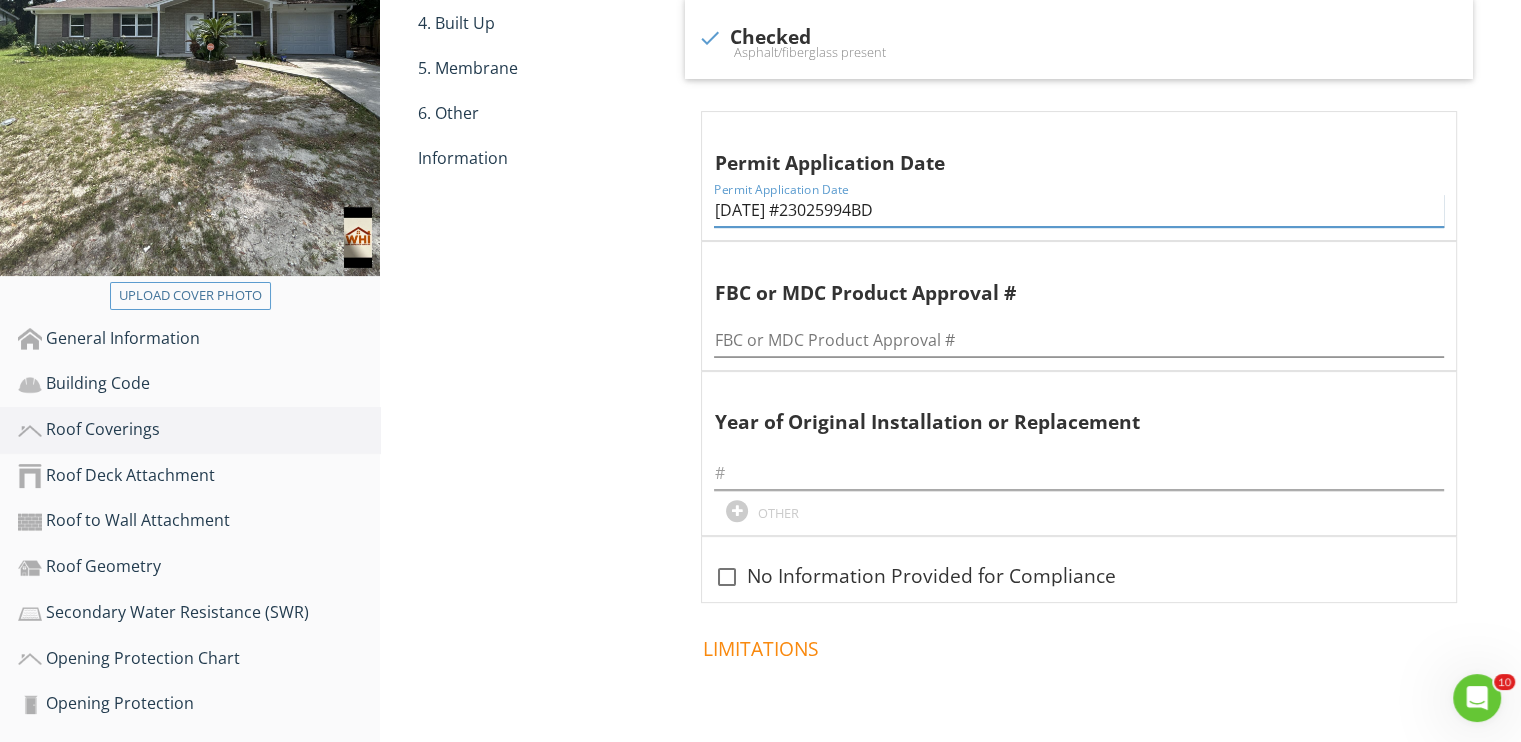 scroll, scrollTop: 500, scrollLeft: 0, axis: vertical 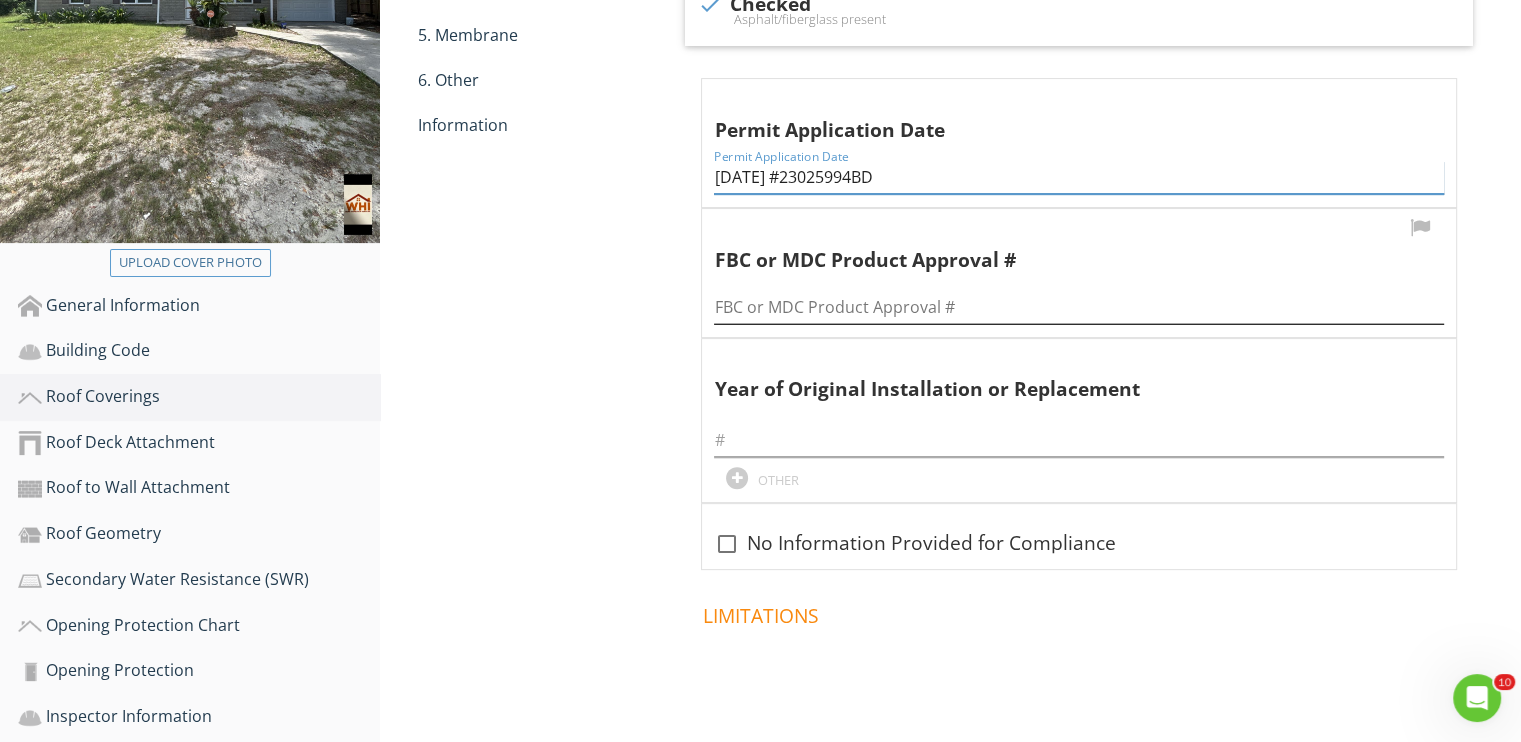 type on "02-23-2023 #23025994BD" 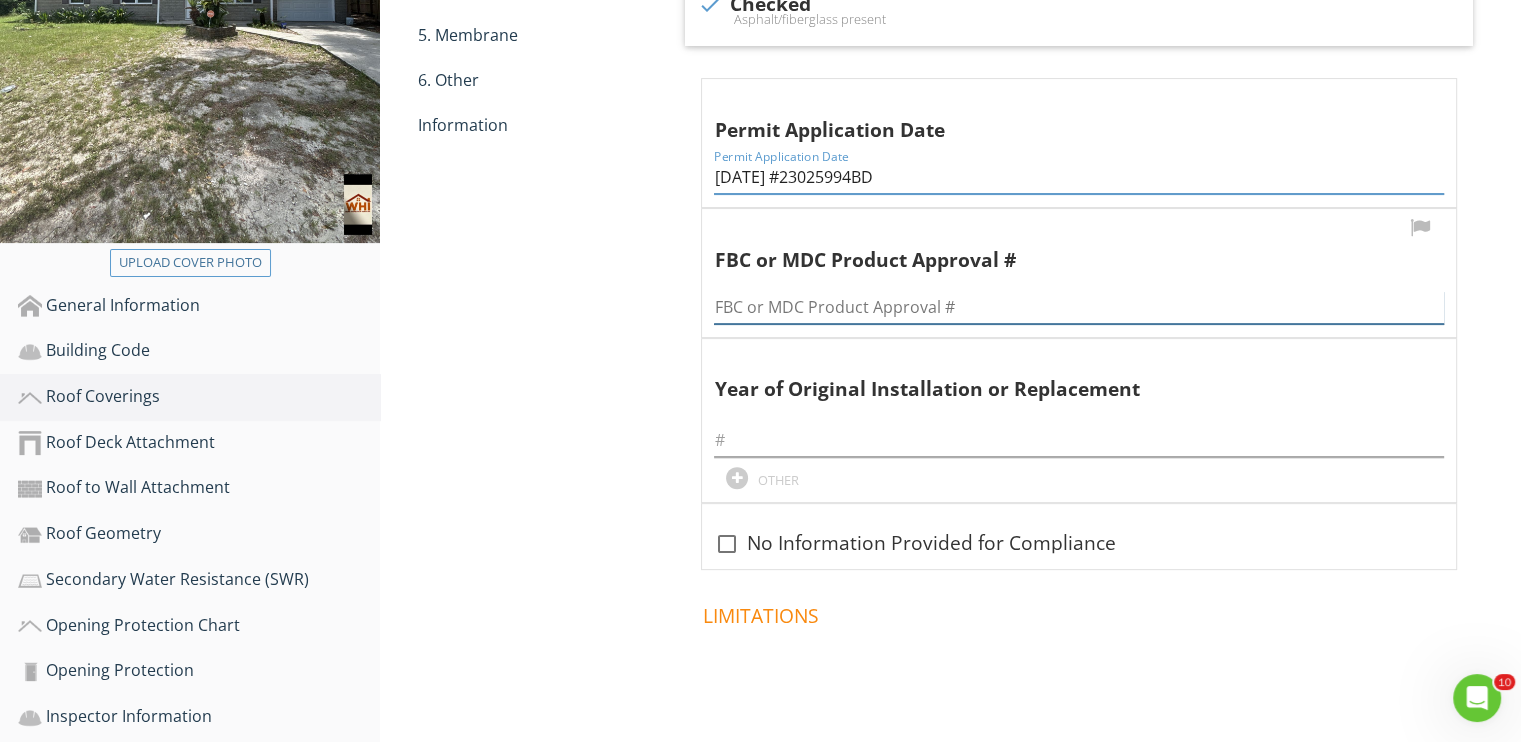 click at bounding box center (1079, 307) 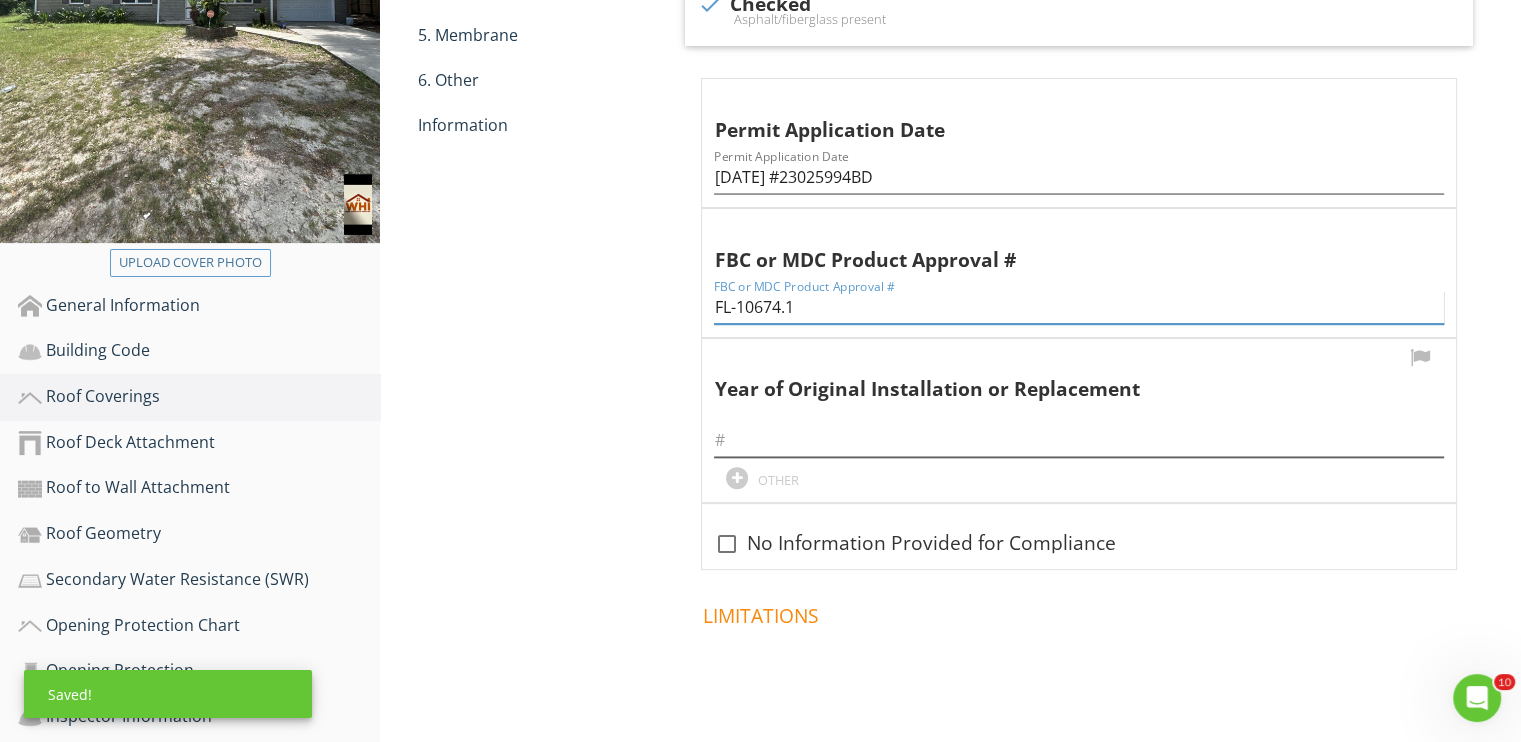 type on "FL-10674.1" 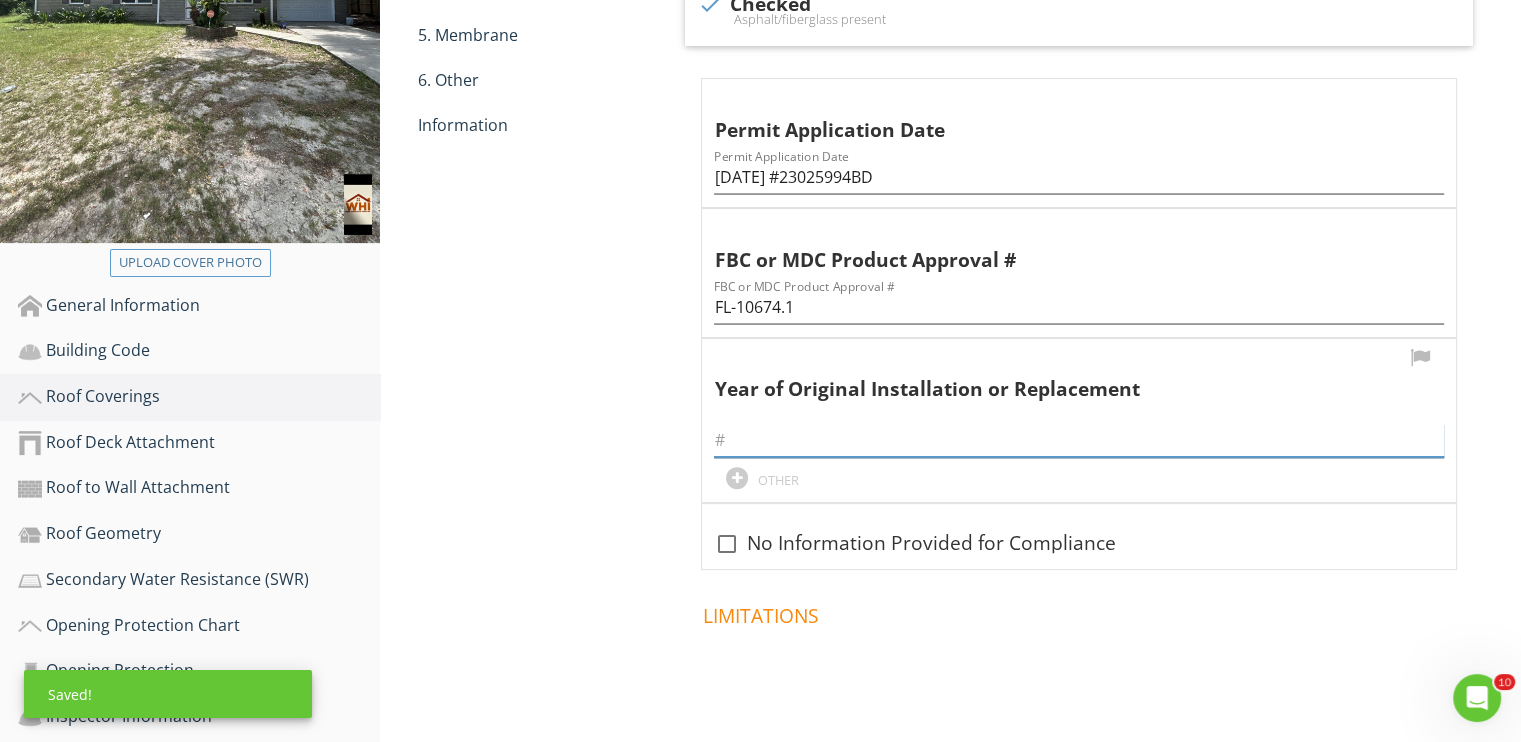 click at bounding box center [1079, 440] 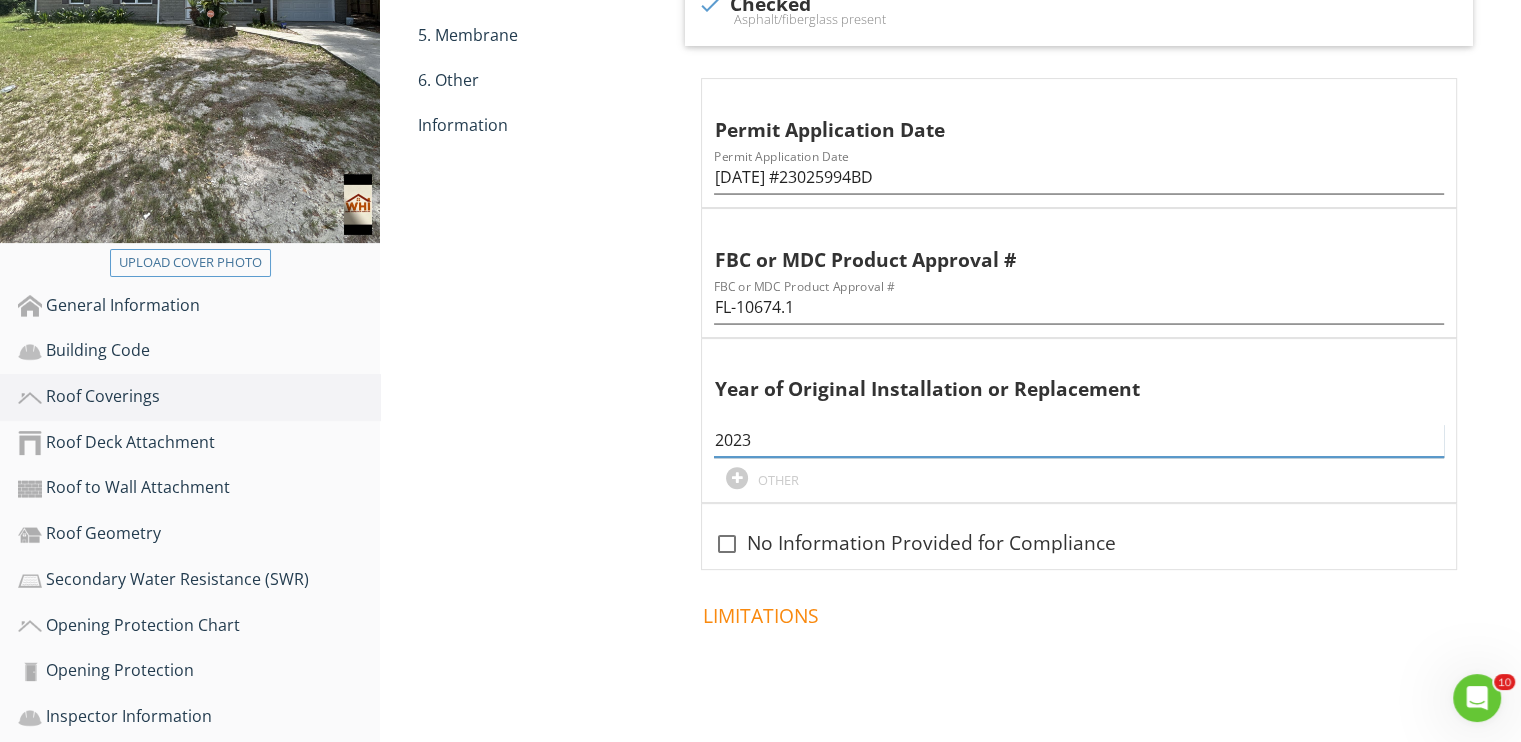 type on "2023" 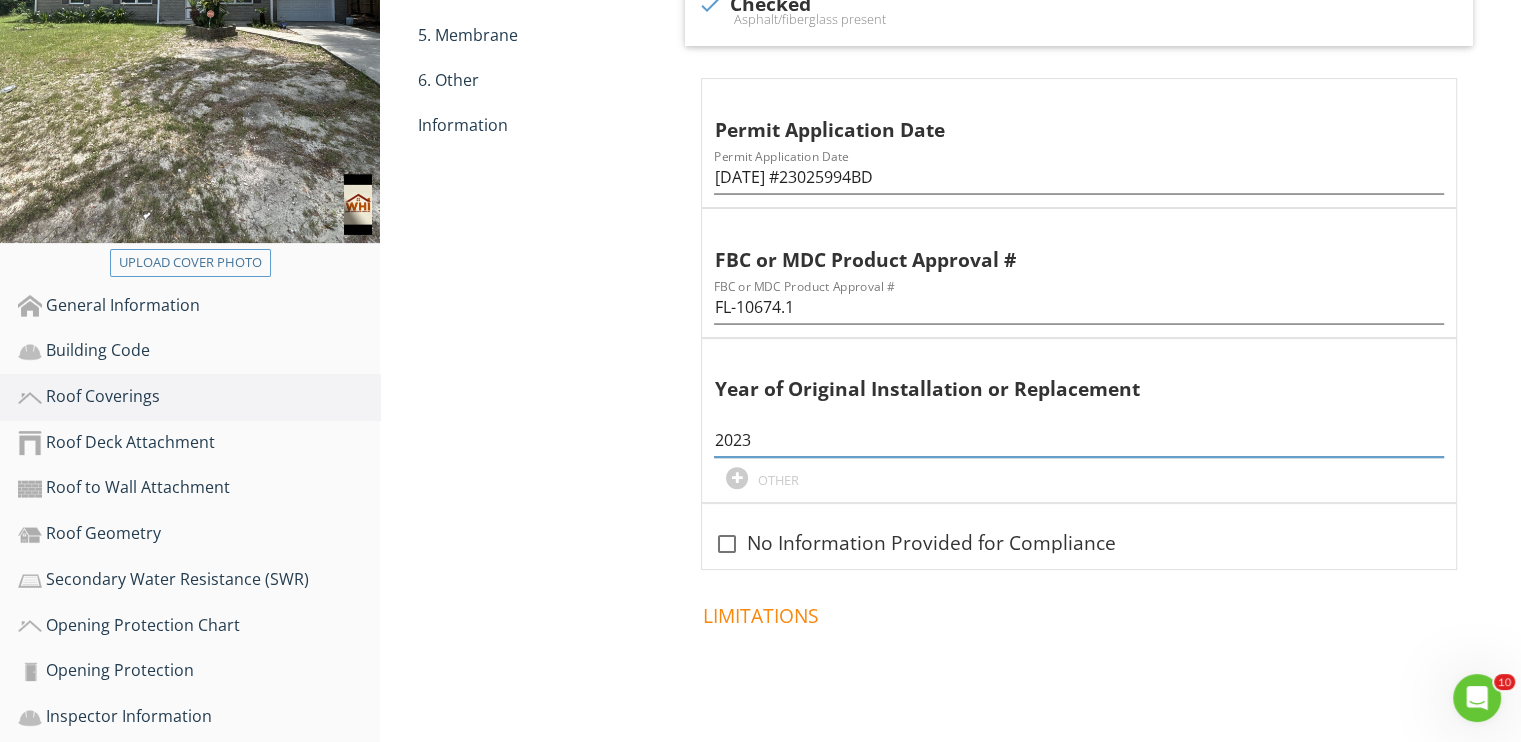 click on "Roof Coverings
1. Asphalt/Fiberglass
2. Concrete/Clay Tile
3. Metal
4. Built Up
5. Membrane
6. Other
Information
1. Asphalt/Fiberglass
Information                       check
Checked
Asphalt/fiberglass present
Permit Application Date
Permit Application Date 02-23-2023 #23025994BD
FBC or MDC Product Approval #
FBC or MDC Product Approval # FL-10674.1
Year of Original Installation or Replacement
2023         OTHER                         check_box_outline_blank
No Information Provided for Compliance" at bounding box center (950, 265) 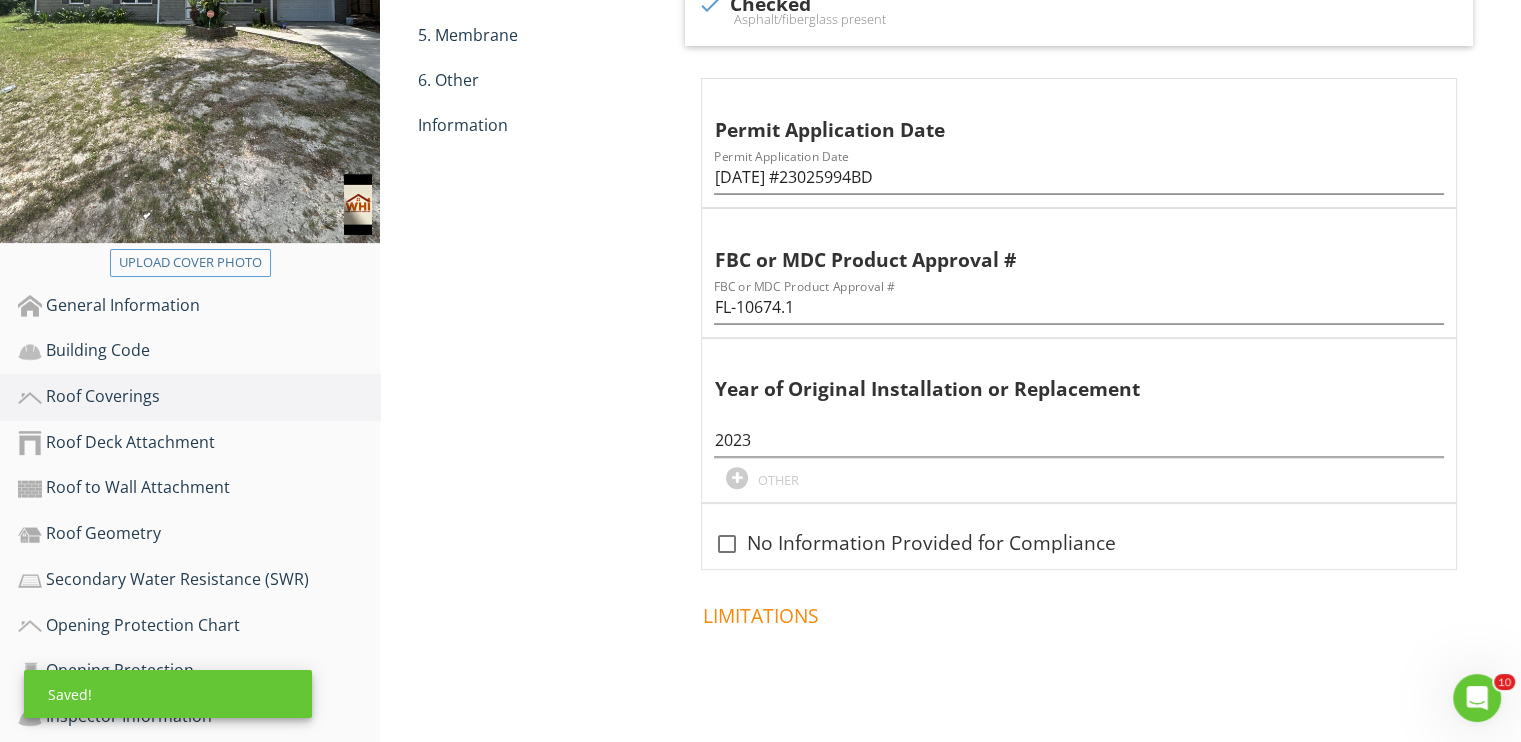 scroll, scrollTop: 300, scrollLeft: 0, axis: vertical 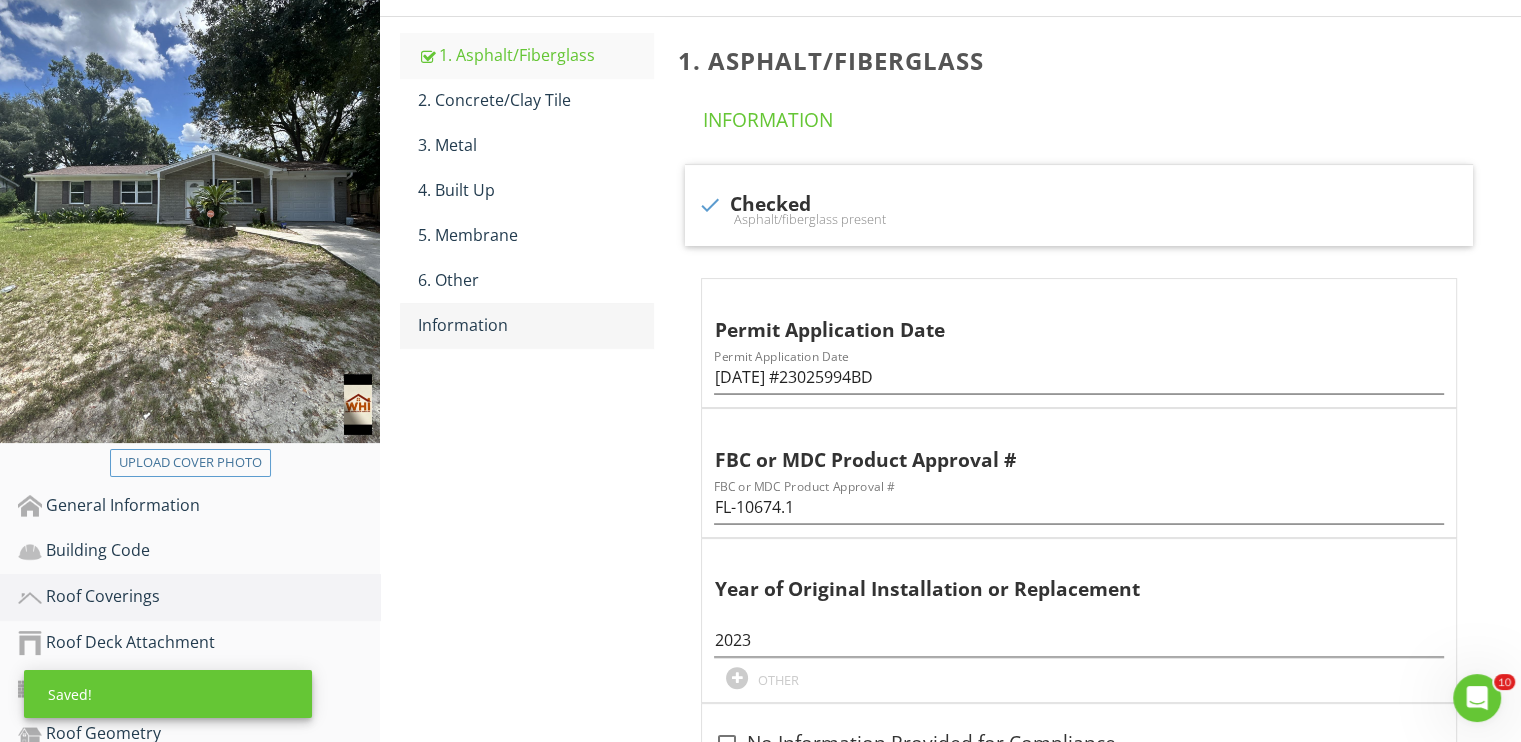 click on "Information" at bounding box center [535, 325] 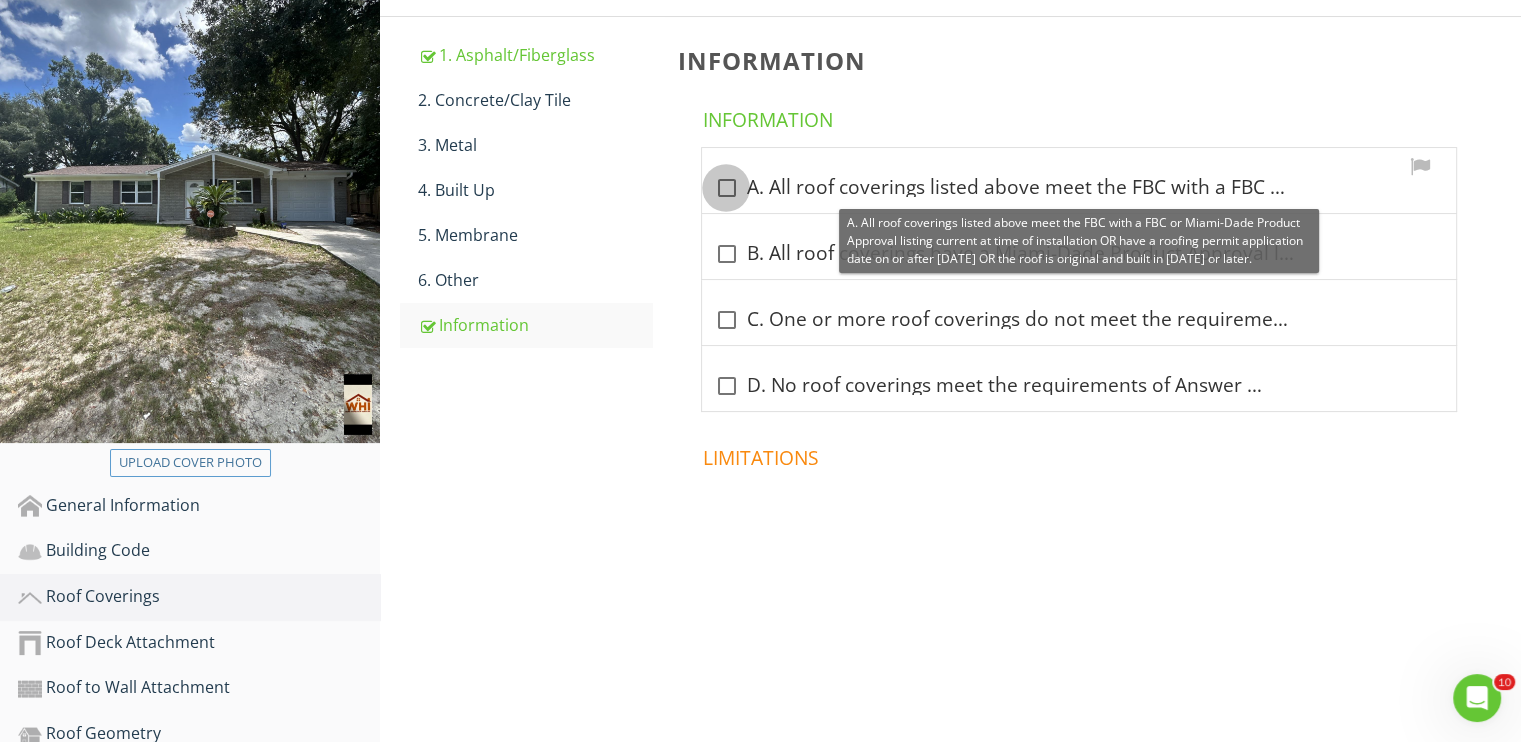click at bounding box center [726, 188] 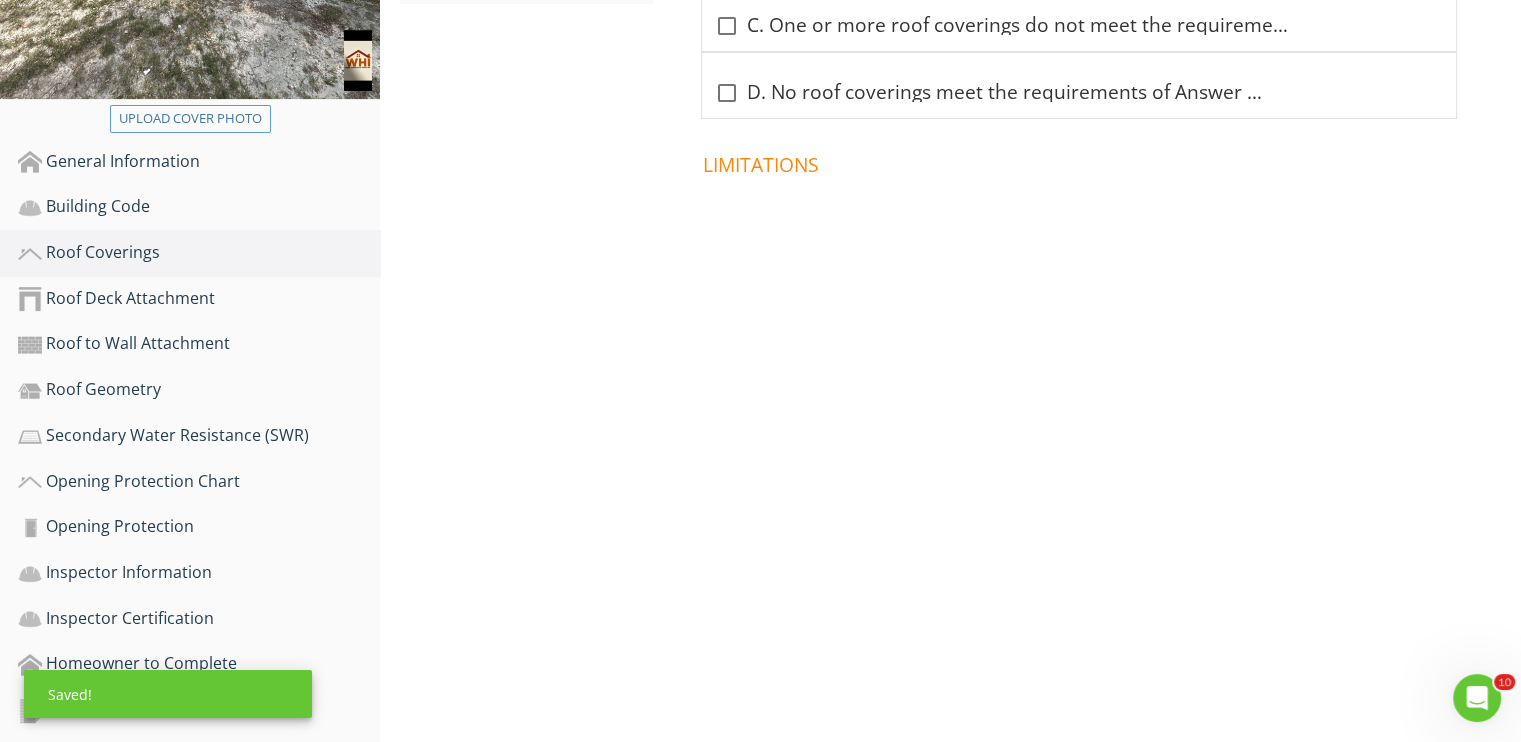 scroll, scrollTop: 649, scrollLeft: 0, axis: vertical 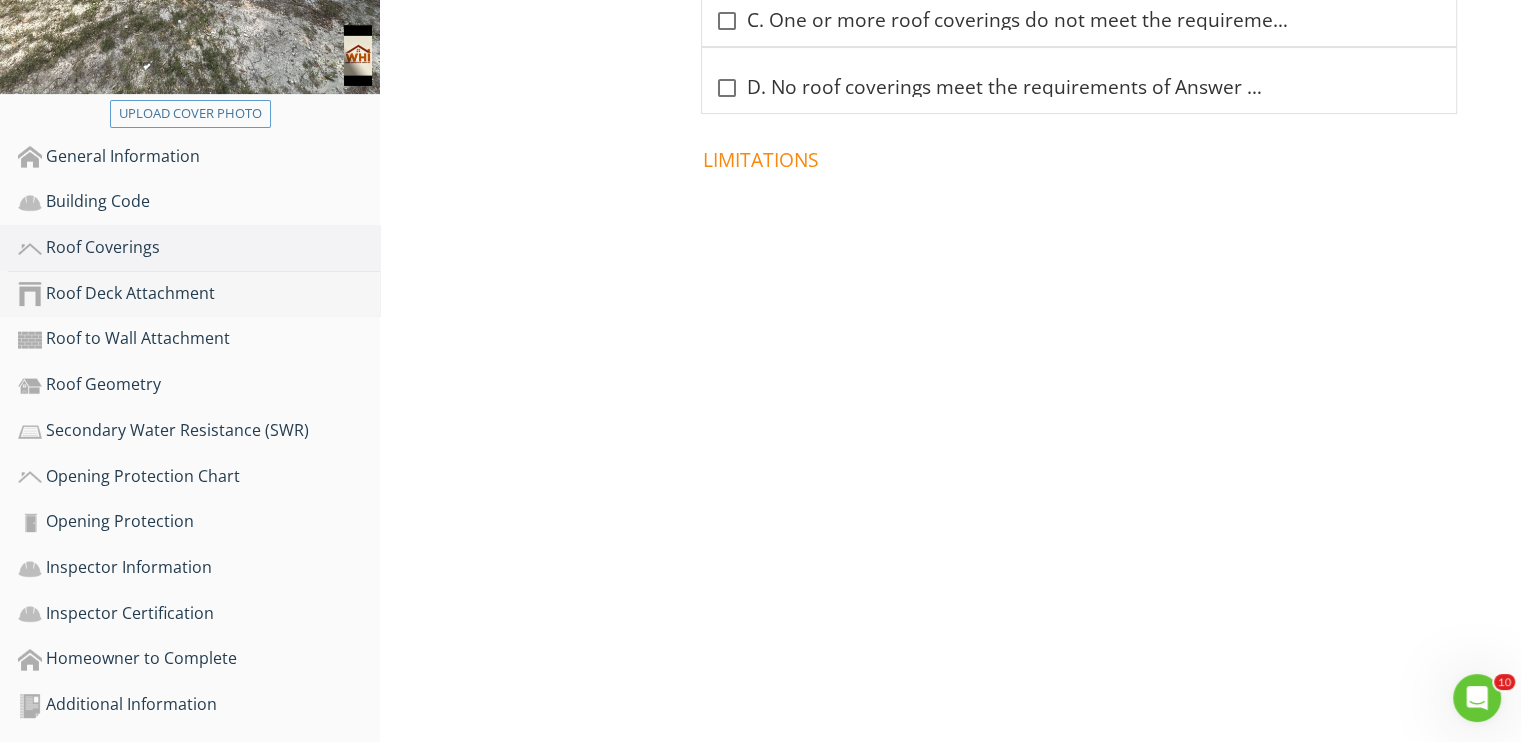 click on "Roof Deck Attachment" at bounding box center (199, 294) 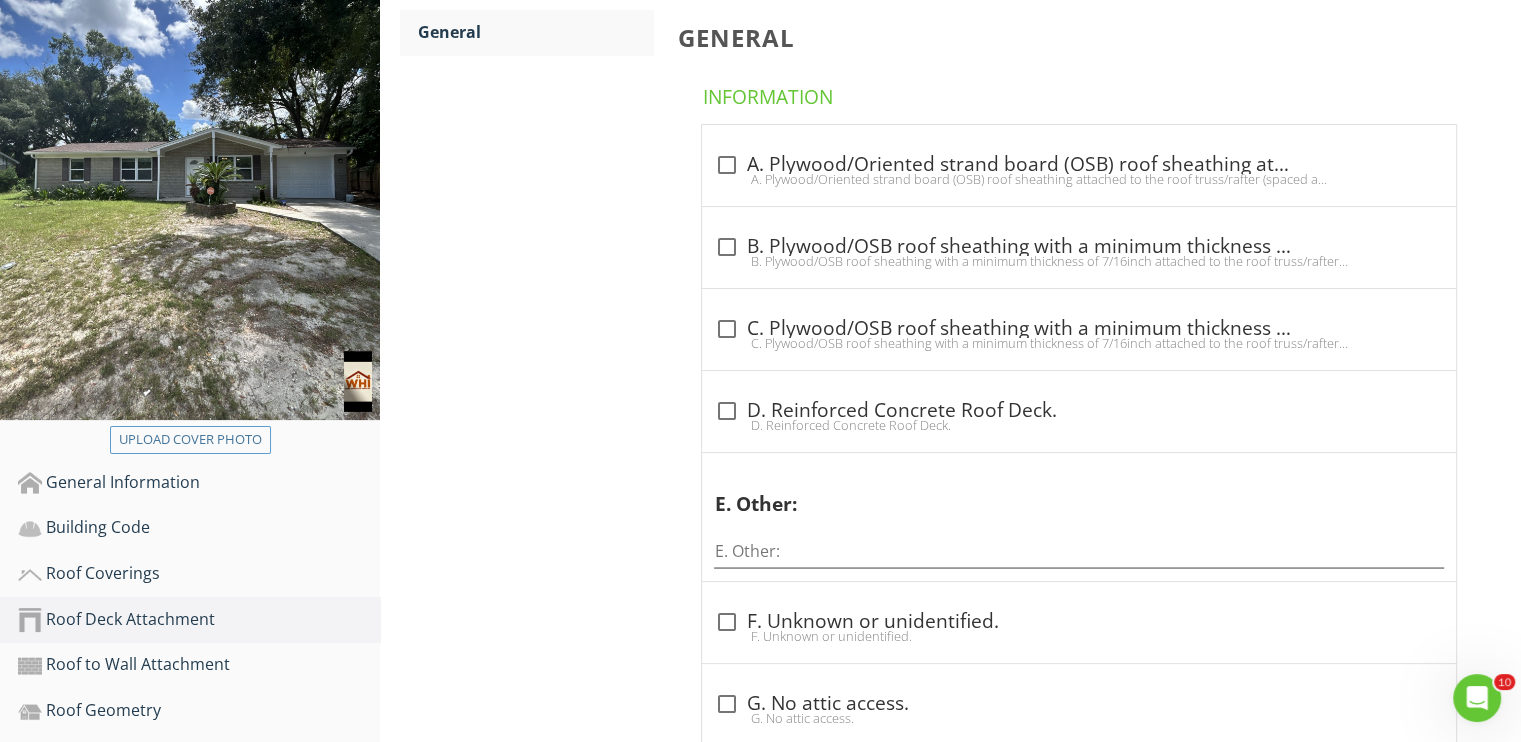 scroll, scrollTop: 249, scrollLeft: 0, axis: vertical 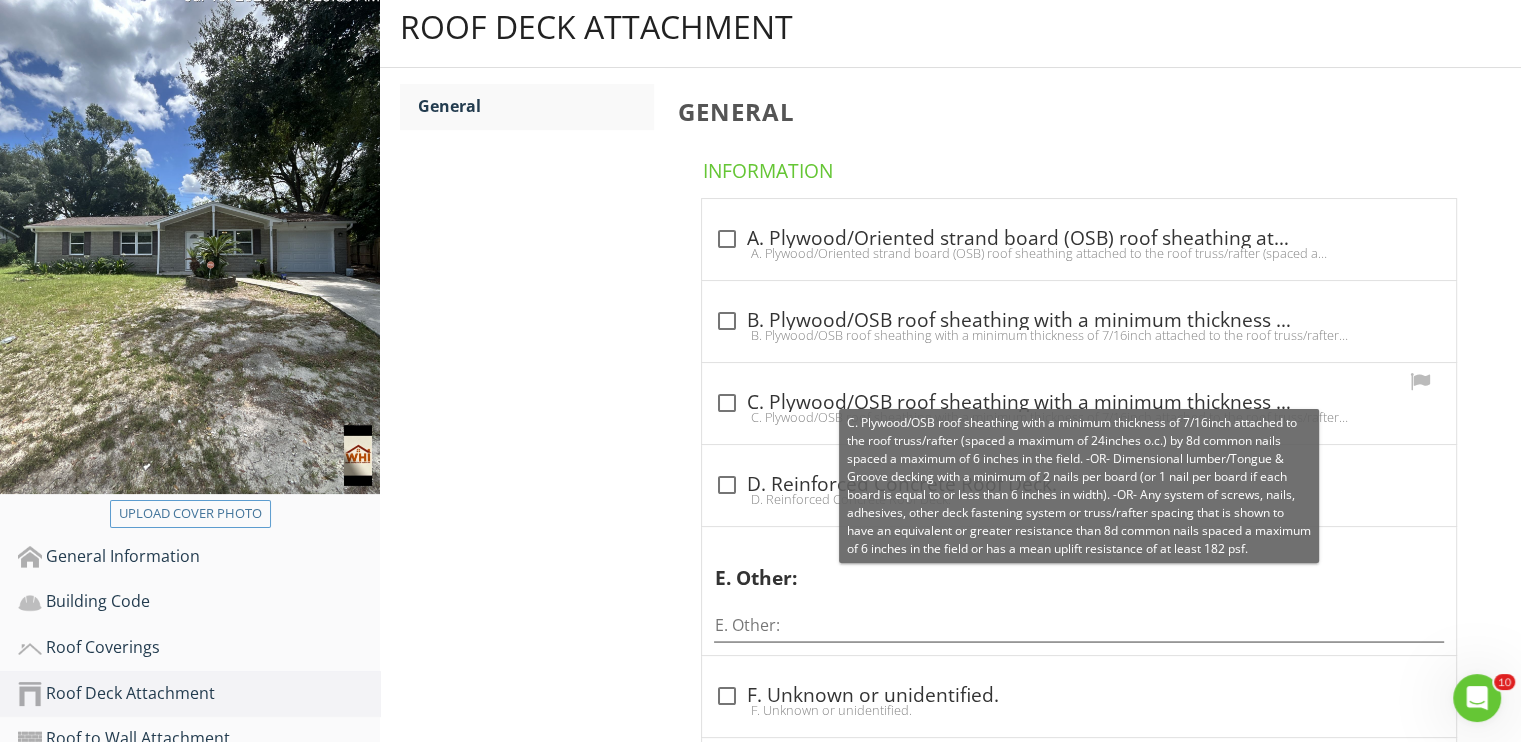 click at bounding box center (726, 403) 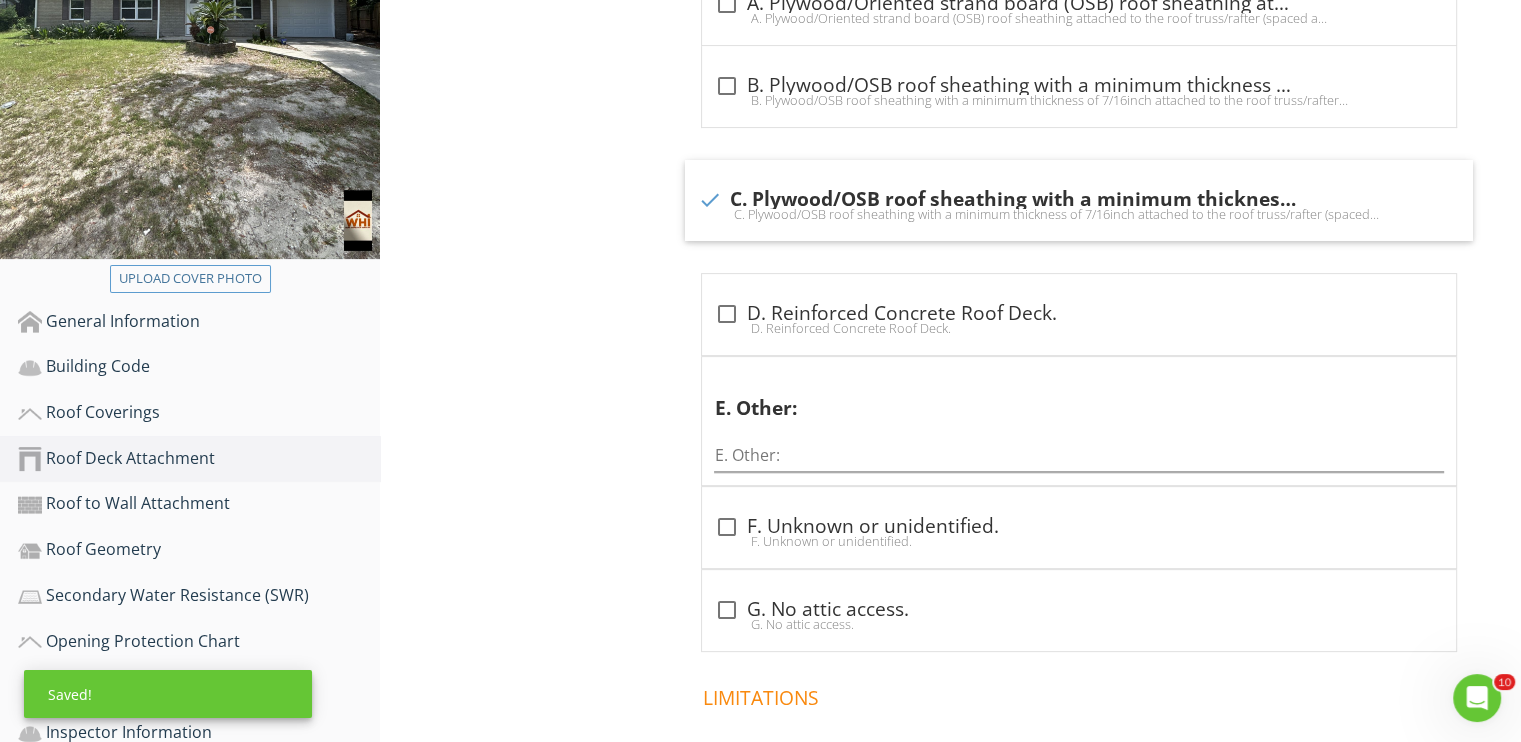 scroll, scrollTop: 549, scrollLeft: 0, axis: vertical 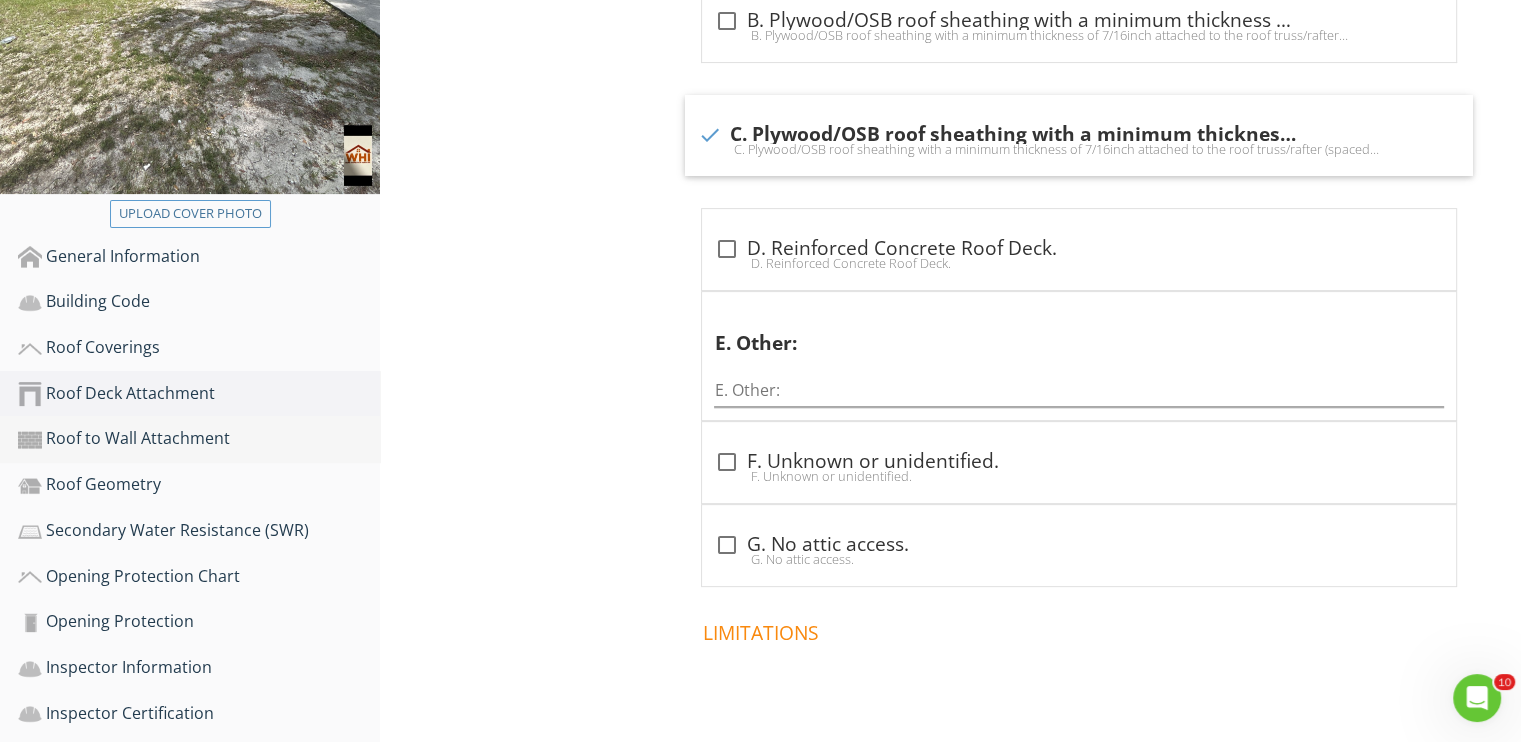 click on "Roof to Wall Attachment" at bounding box center [199, 439] 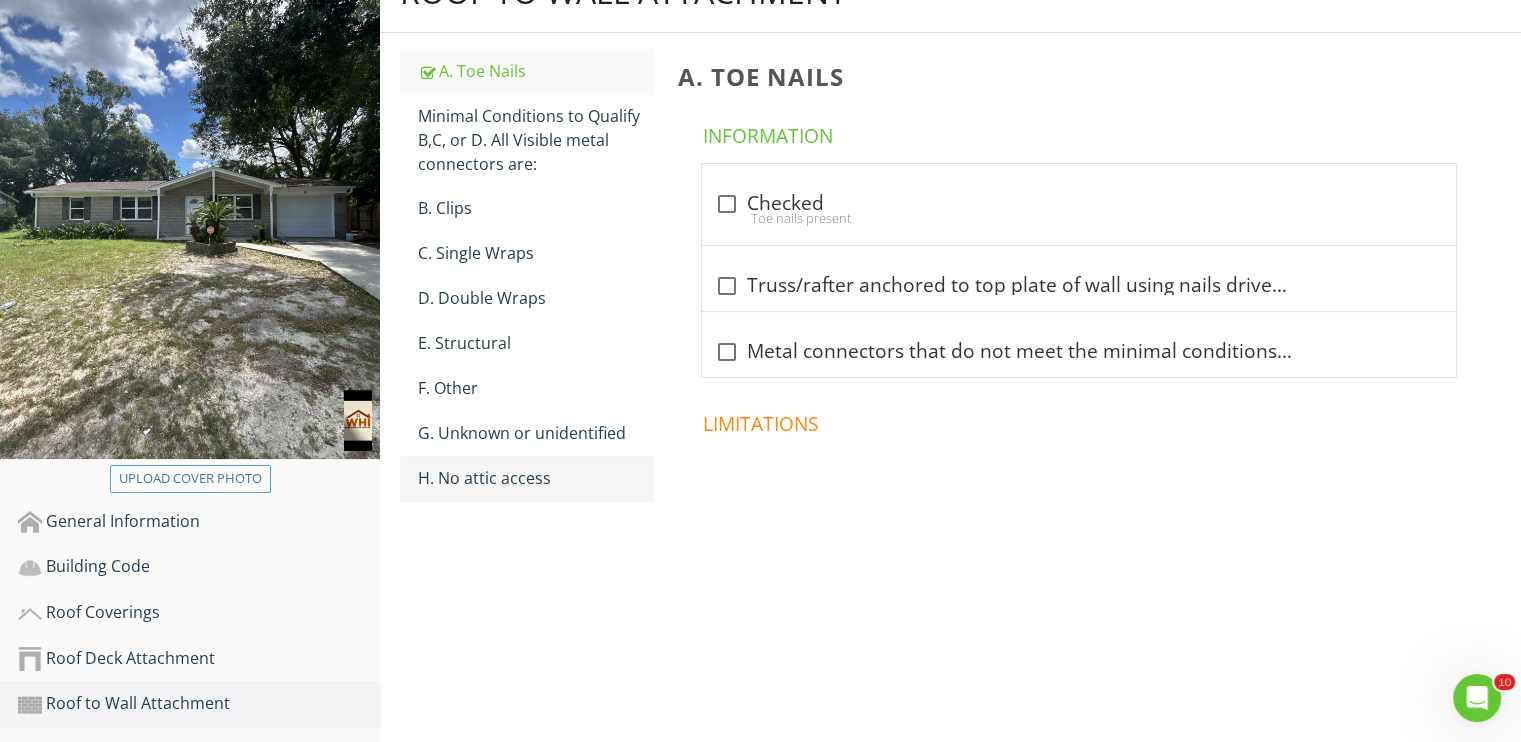 scroll, scrollTop: 249, scrollLeft: 0, axis: vertical 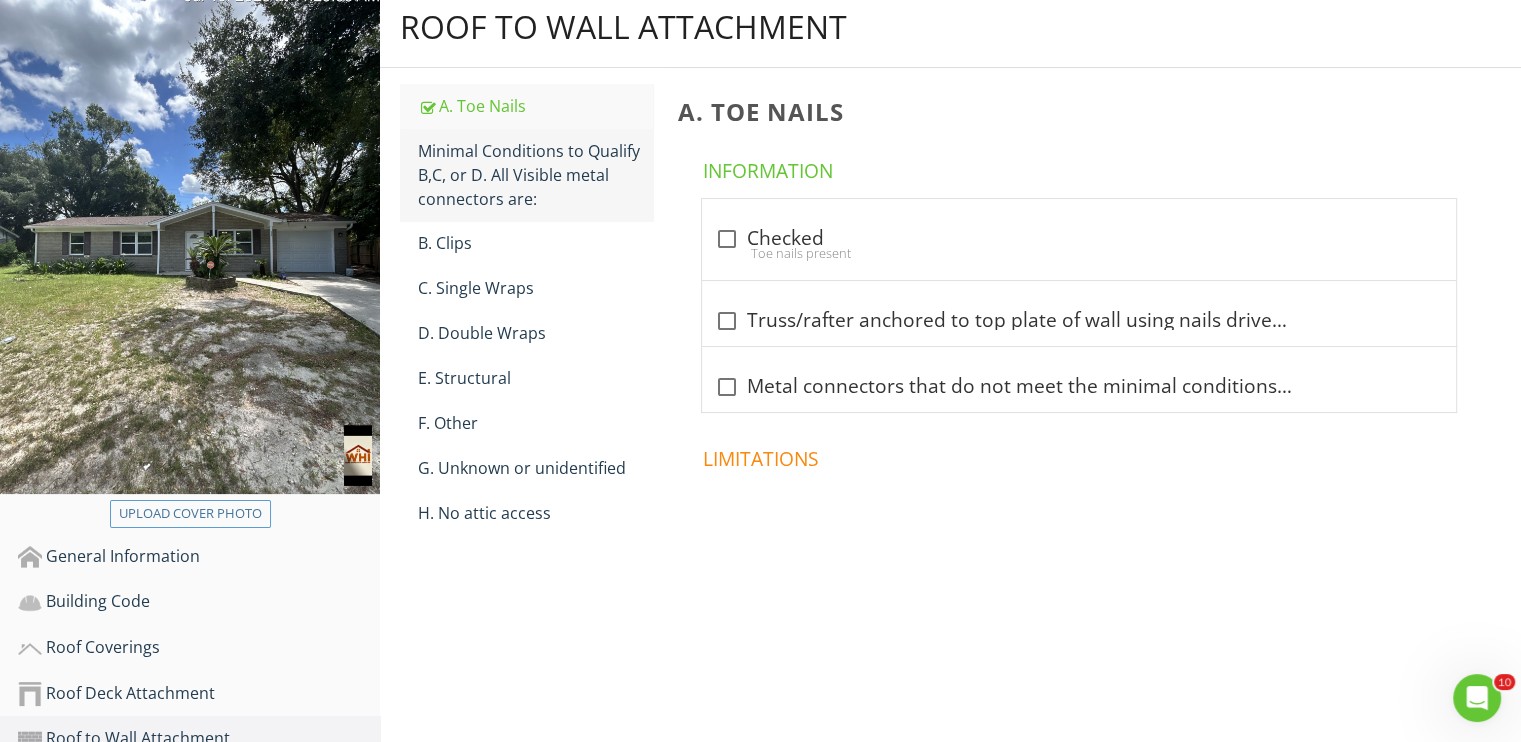 click on "Minimal Conditions to Qualify B,C, or D.  All Visible metal connectors are:" at bounding box center (535, 175) 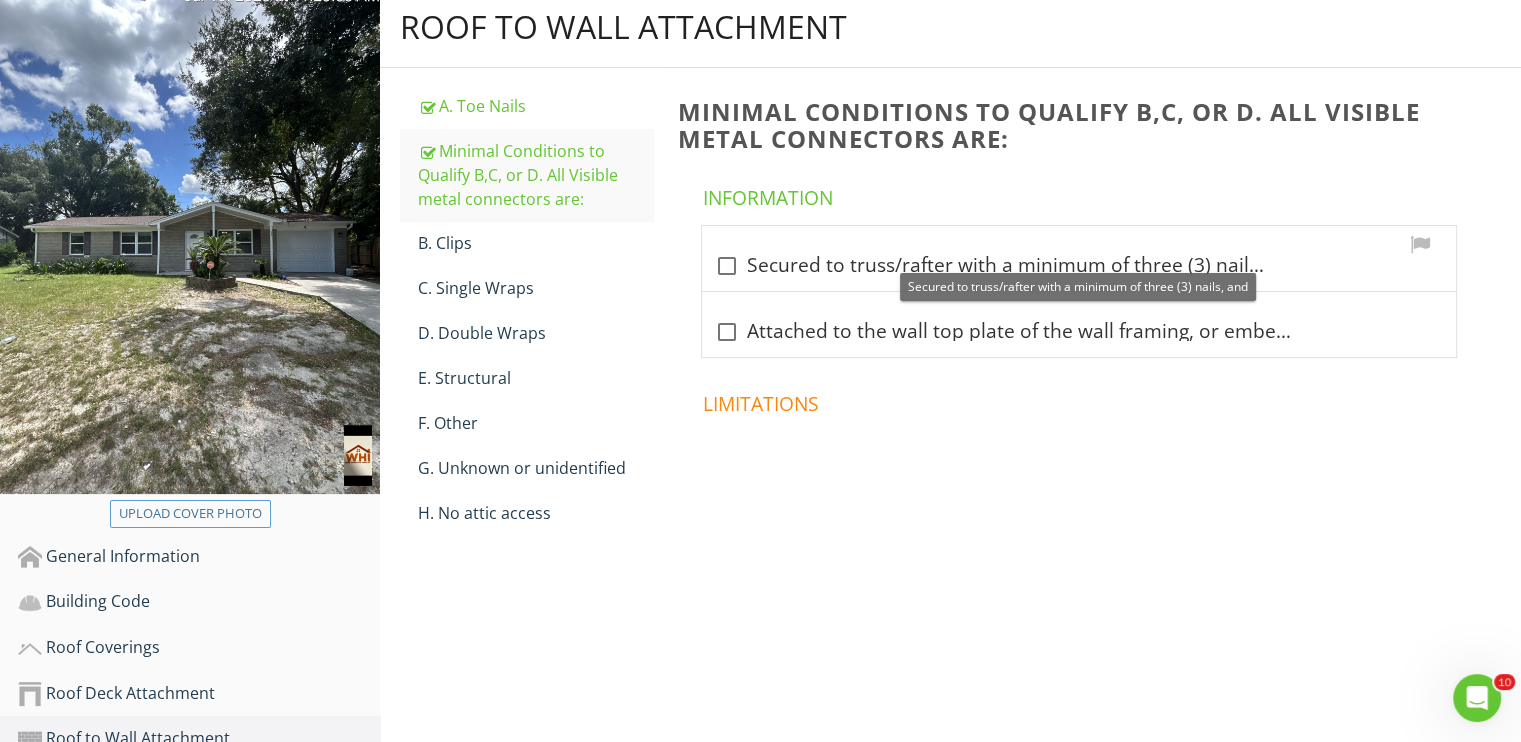 click at bounding box center [726, 266] 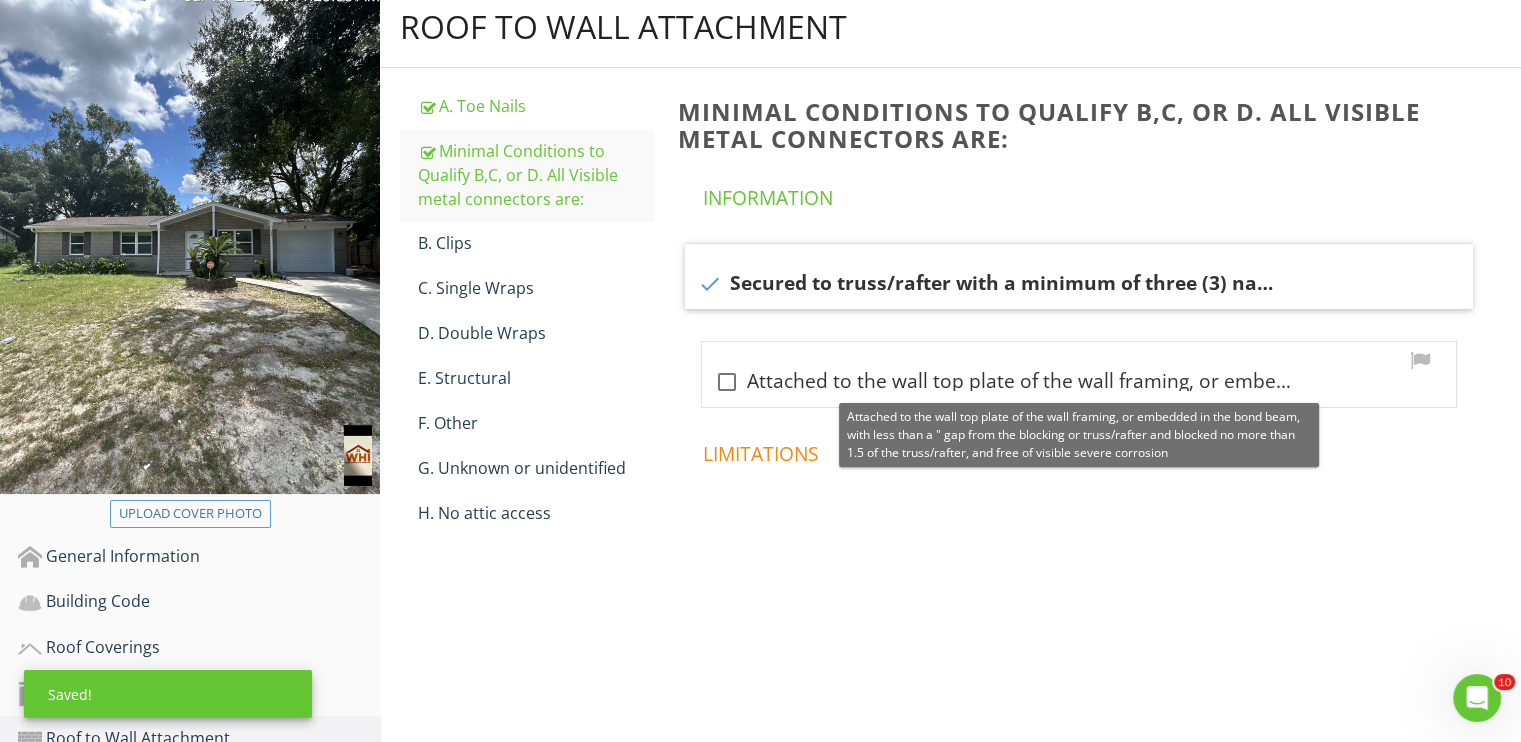 click at bounding box center (726, 382) 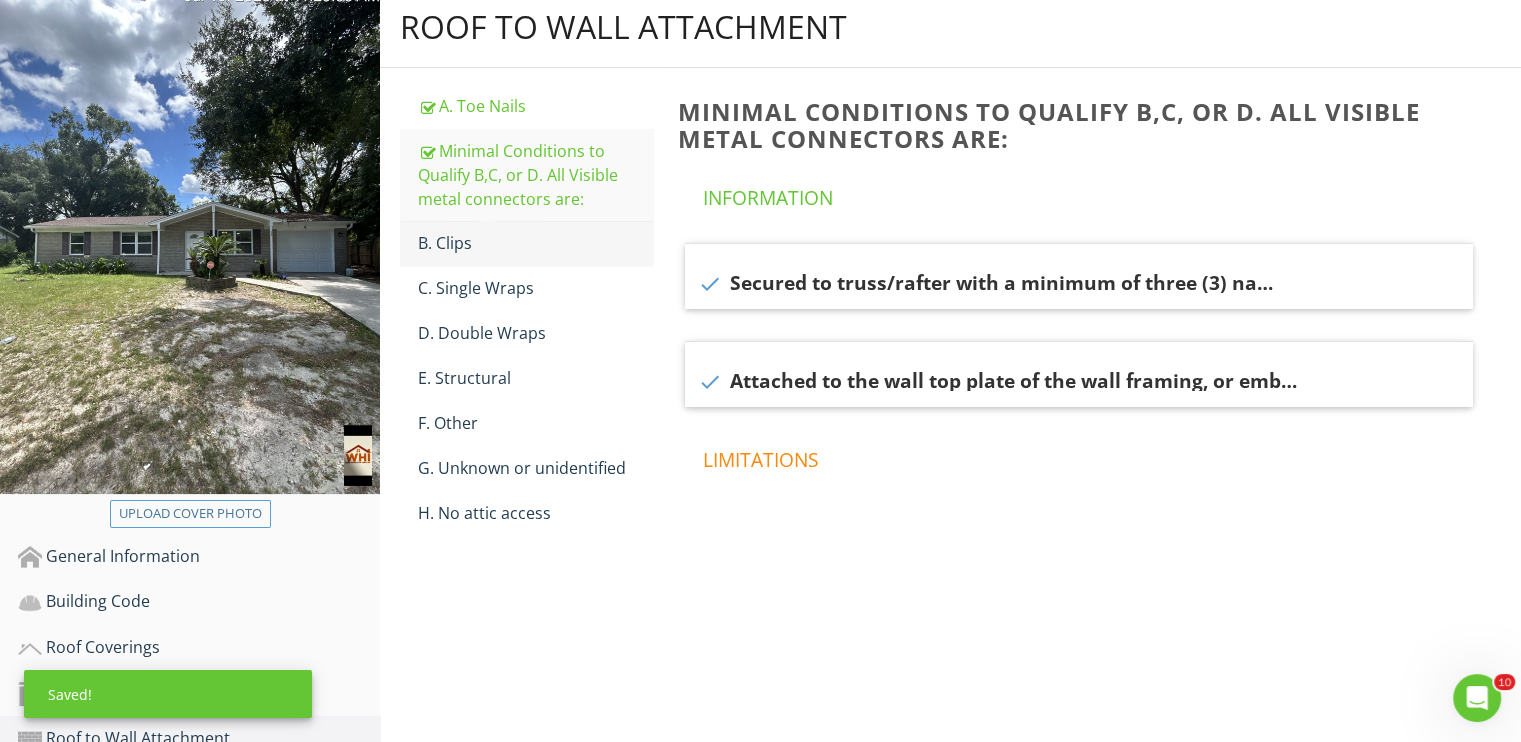 click on "B. Clips" at bounding box center [535, 243] 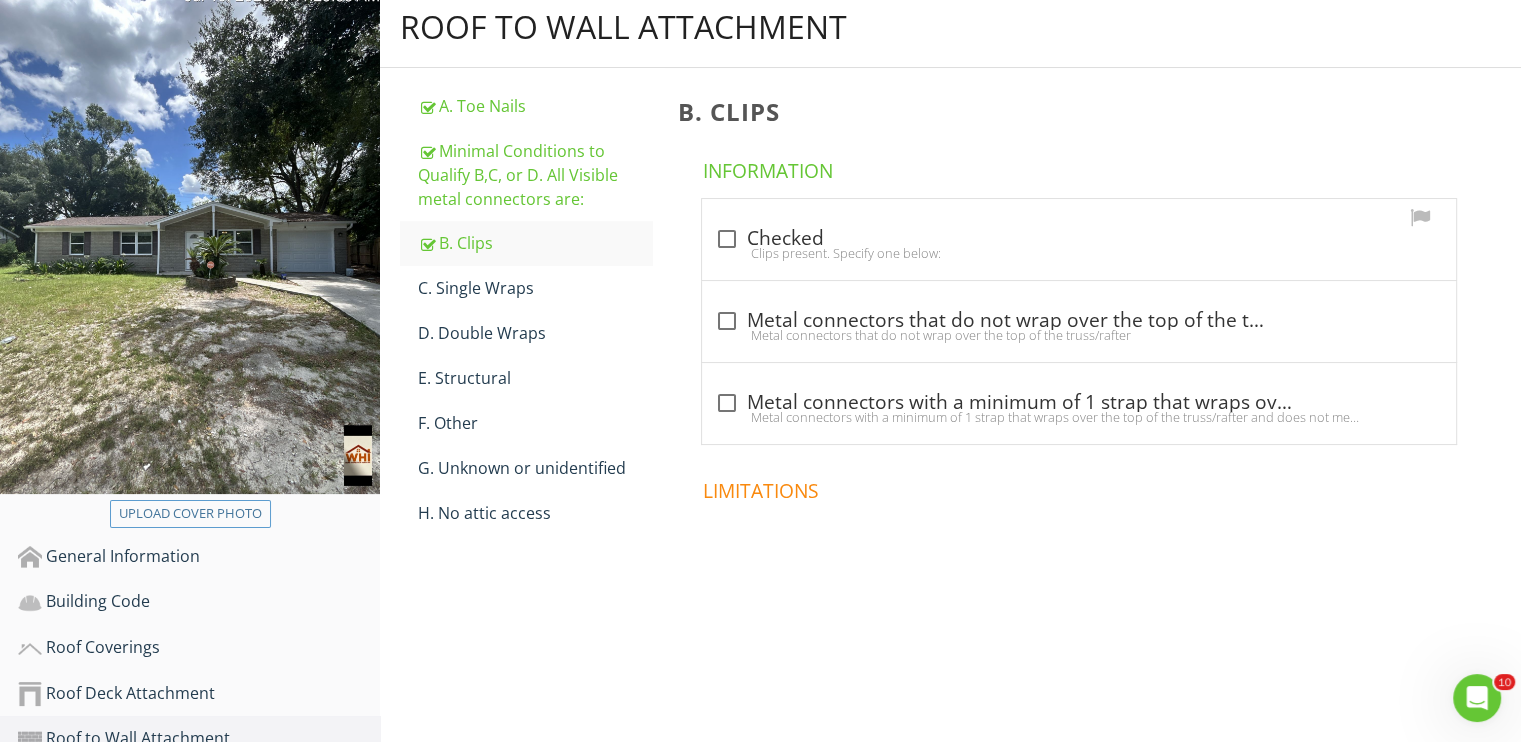 click on "Clips present. Specify one below:" at bounding box center [1079, 253] 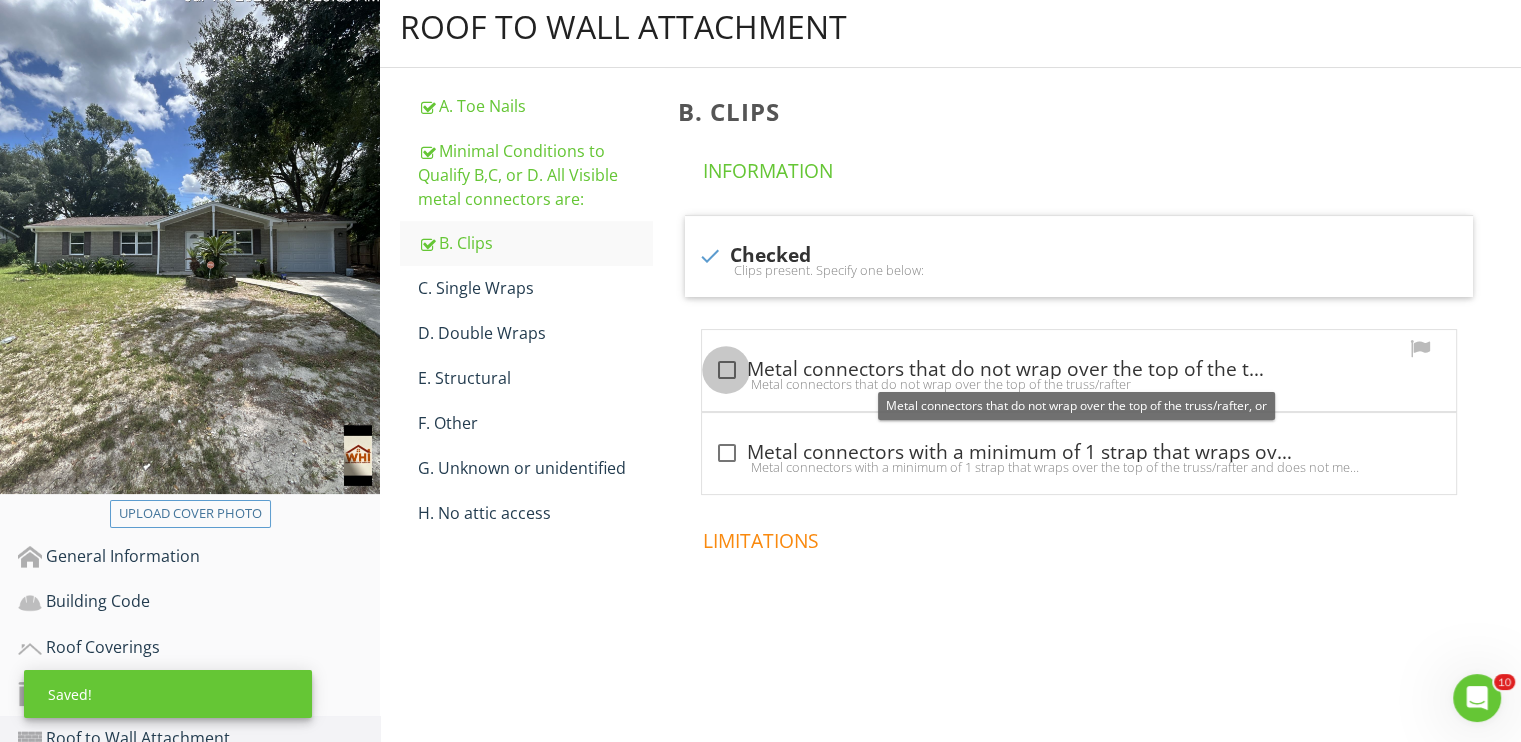 click at bounding box center (726, 370) 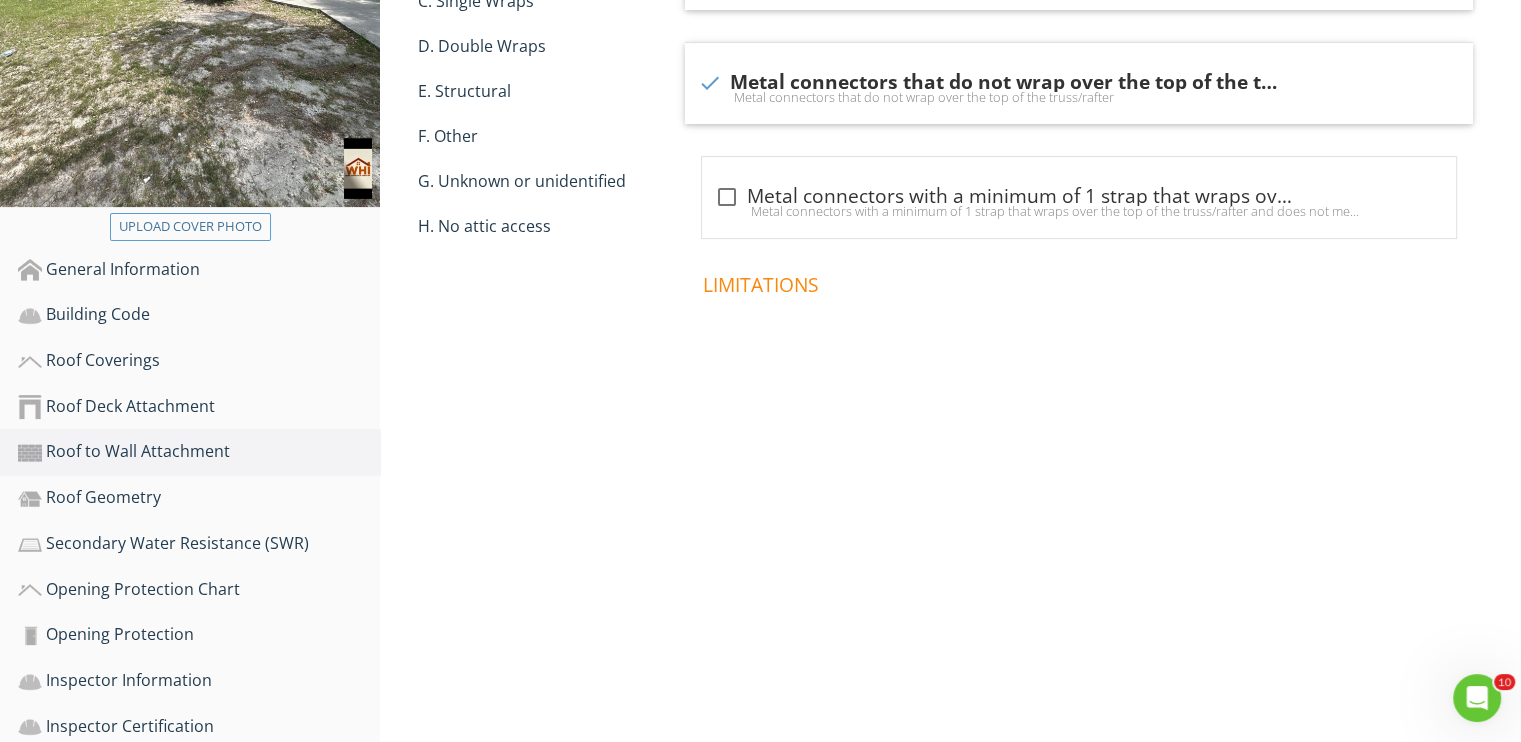 scroll, scrollTop: 549, scrollLeft: 0, axis: vertical 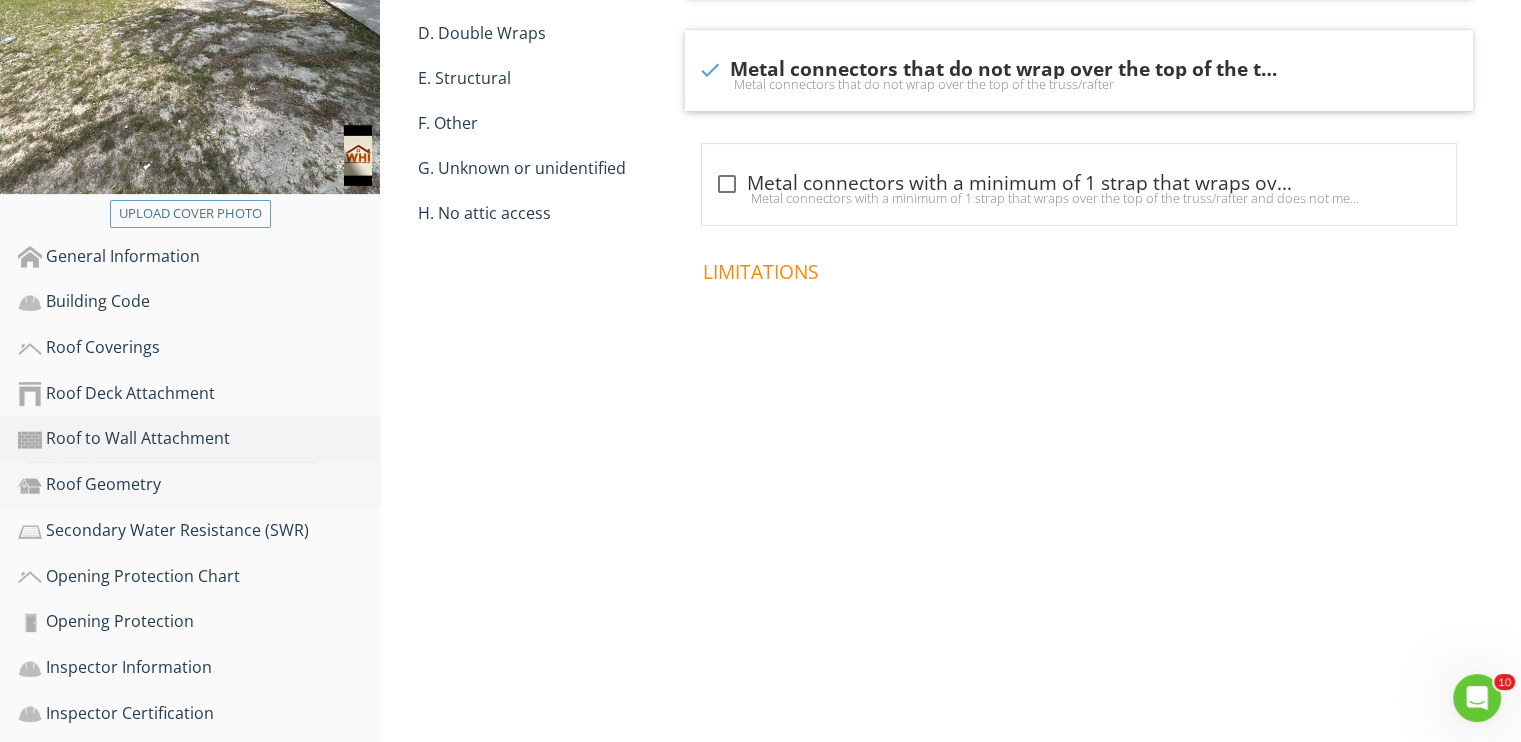 click on "Roof Geometry" at bounding box center [199, 485] 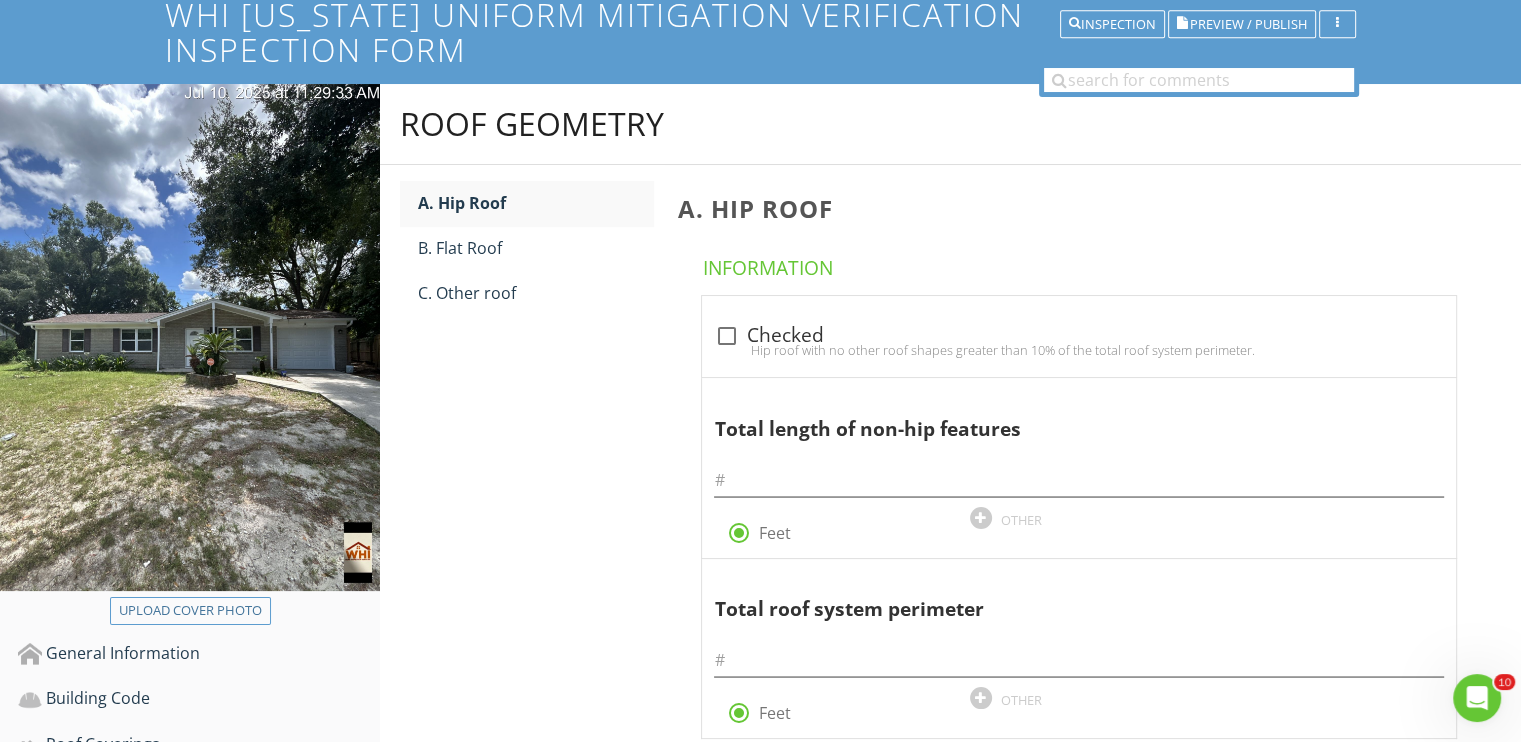 scroll, scrollTop: 149, scrollLeft: 0, axis: vertical 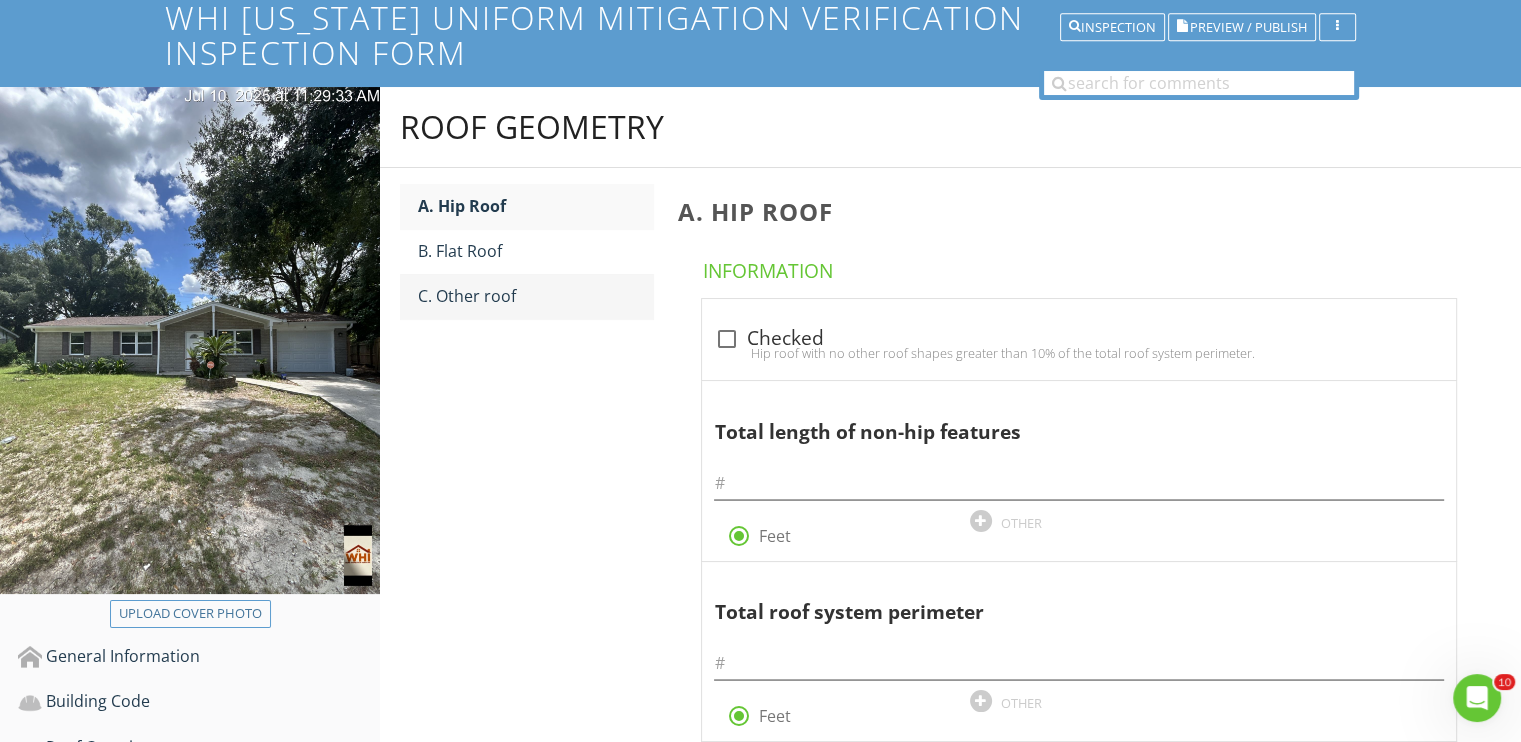 click on "C. Other roof" at bounding box center [535, 296] 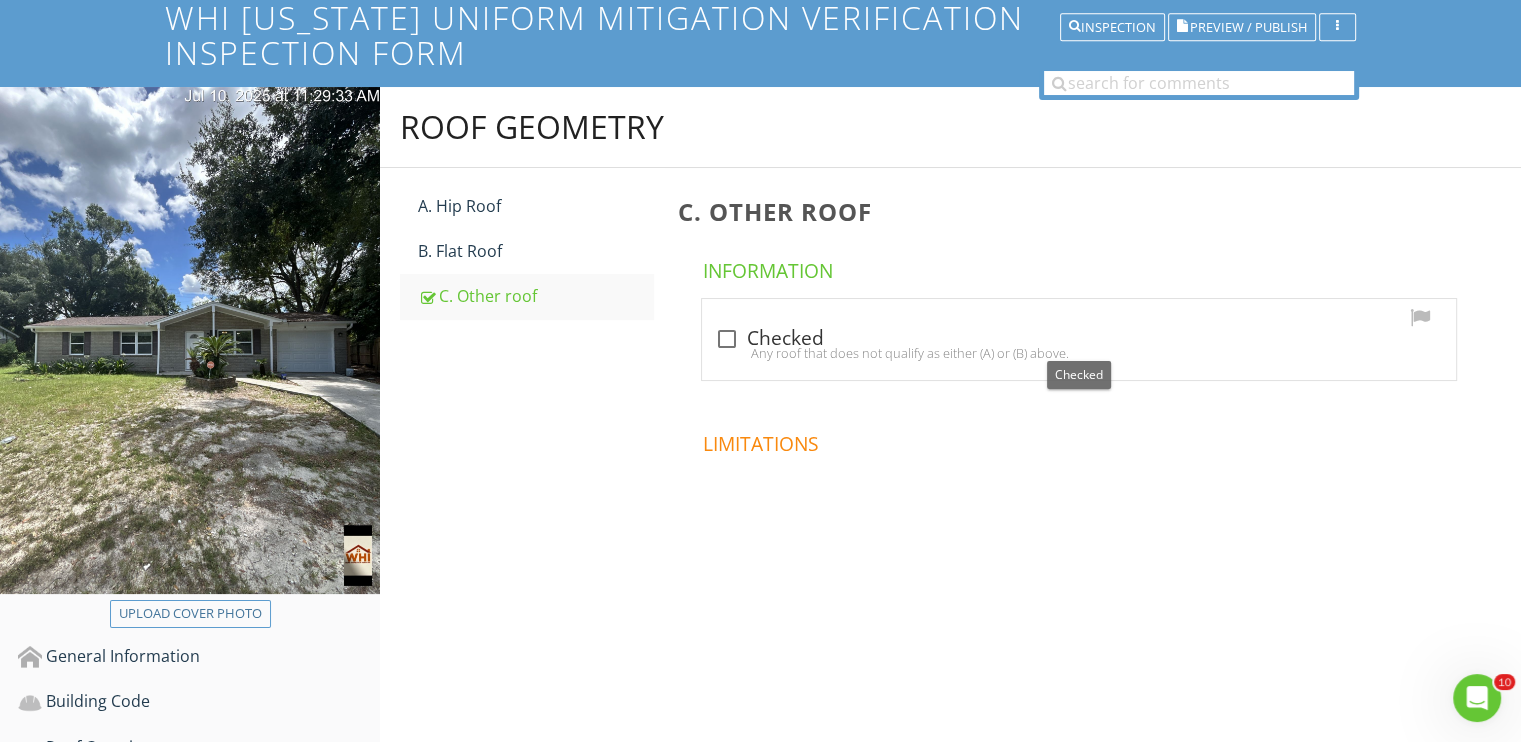click at bounding box center (726, 339) 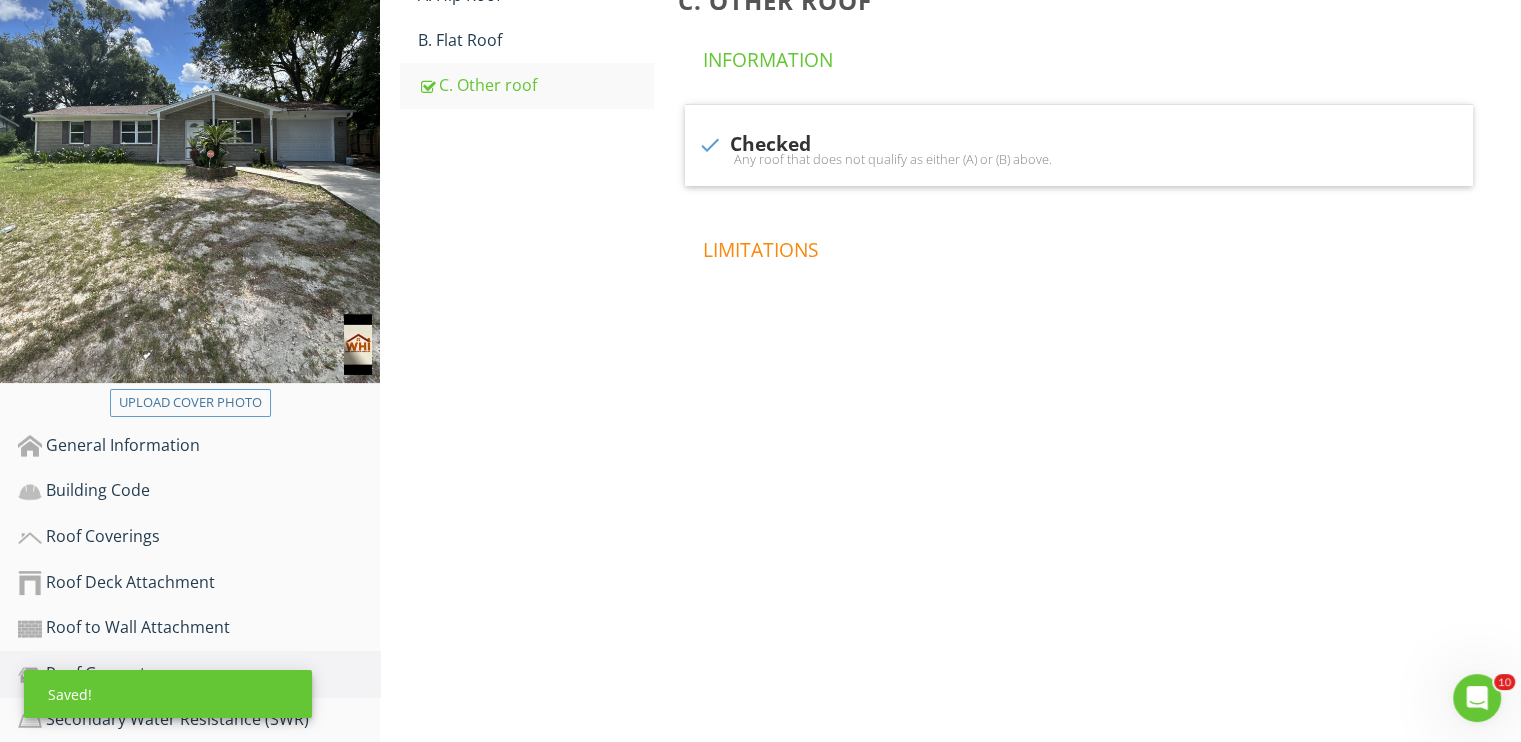 scroll, scrollTop: 649, scrollLeft: 0, axis: vertical 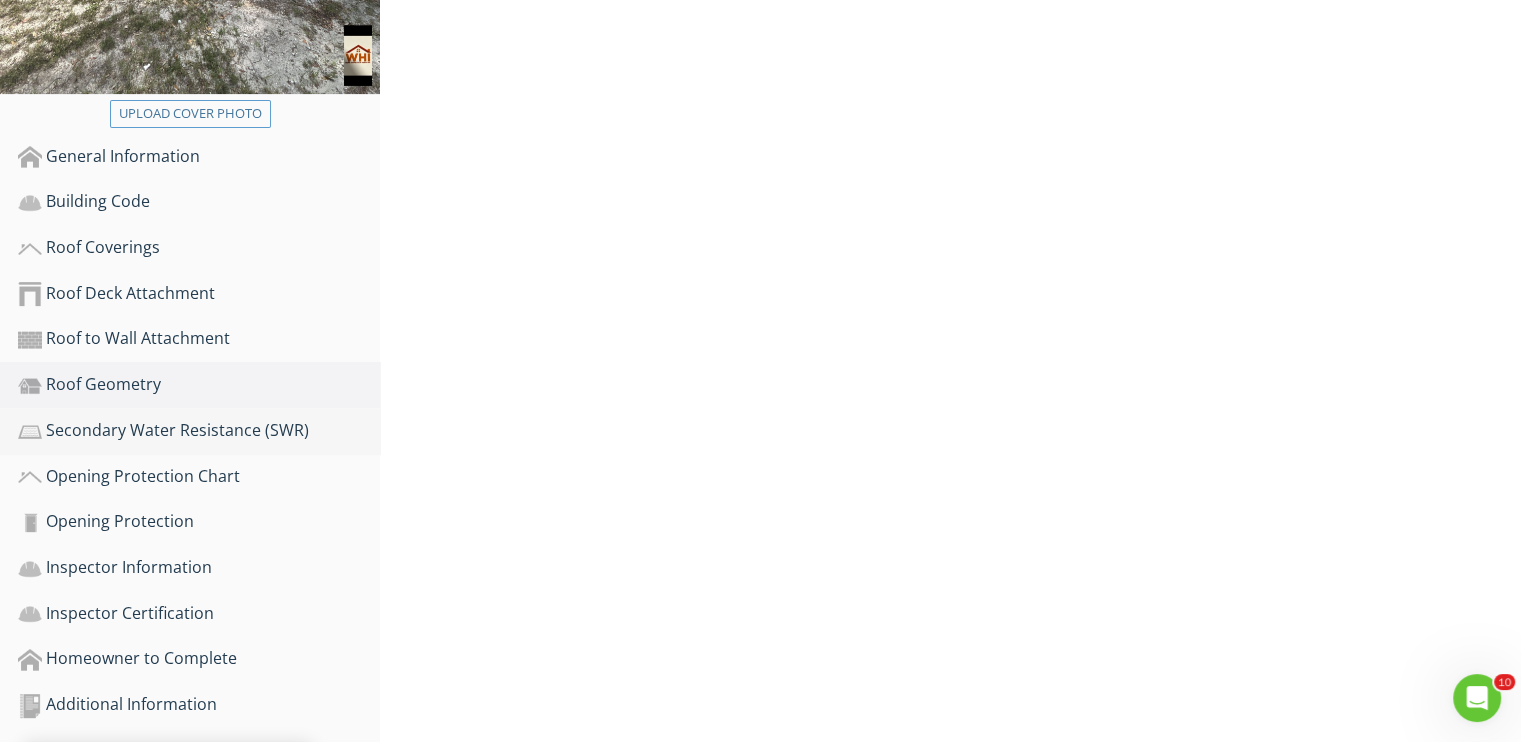click on "Secondary Water Resistance (SWR)" at bounding box center (199, 431) 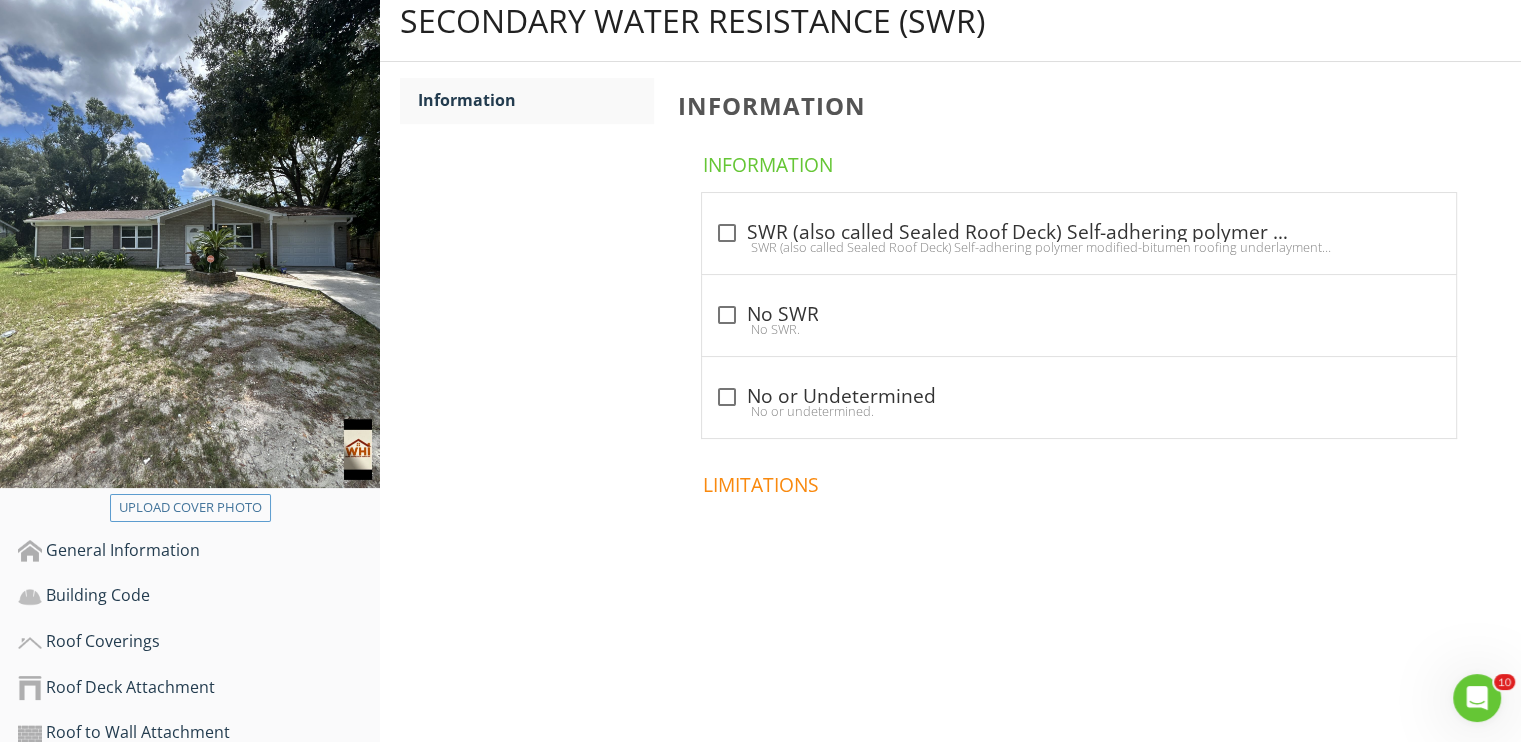 scroll, scrollTop: 249, scrollLeft: 0, axis: vertical 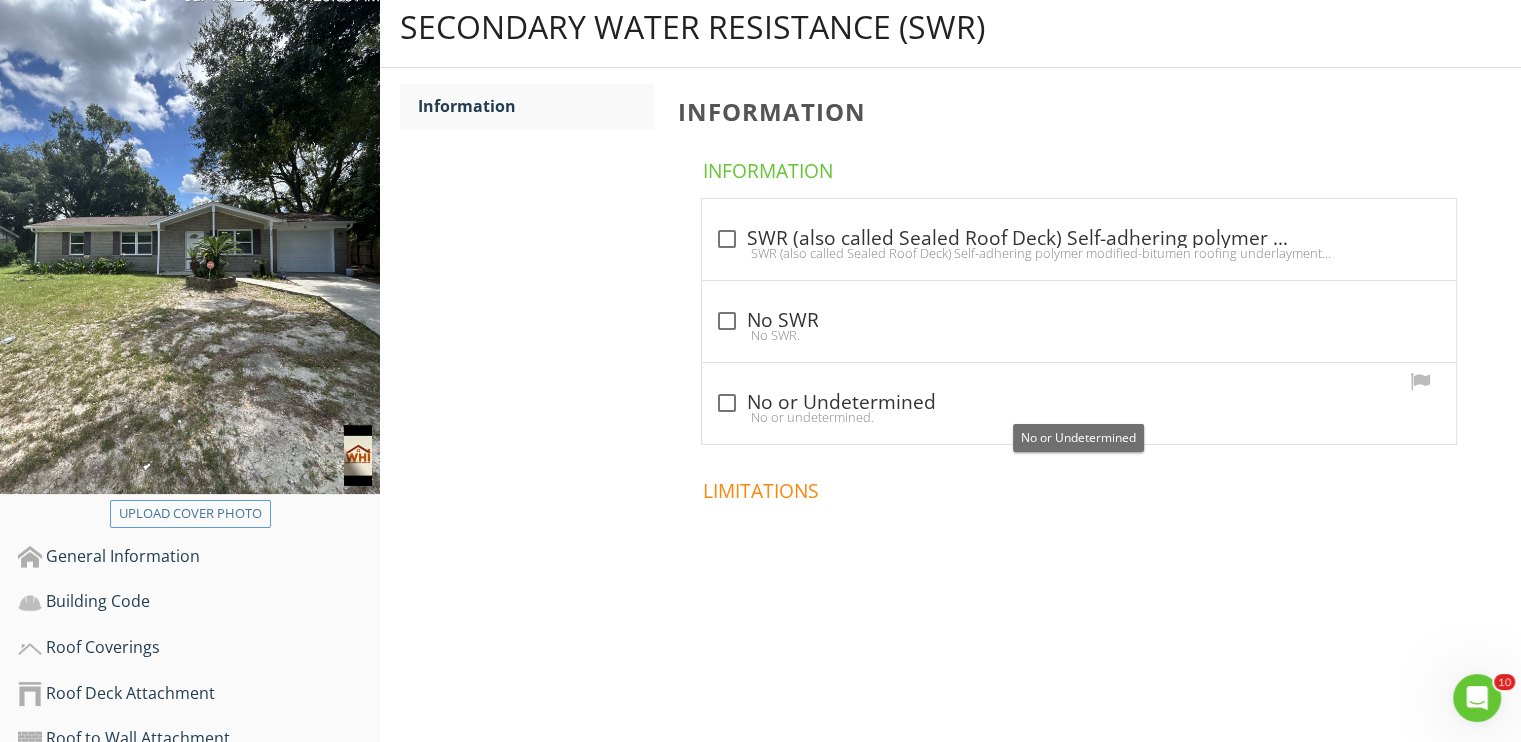 click at bounding box center (726, 403) 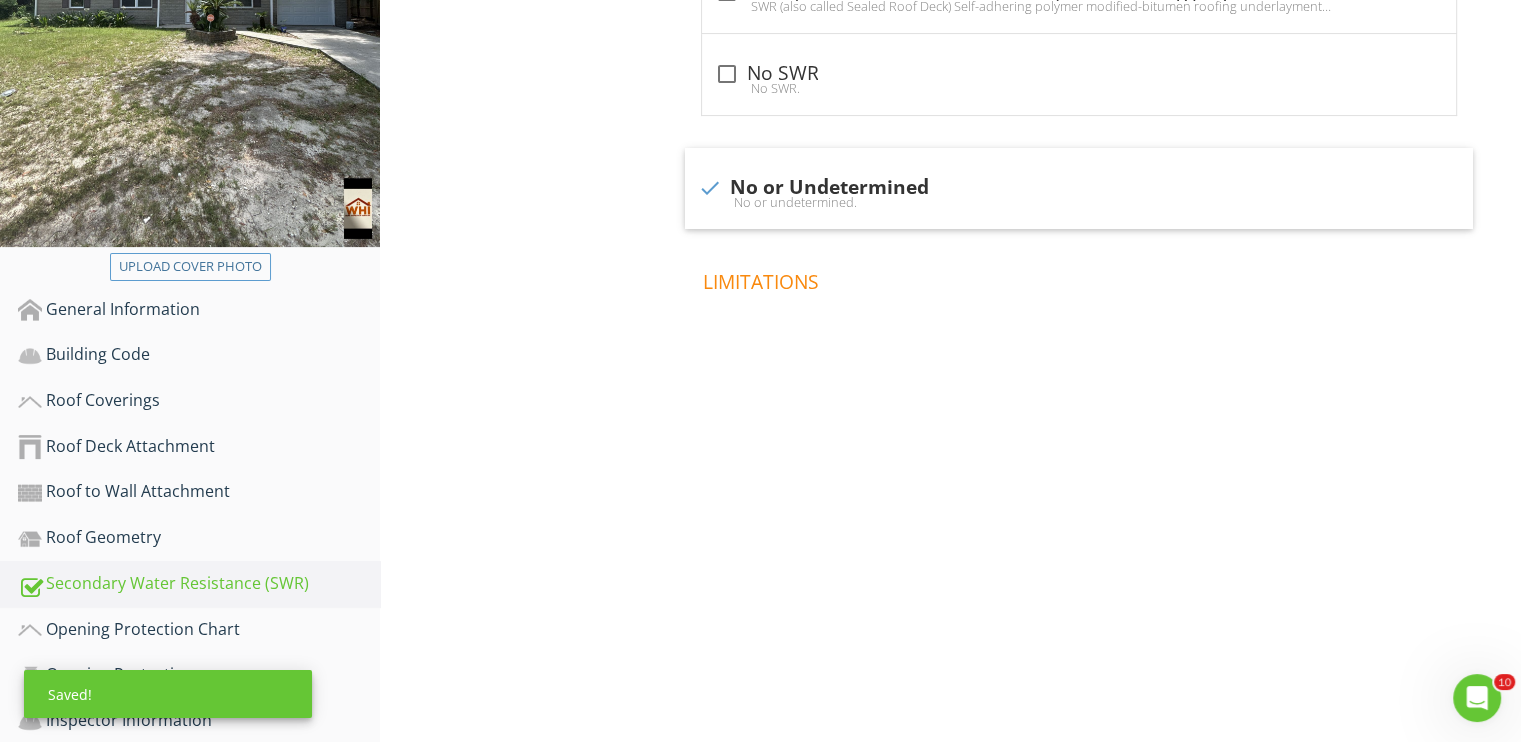 scroll, scrollTop: 649, scrollLeft: 0, axis: vertical 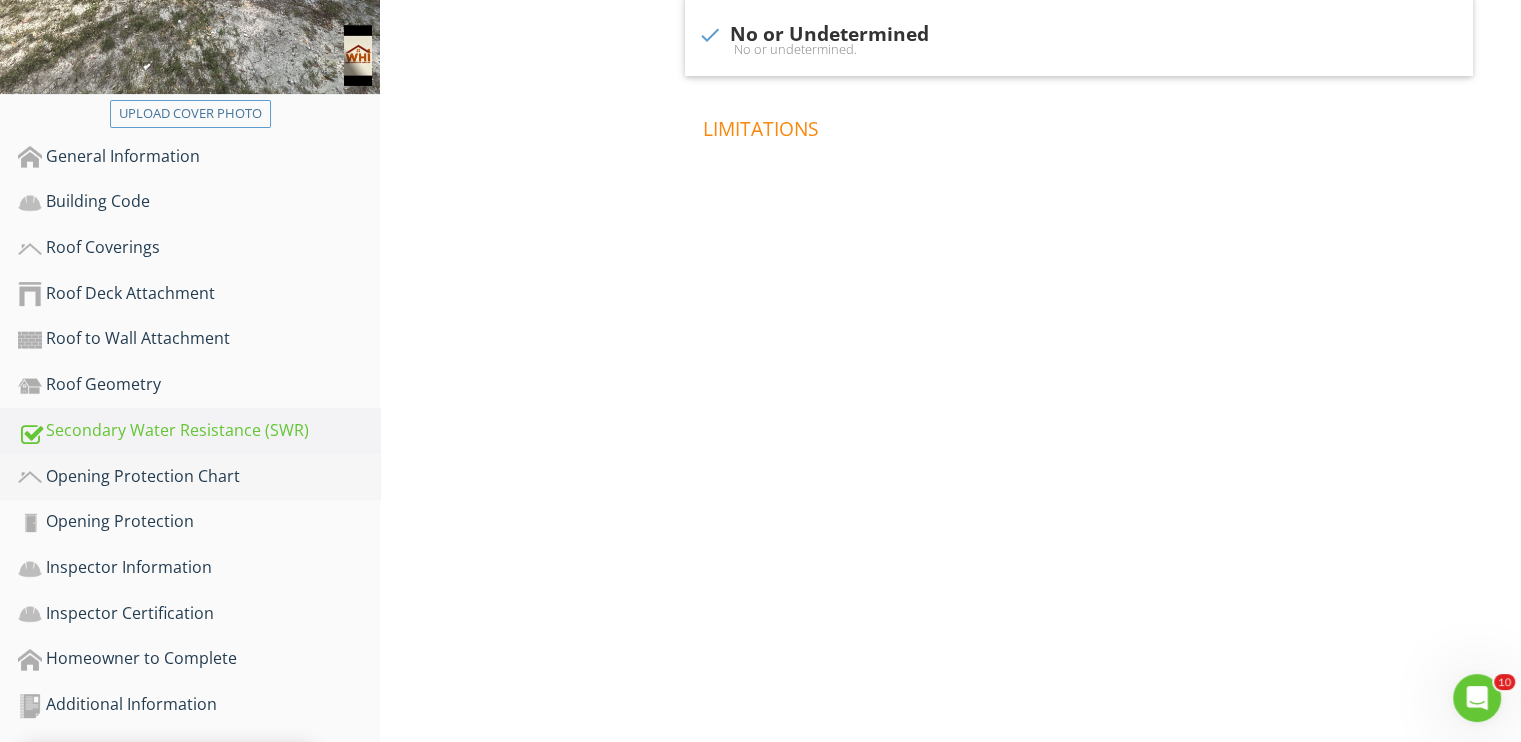 click on "Opening Protection Chart" at bounding box center (199, 477) 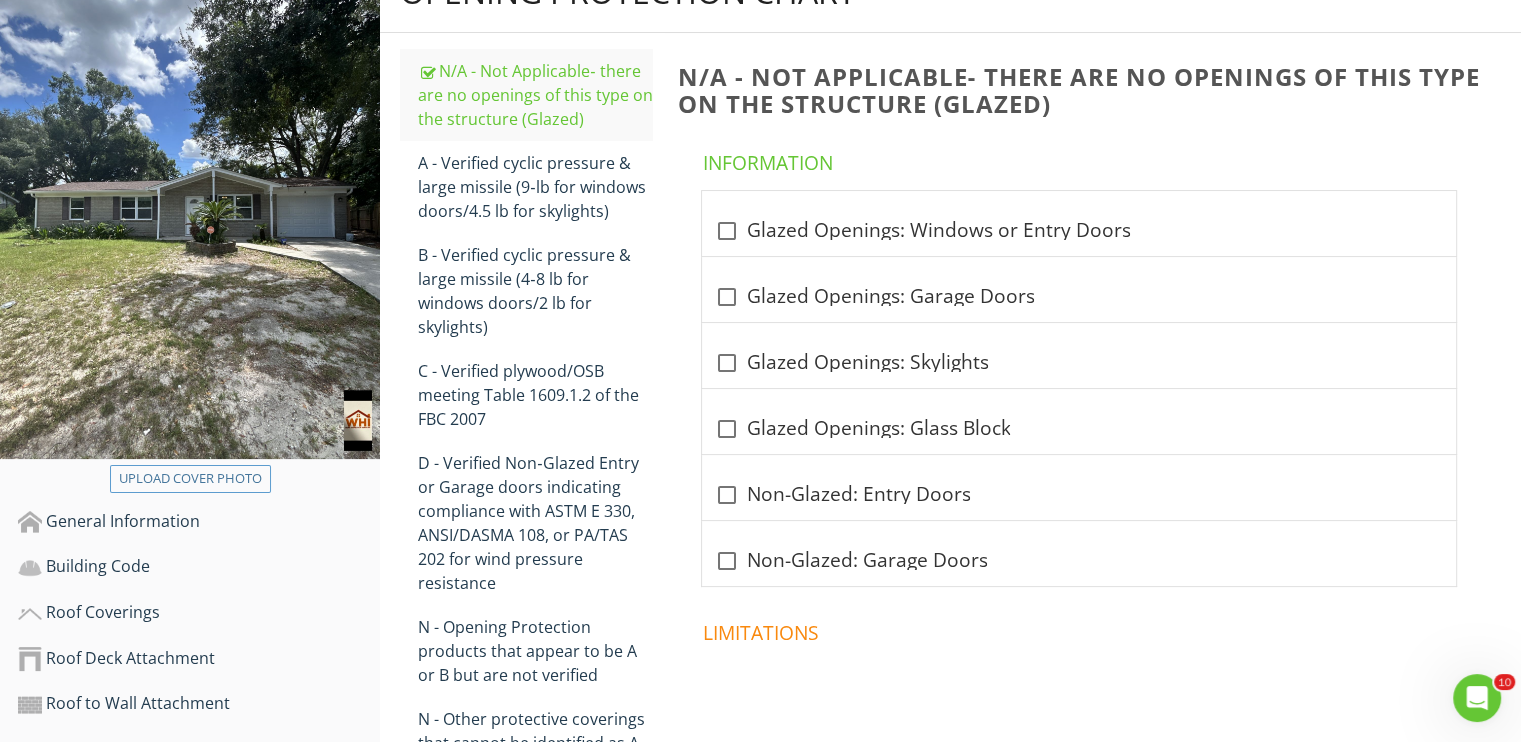 scroll, scrollTop: 249, scrollLeft: 0, axis: vertical 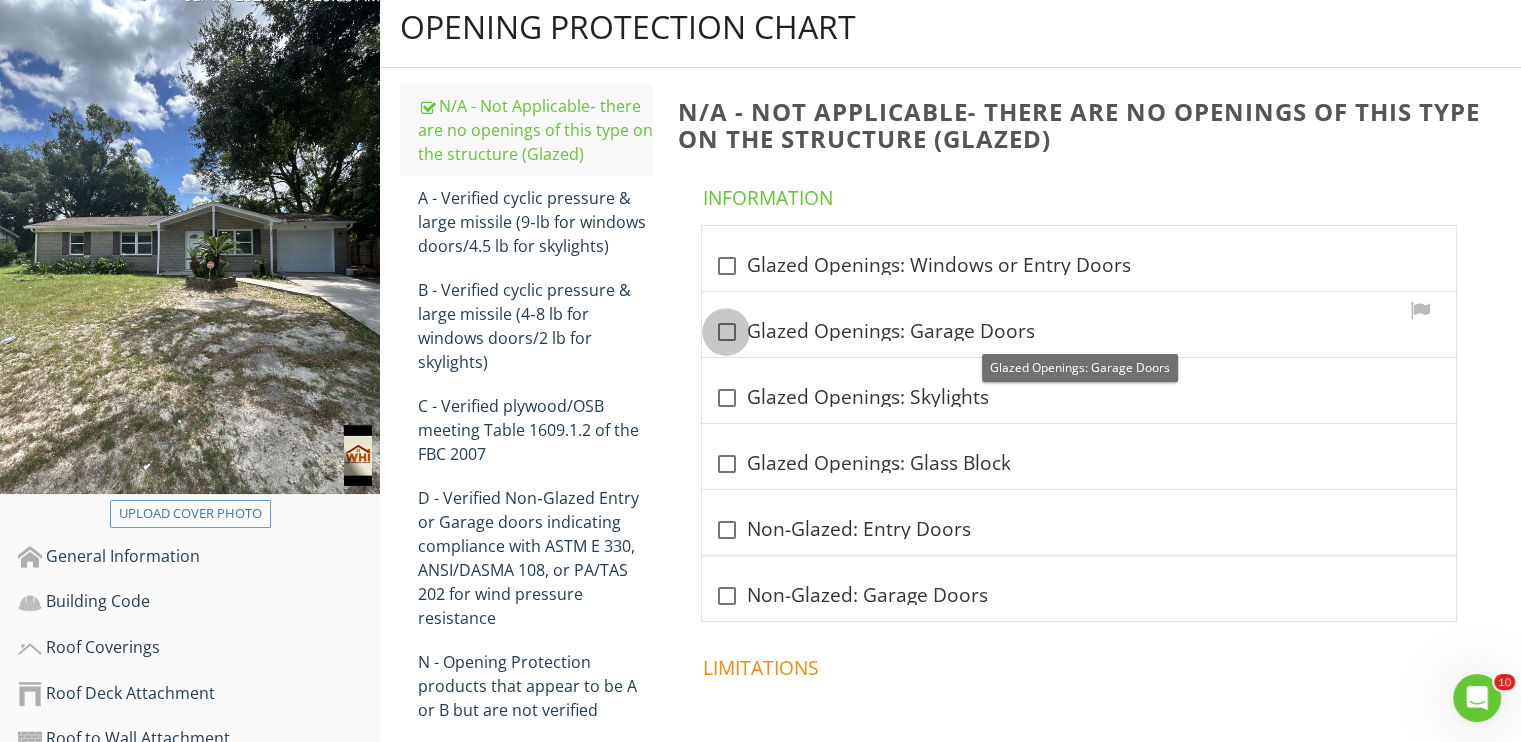 click at bounding box center (726, 332) 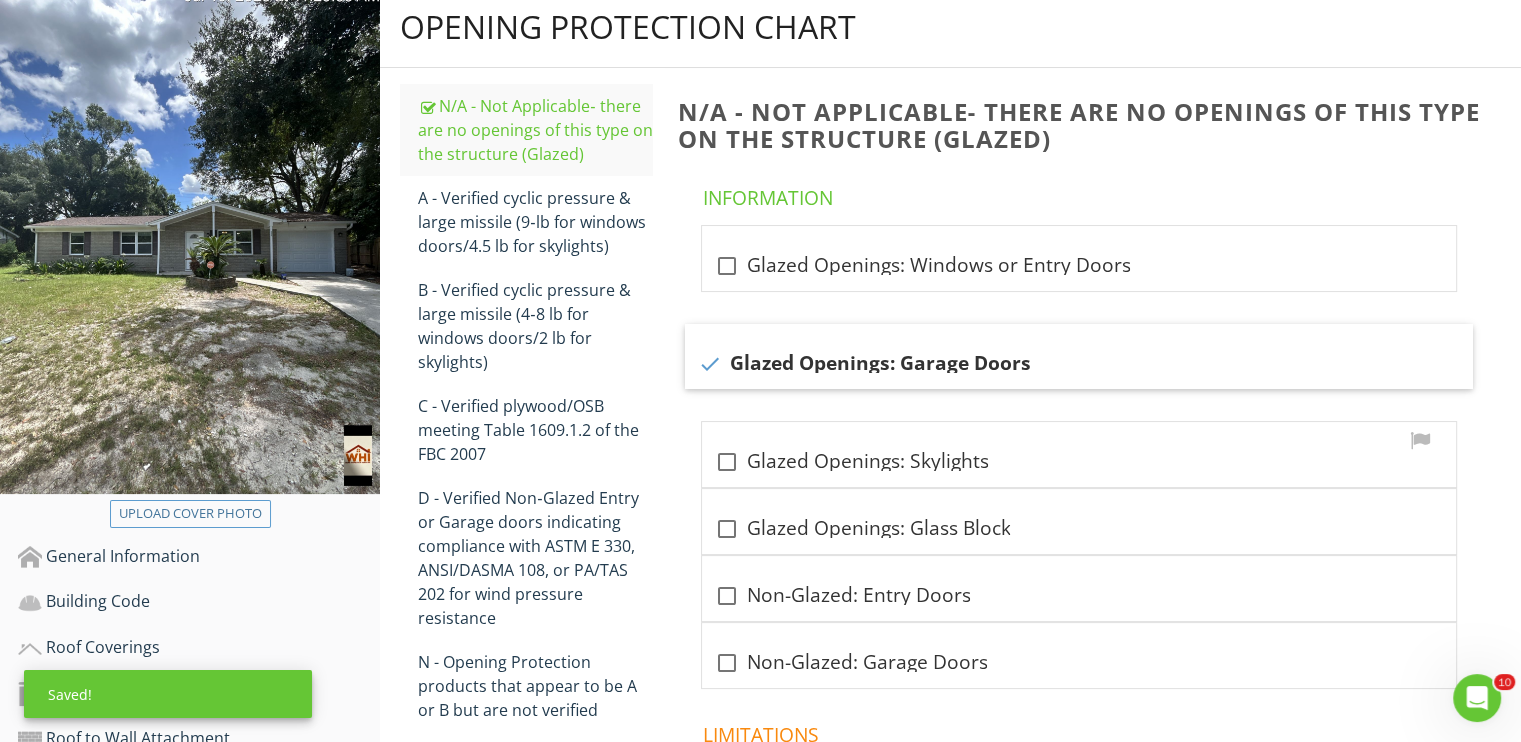 click at bounding box center [726, 462] 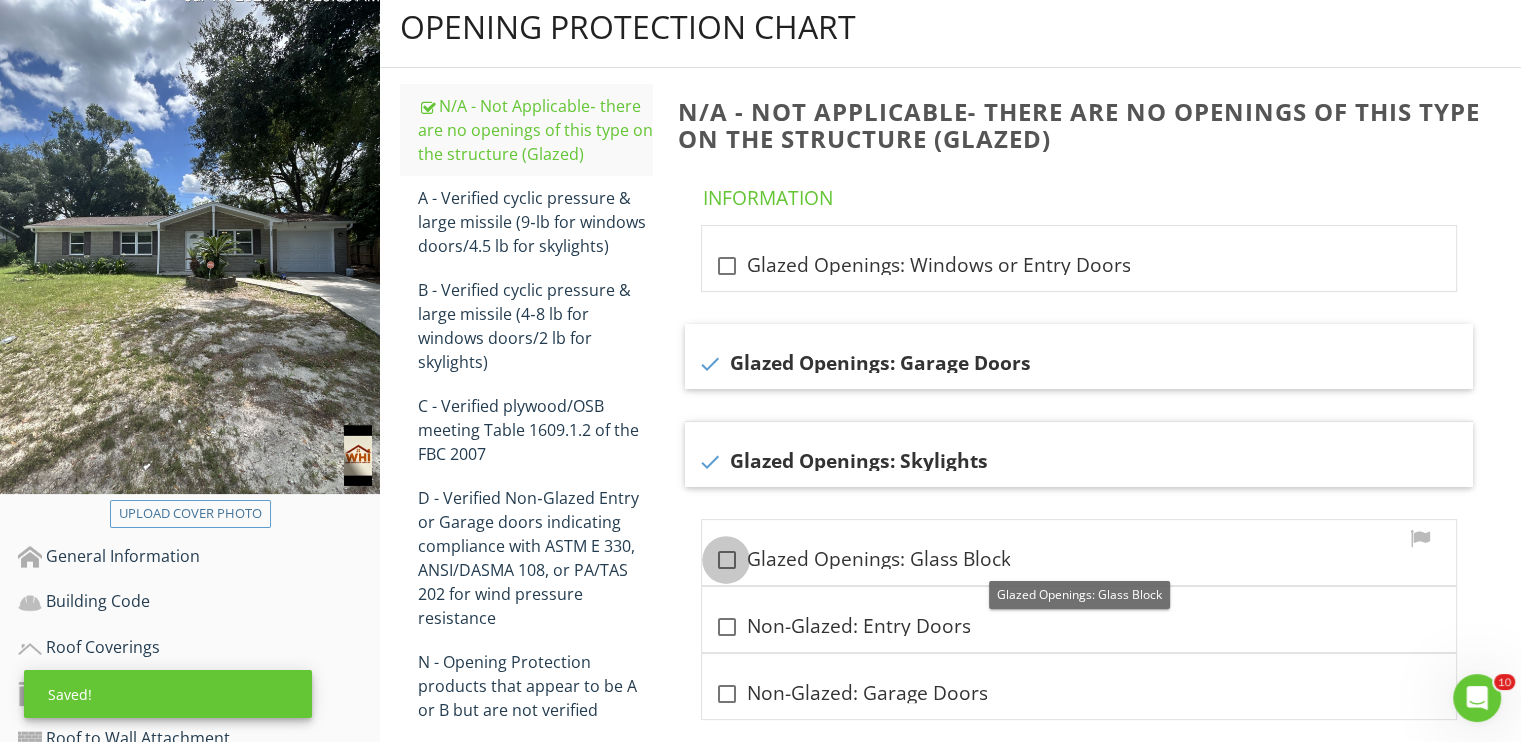click at bounding box center (726, 560) 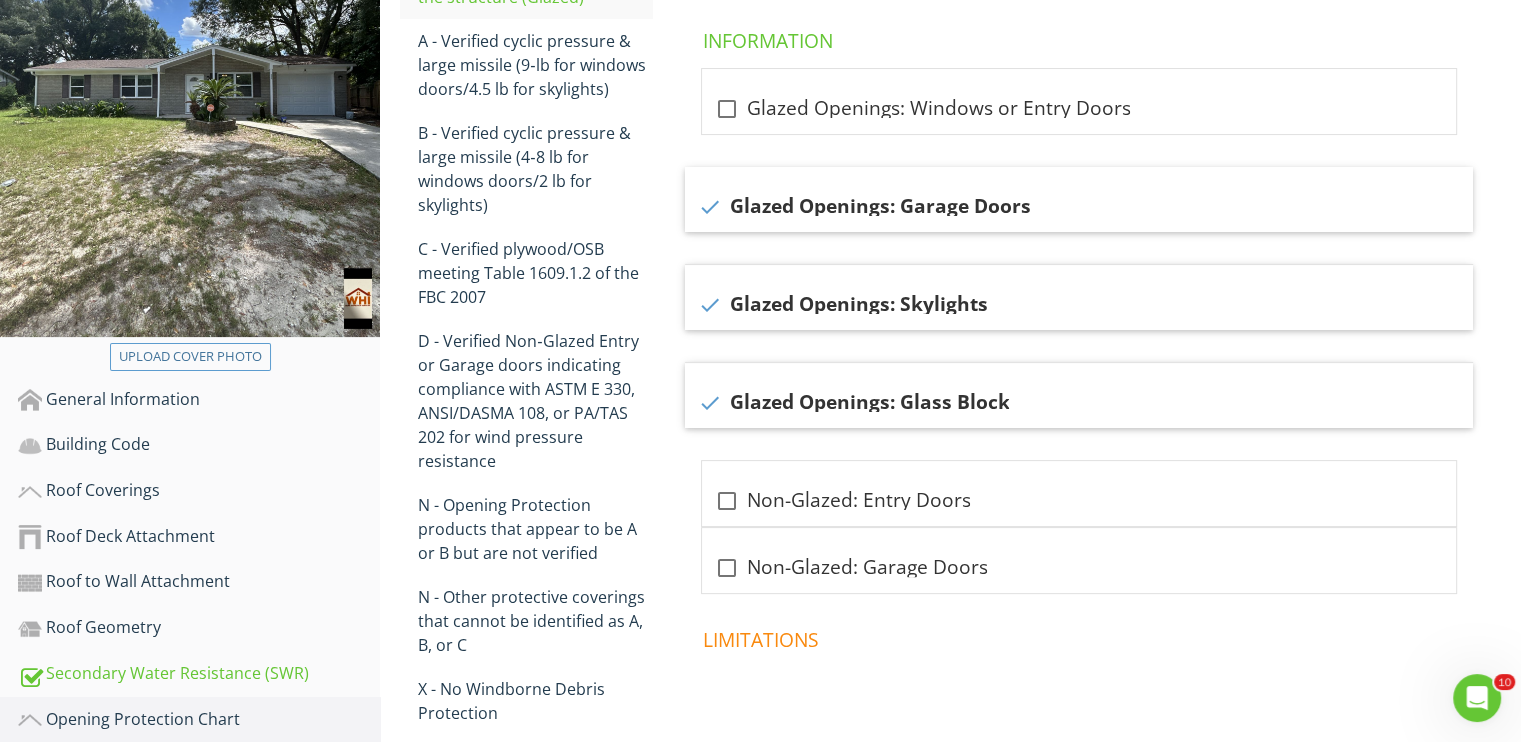 scroll, scrollTop: 449, scrollLeft: 0, axis: vertical 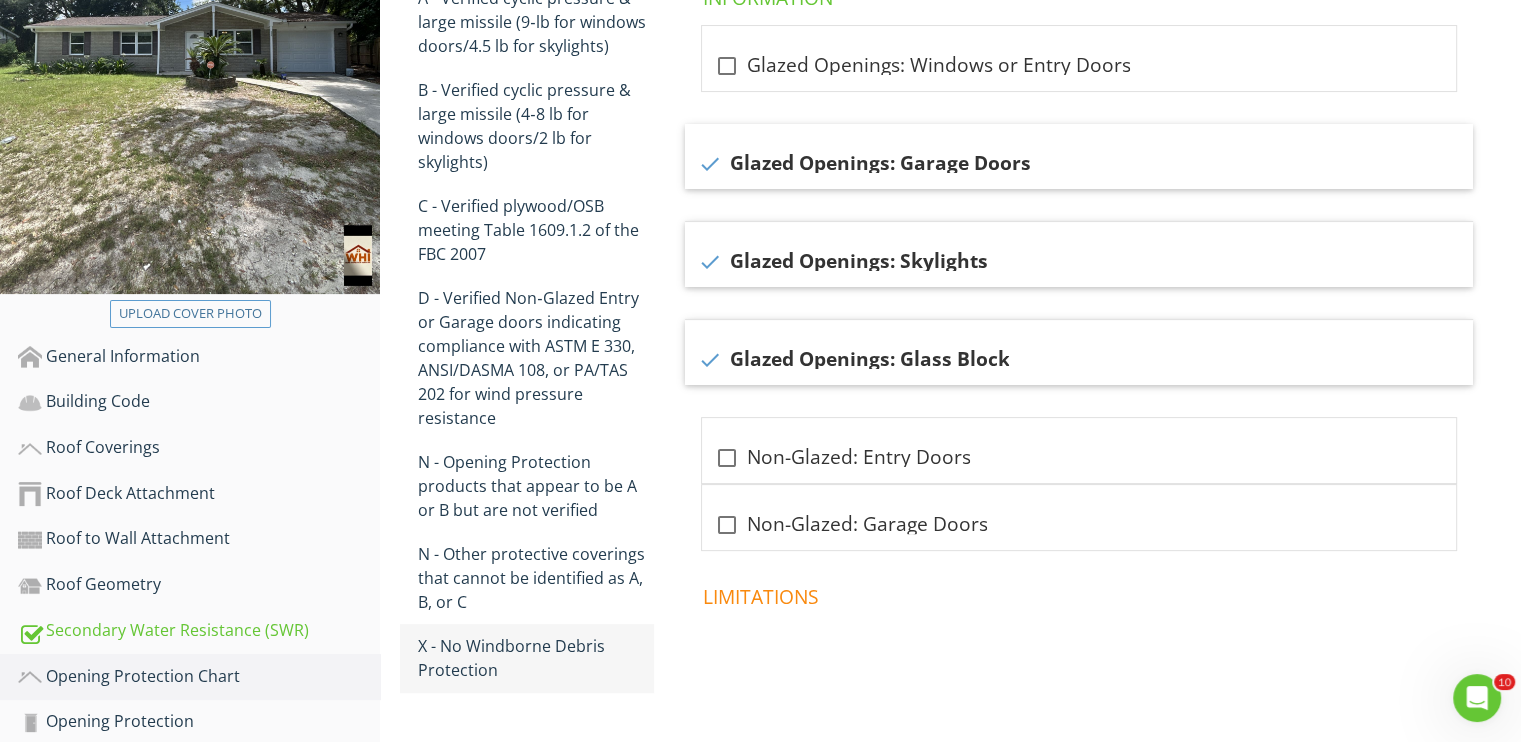click on "X - No Windborne Debris Protection" at bounding box center (535, 658) 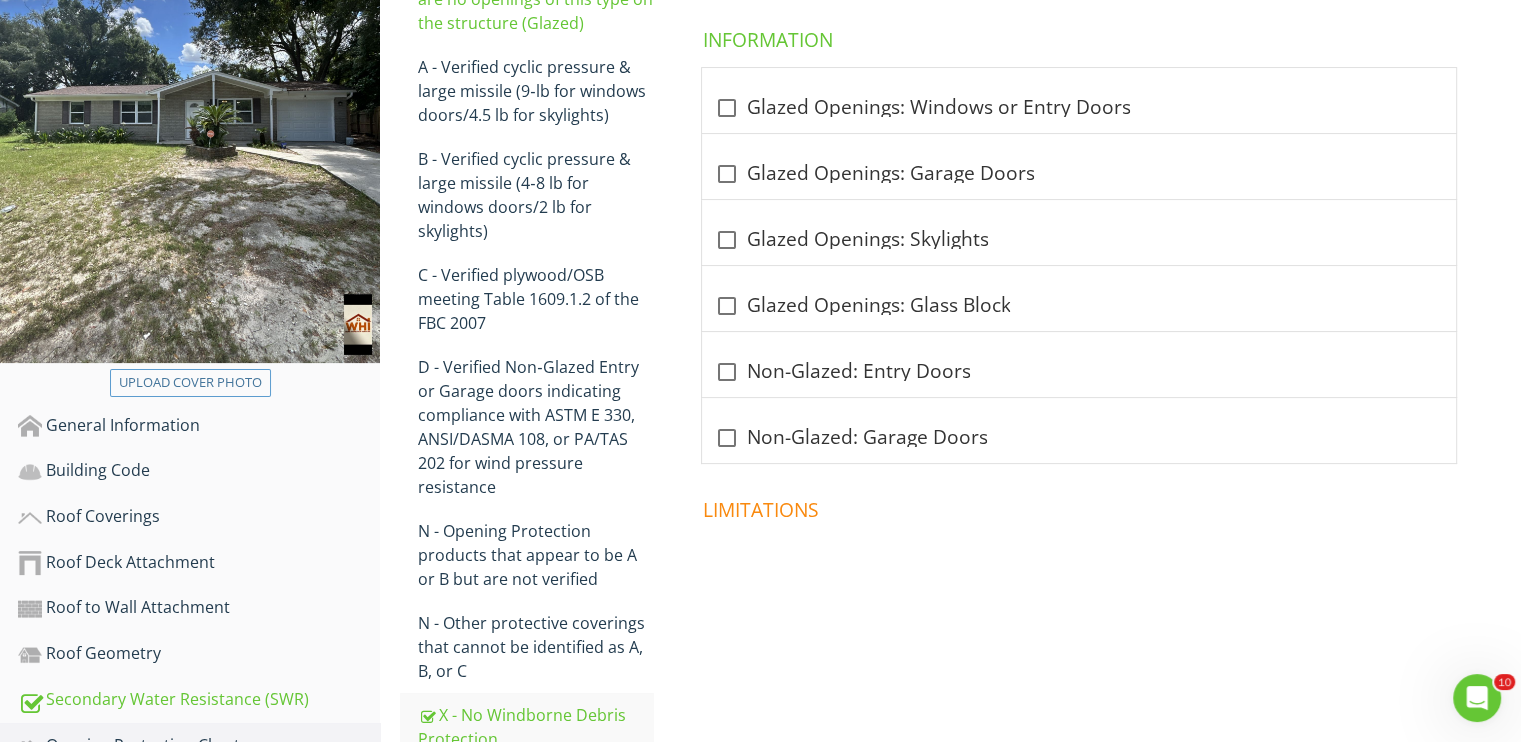 scroll, scrollTop: 249, scrollLeft: 0, axis: vertical 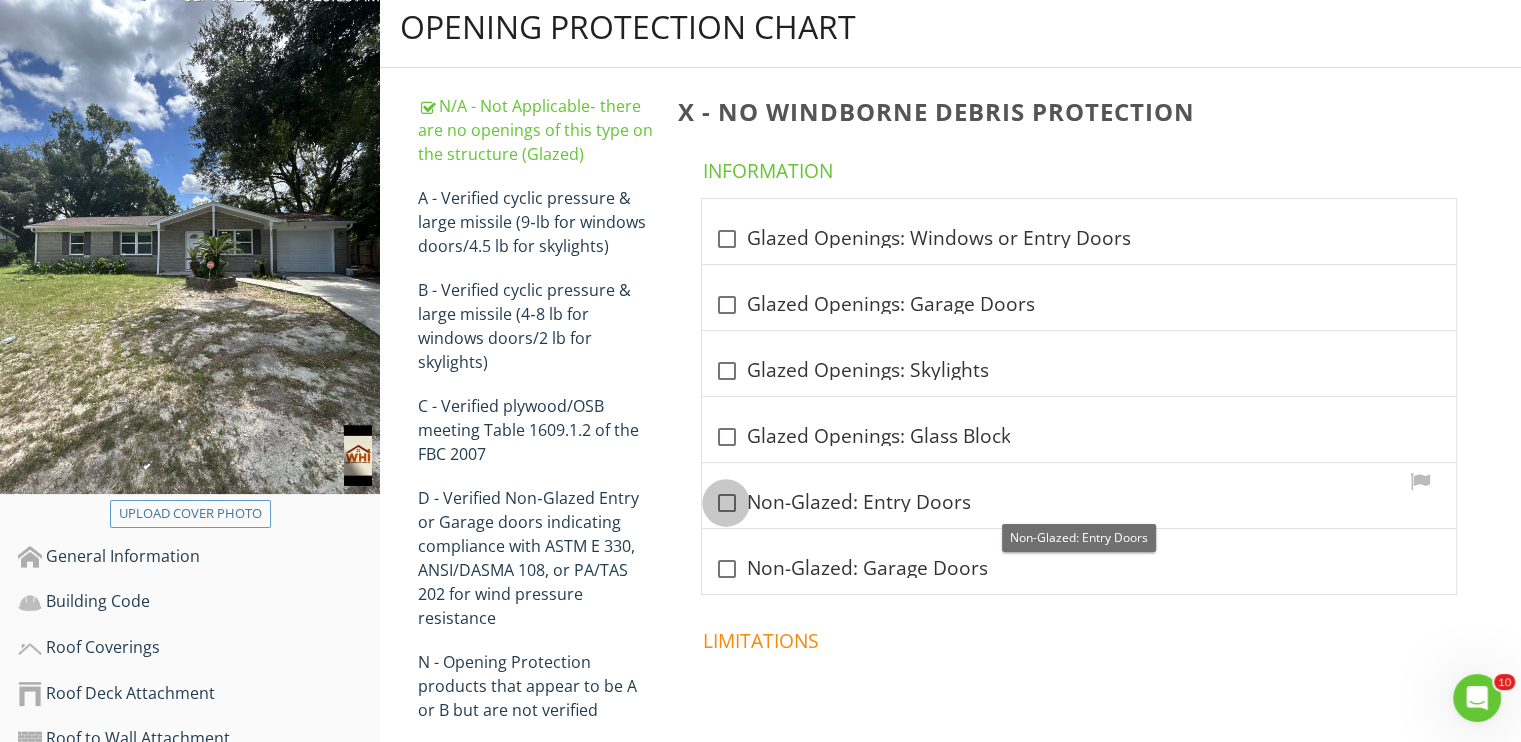 click at bounding box center [726, 503] 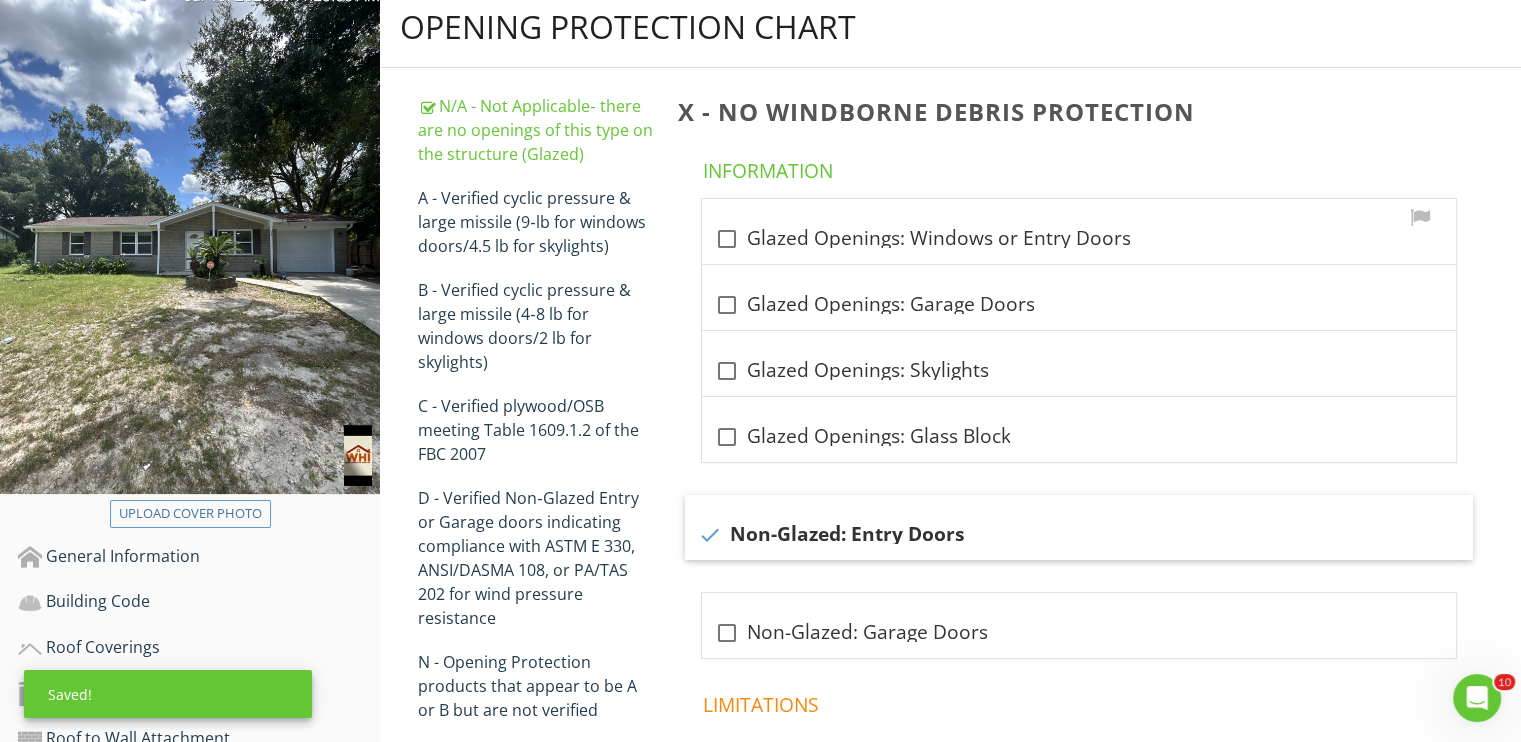 click at bounding box center [726, 239] 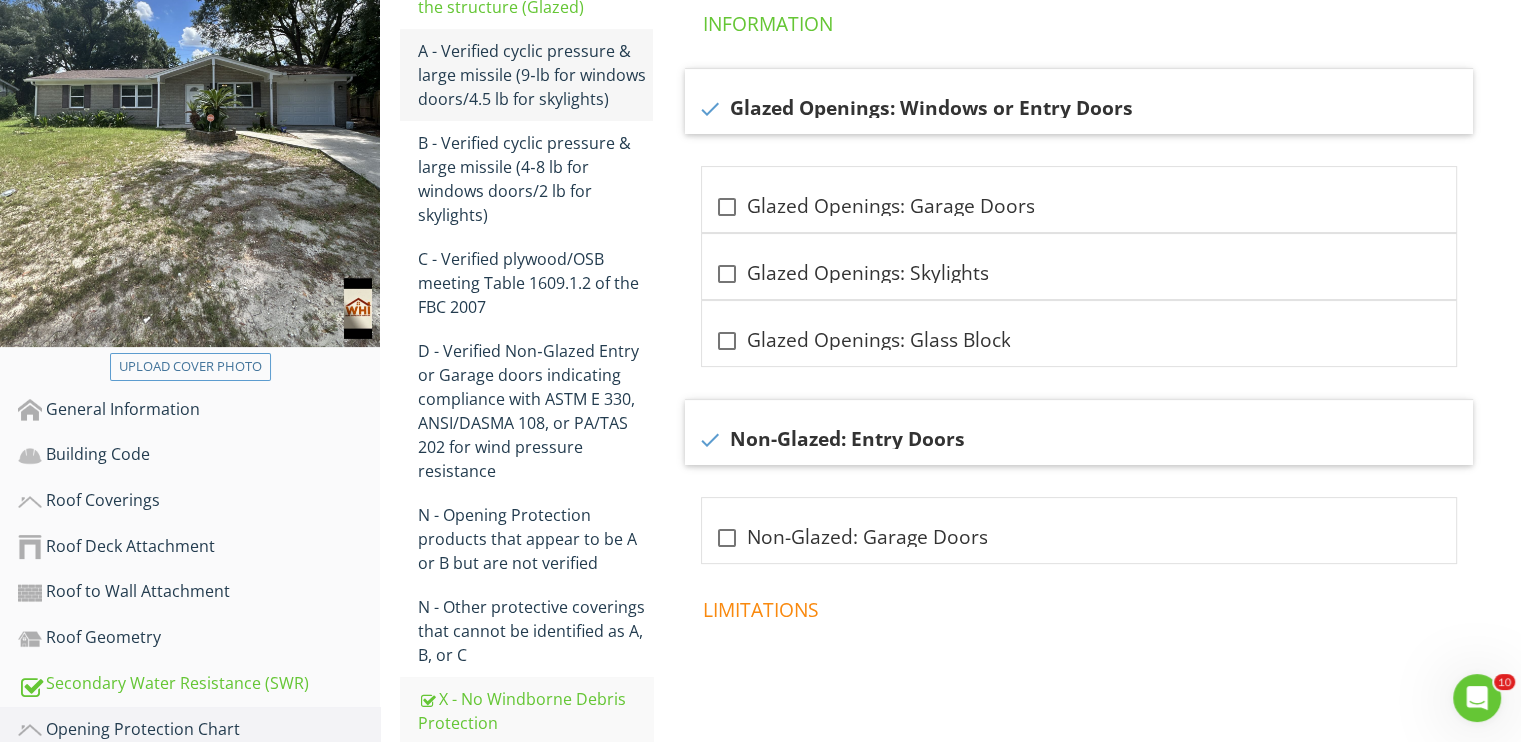 scroll, scrollTop: 349, scrollLeft: 0, axis: vertical 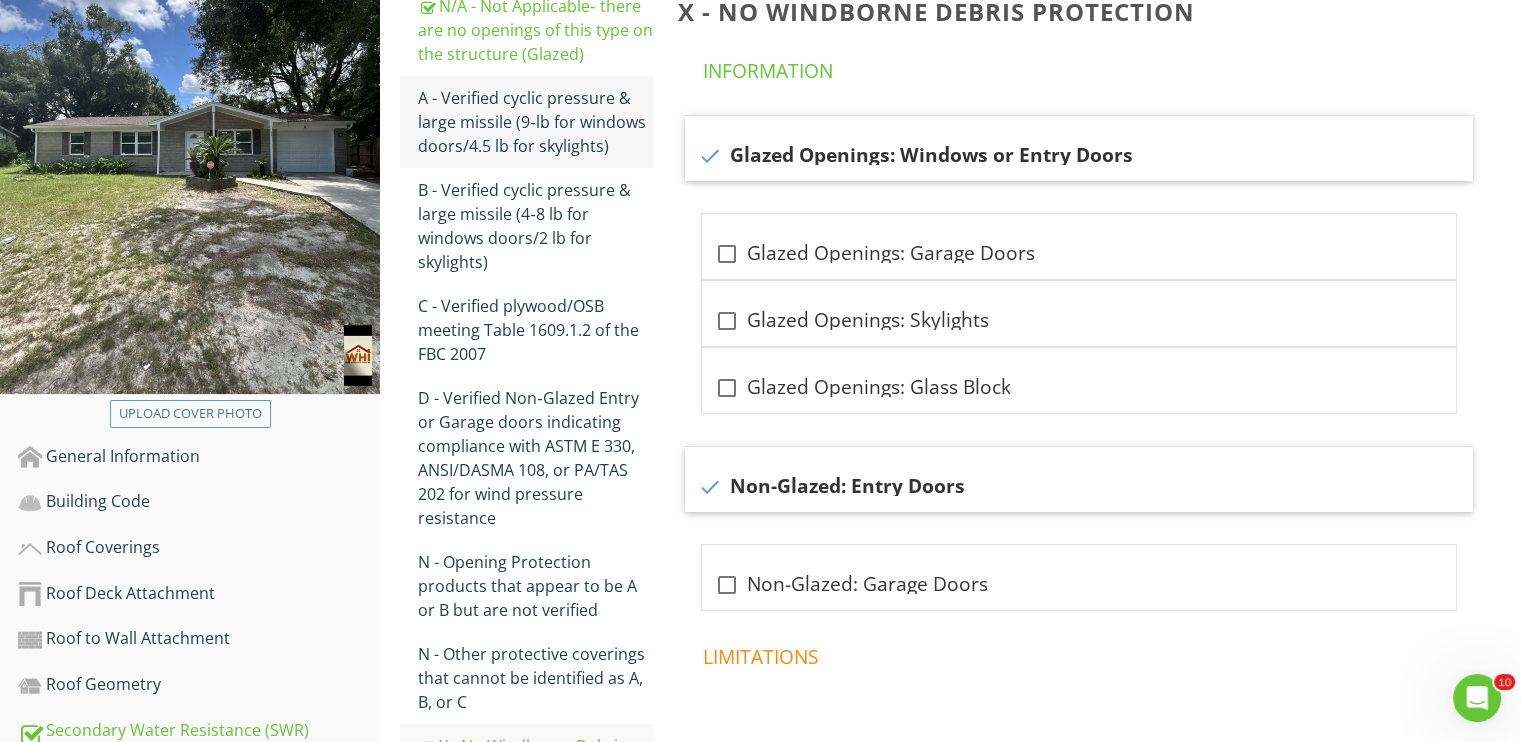 click on "A - Verified cyclic pressure & large missile (9‐lb for windows doors/4.5 lb for skylights)" at bounding box center [535, 122] 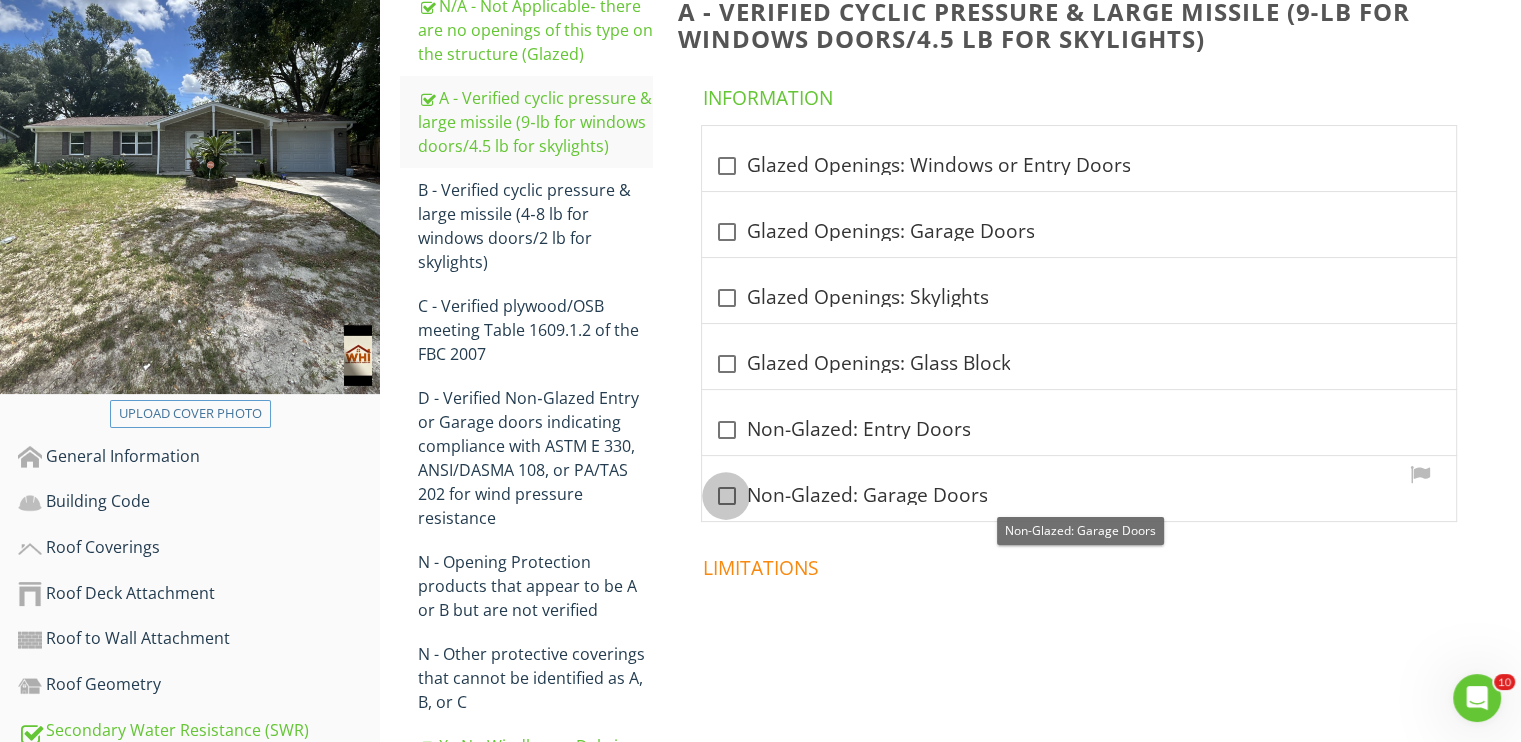click at bounding box center (726, 496) 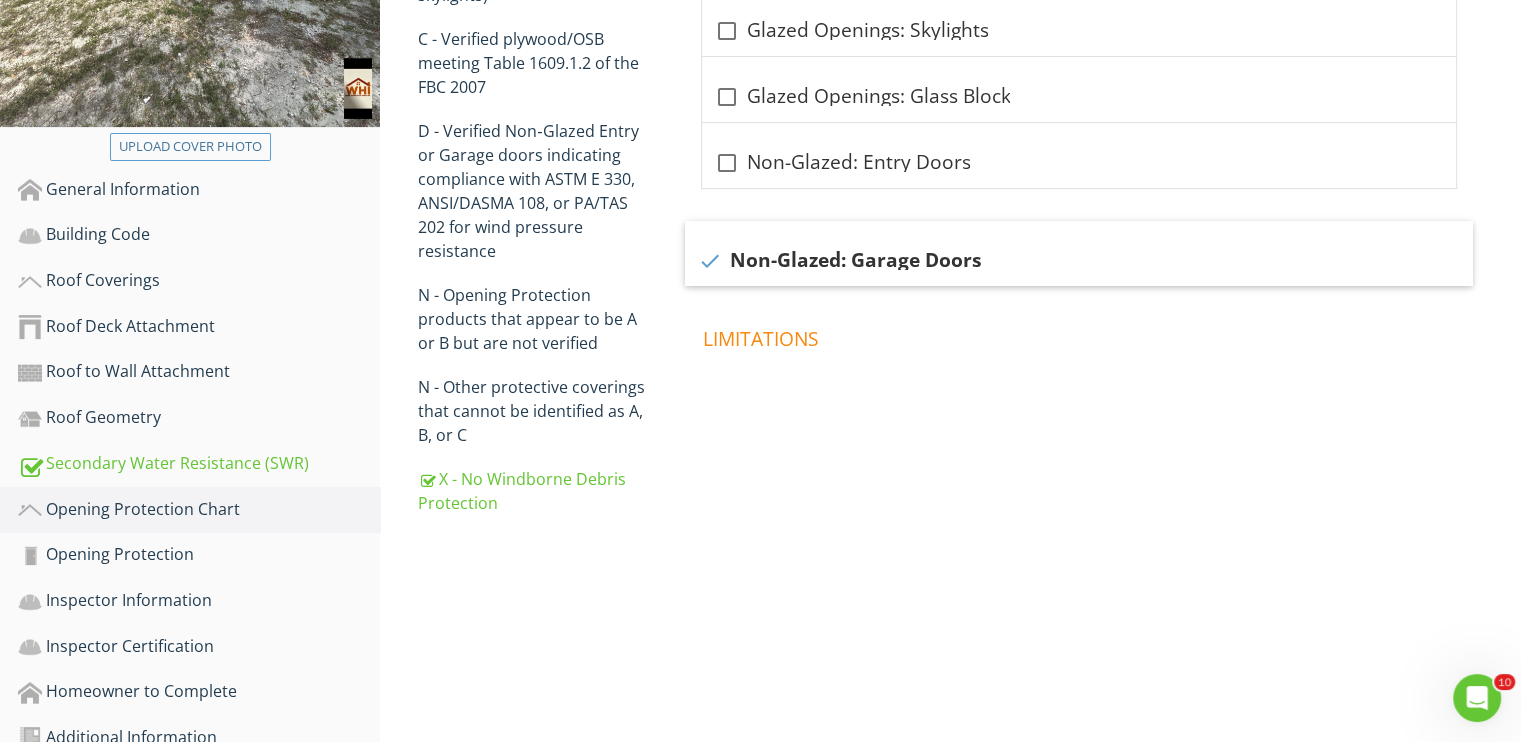 scroll, scrollTop: 649, scrollLeft: 0, axis: vertical 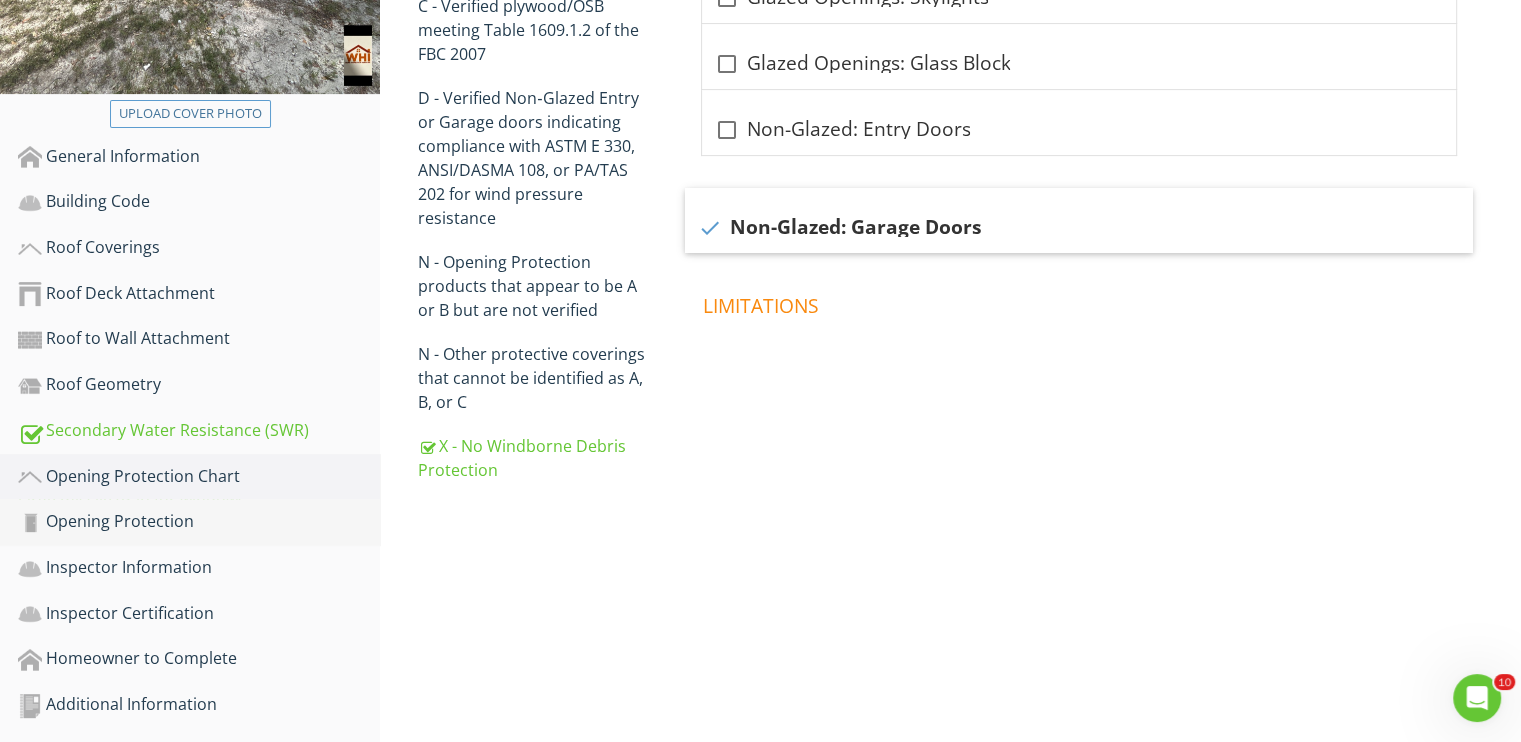 click on "Opening Protection" at bounding box center [199, 522] 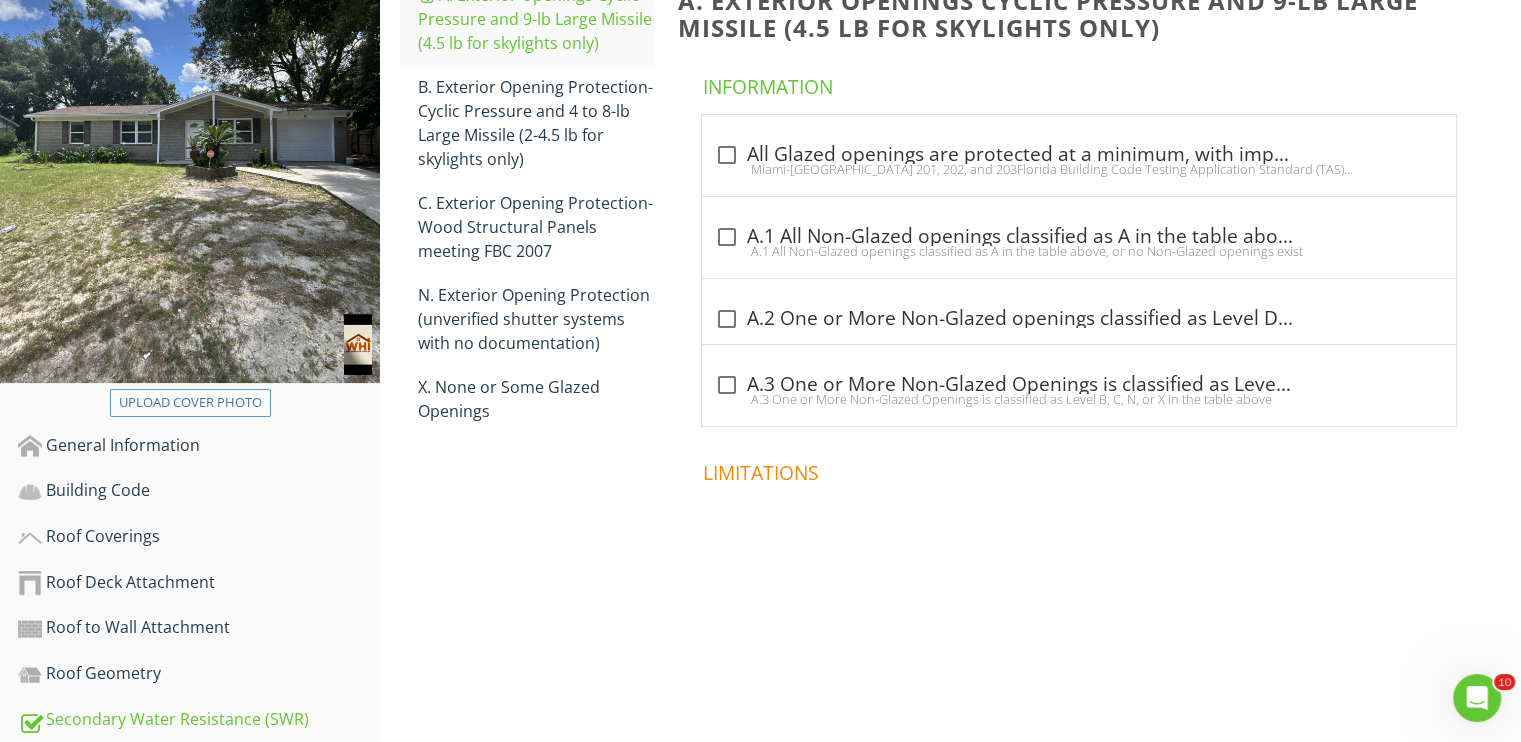 scroll, scrollTop: 349, scrollLeft: 0, axis: vertical 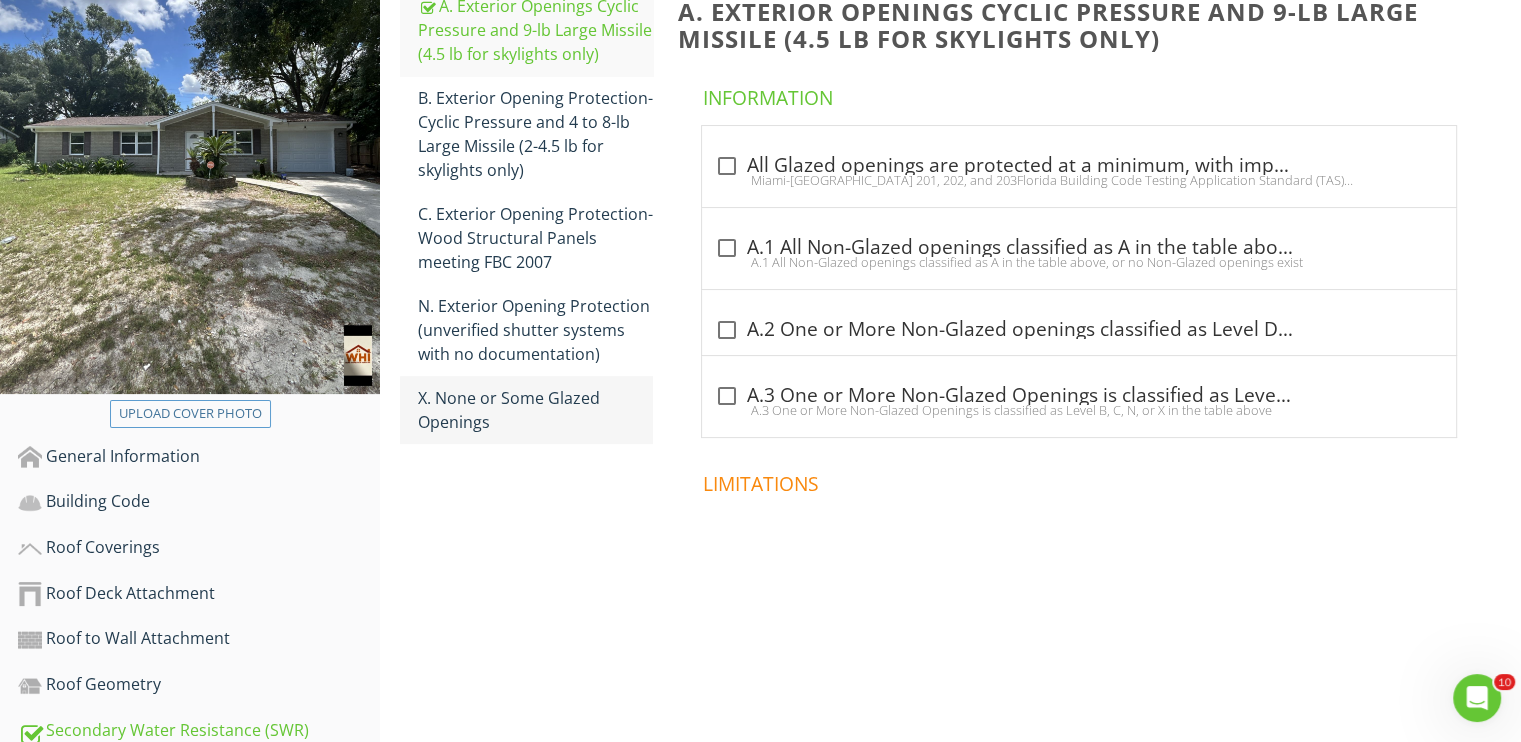 click on "X. None or Some Glazed Openings" at bounding box center [535, 410] 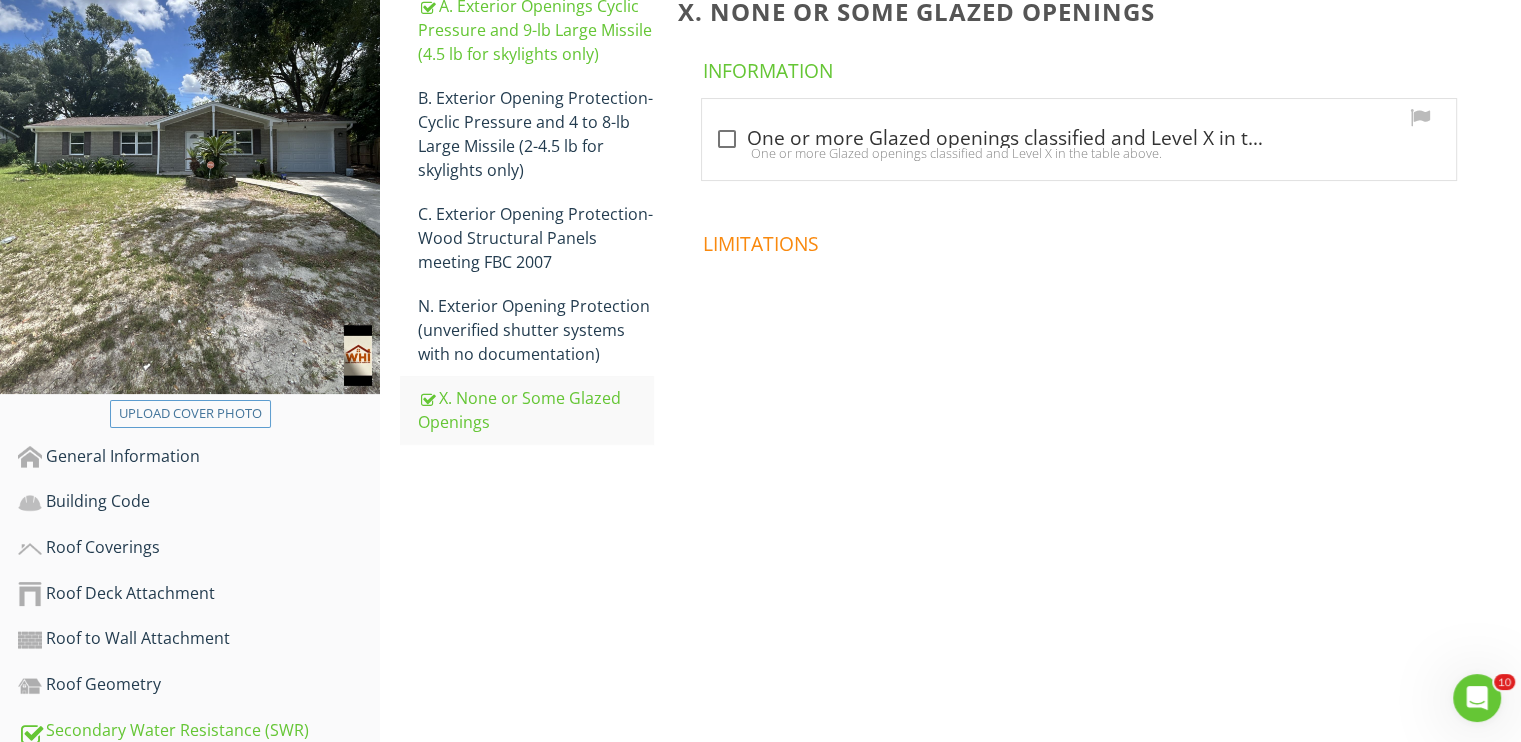 click at bounding box center [726, 139] 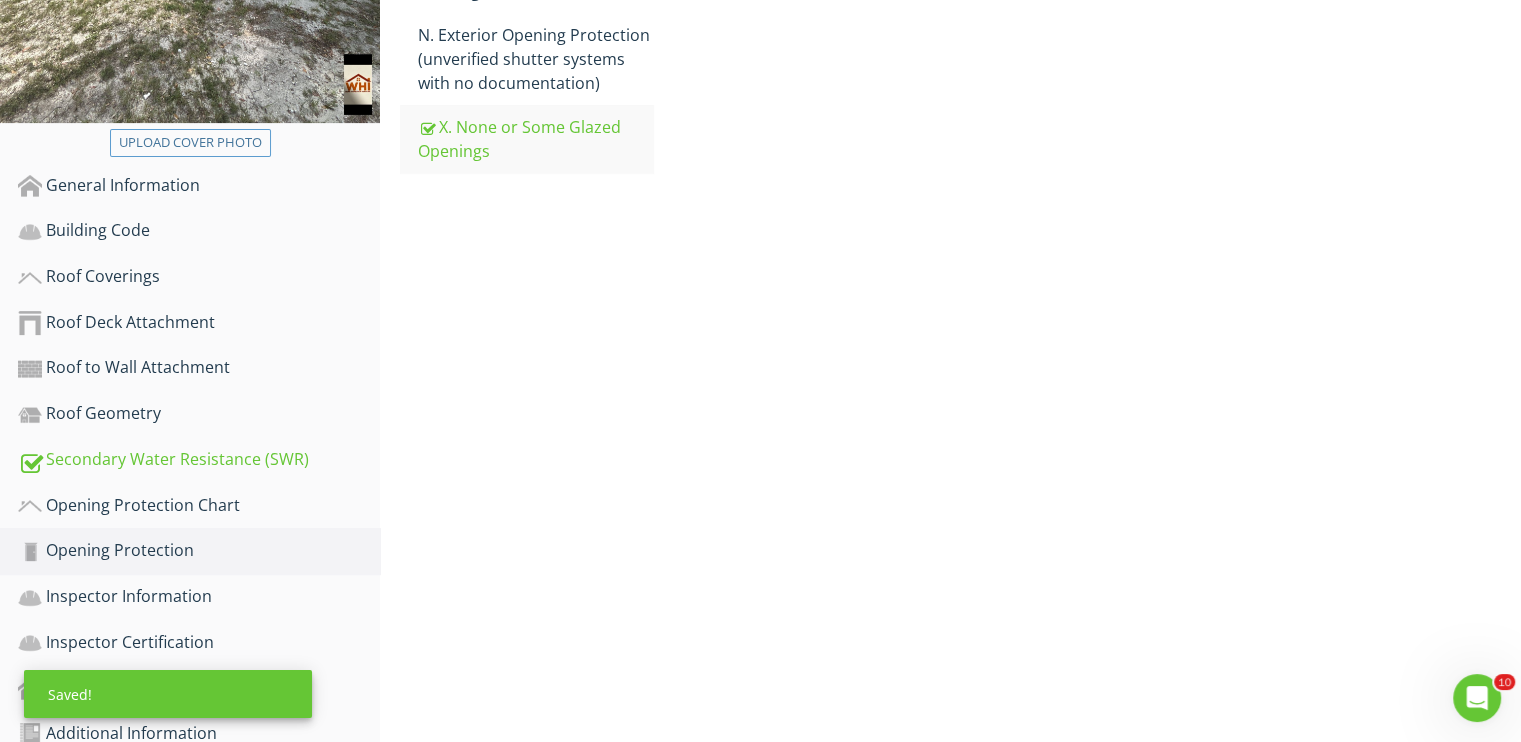 scroll, scrollTop: 649, scrollLeft: 0, axis: vertical 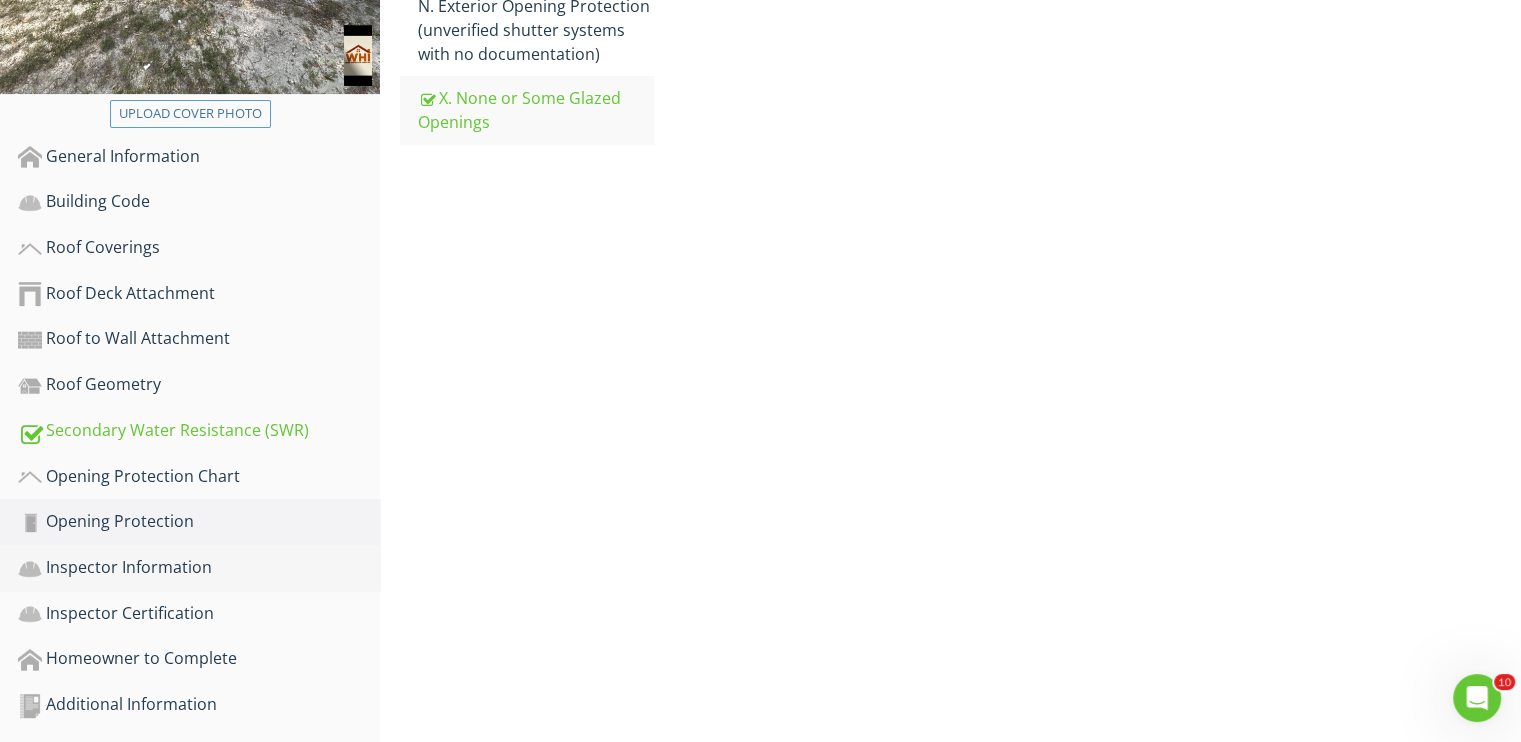 click on "Inspector Information" at bounding box center [199, 568] 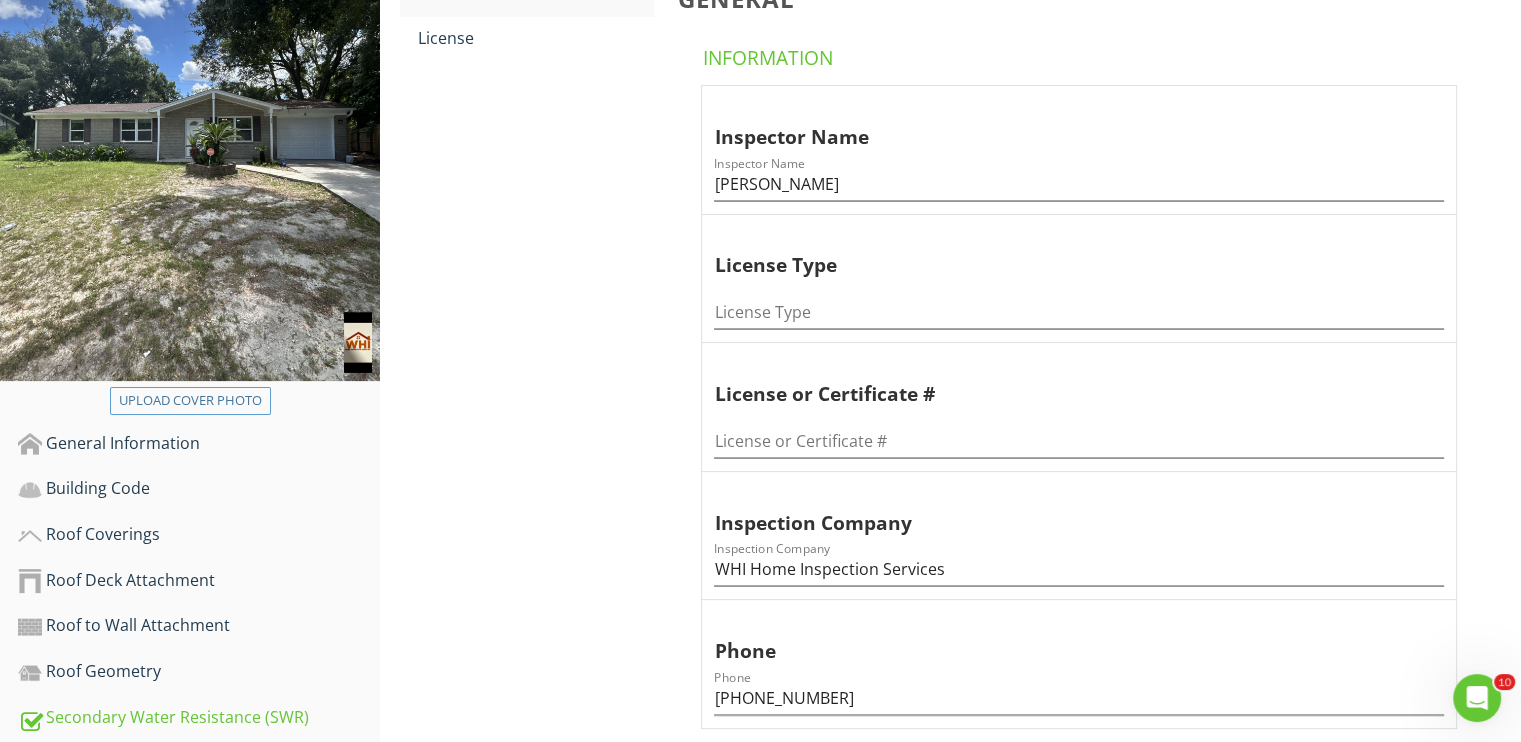 scroll, scrollTop: 349, scrollLeft: 0, axis: vertical 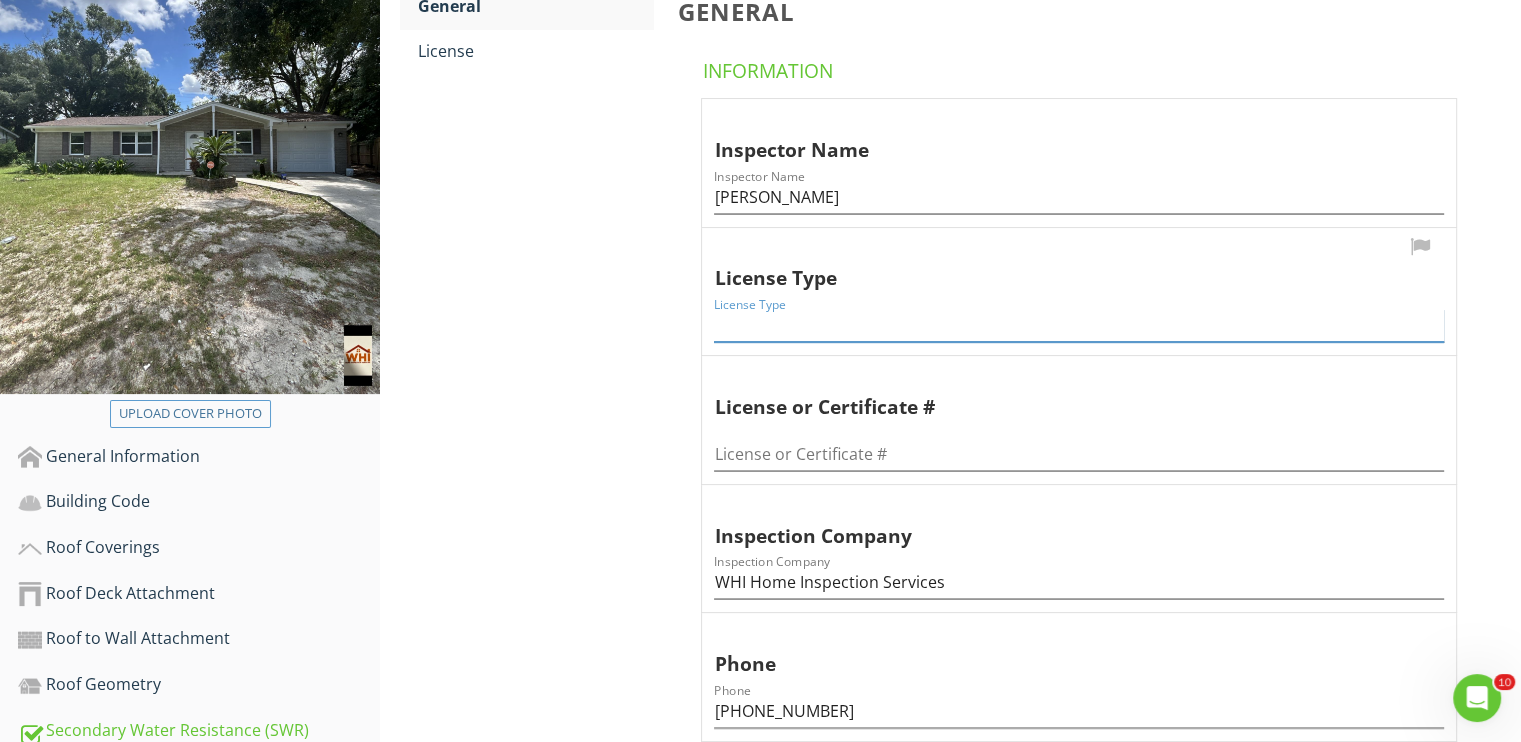 click at bounding box center (1079, 325) 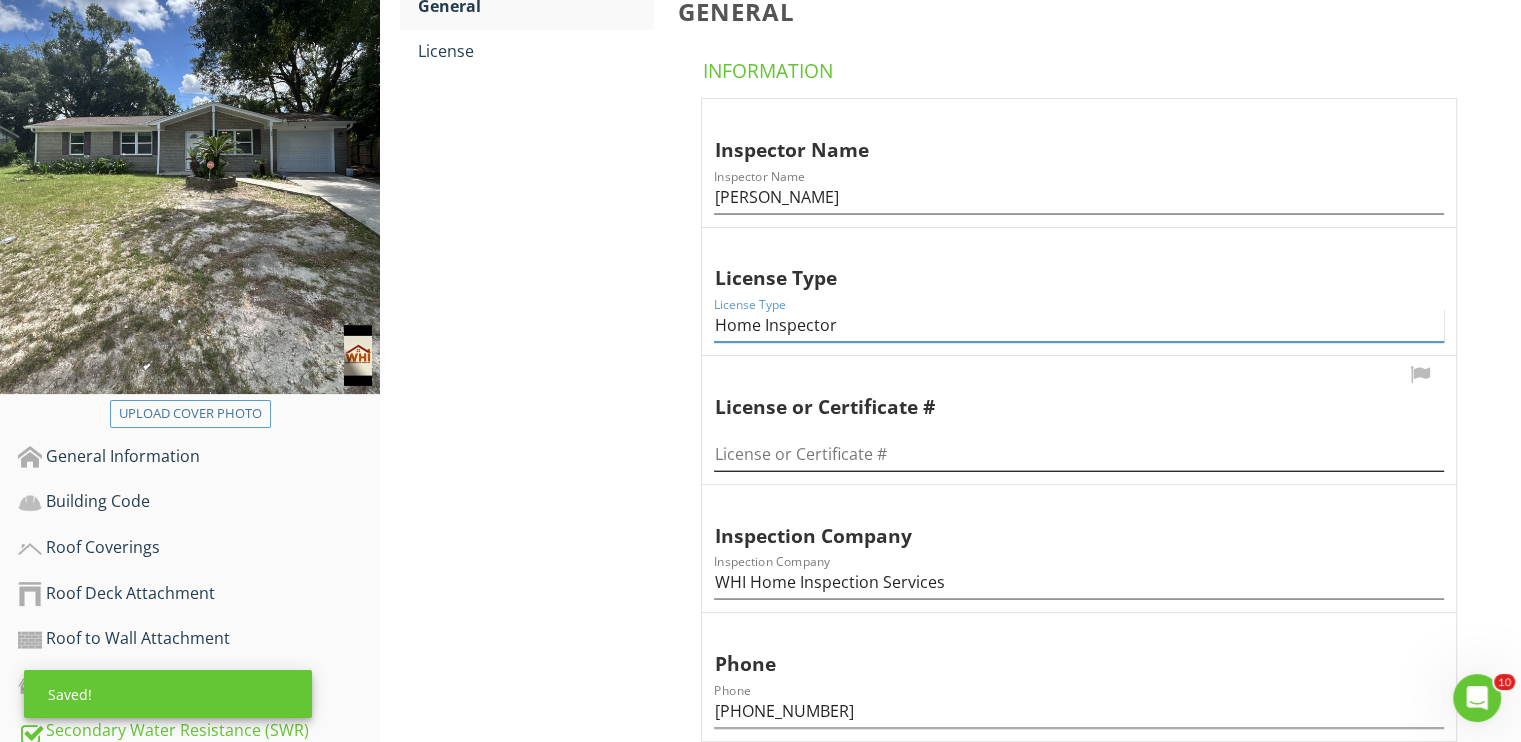 type on "Home Inspector" 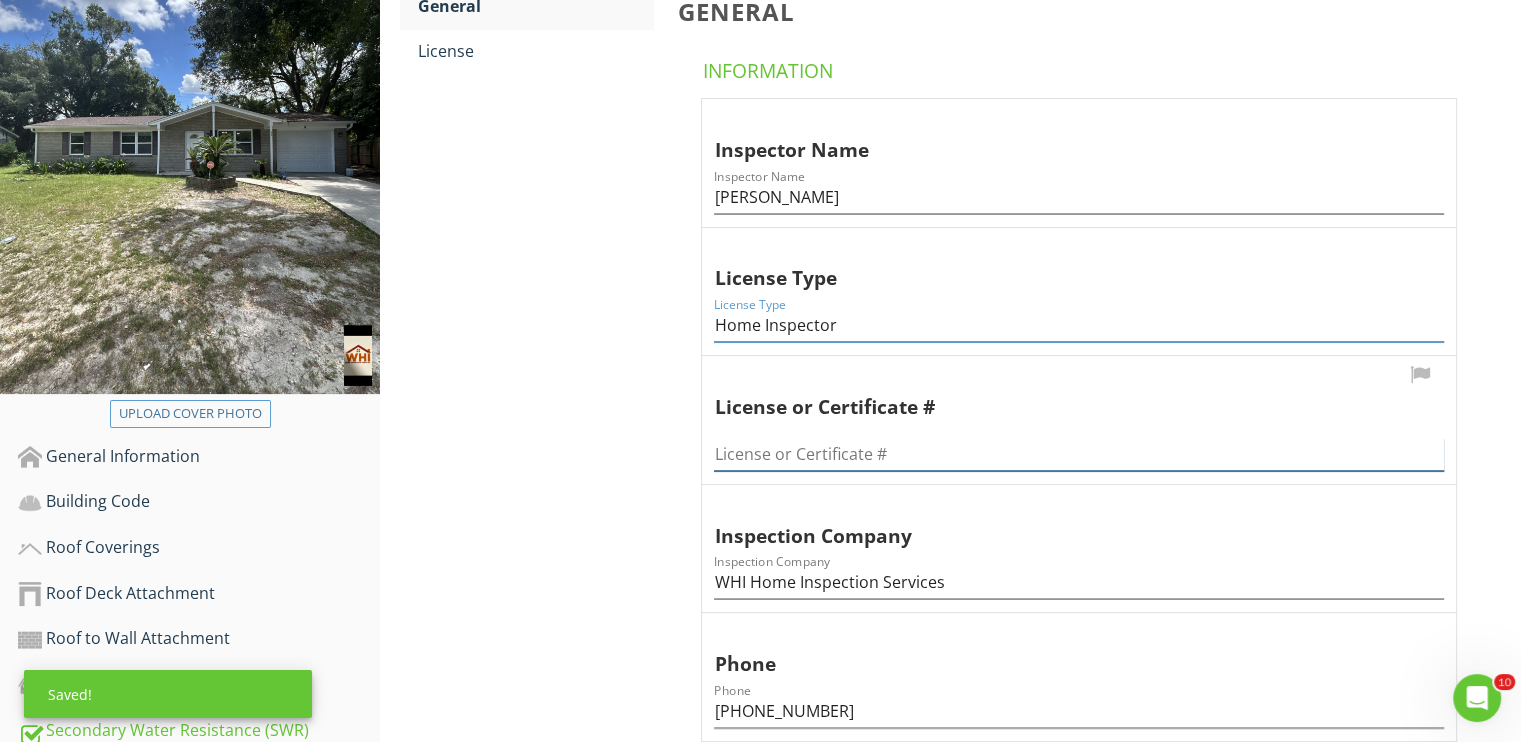 click at bounding box center [1079, 454] 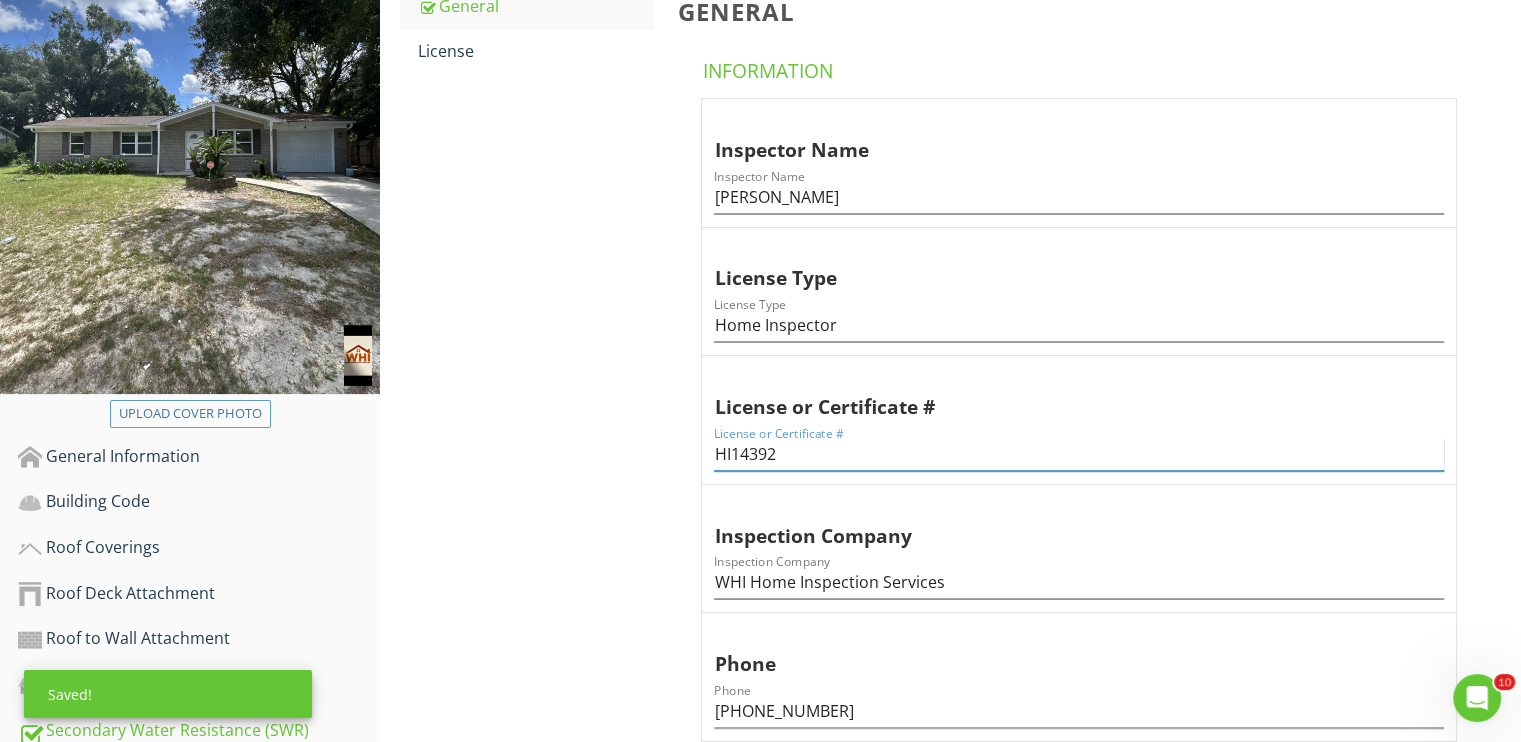 type on "HI14392" 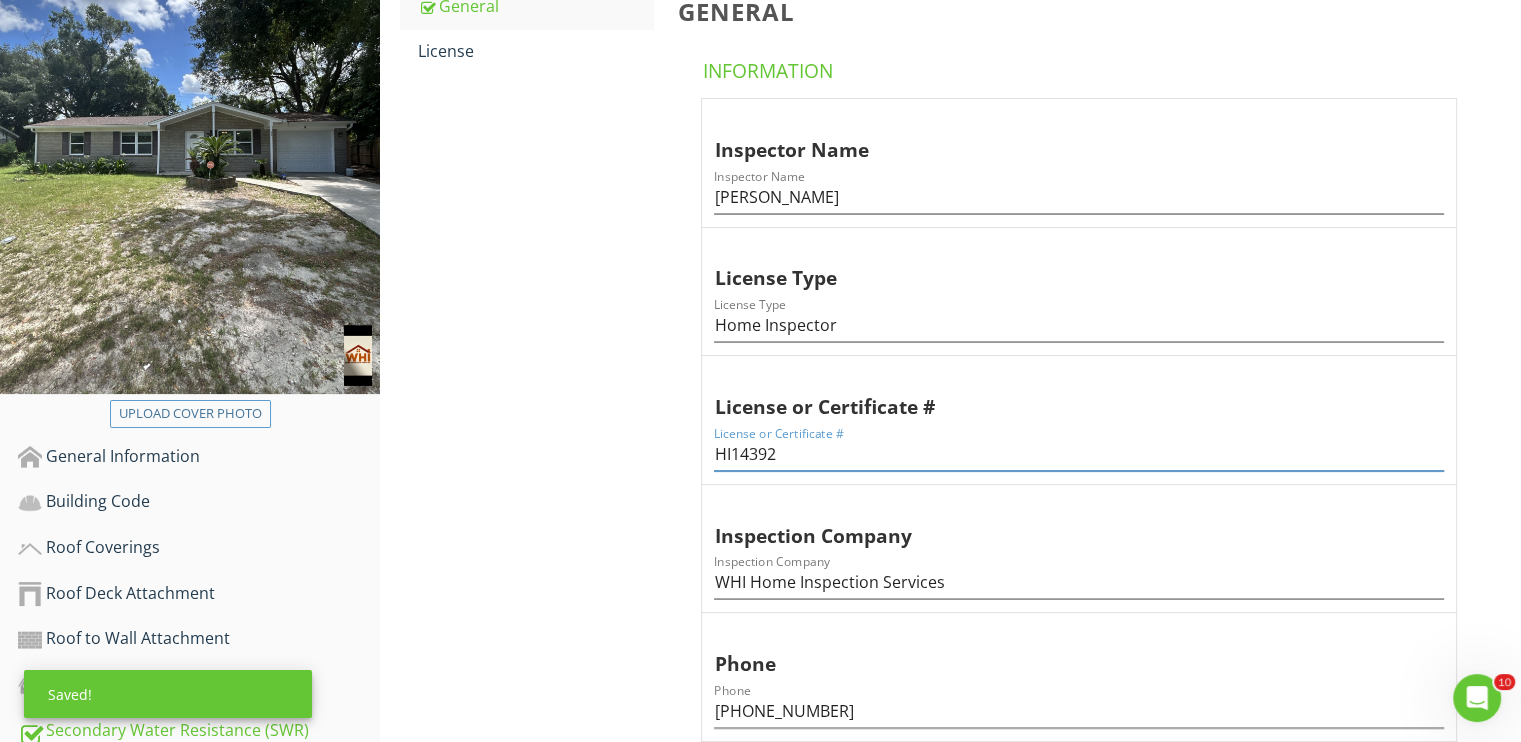 click on "Inspector Name
Inspector Name Philip Fore
License Type
License Type Home Inspector
License or Certificate #
License or Certificate # HI14392
Inspection Company
Inspection Company WHI Home Inspection Services
Phone
Phone 850-346-7693" at bounding box center (1083, 420) 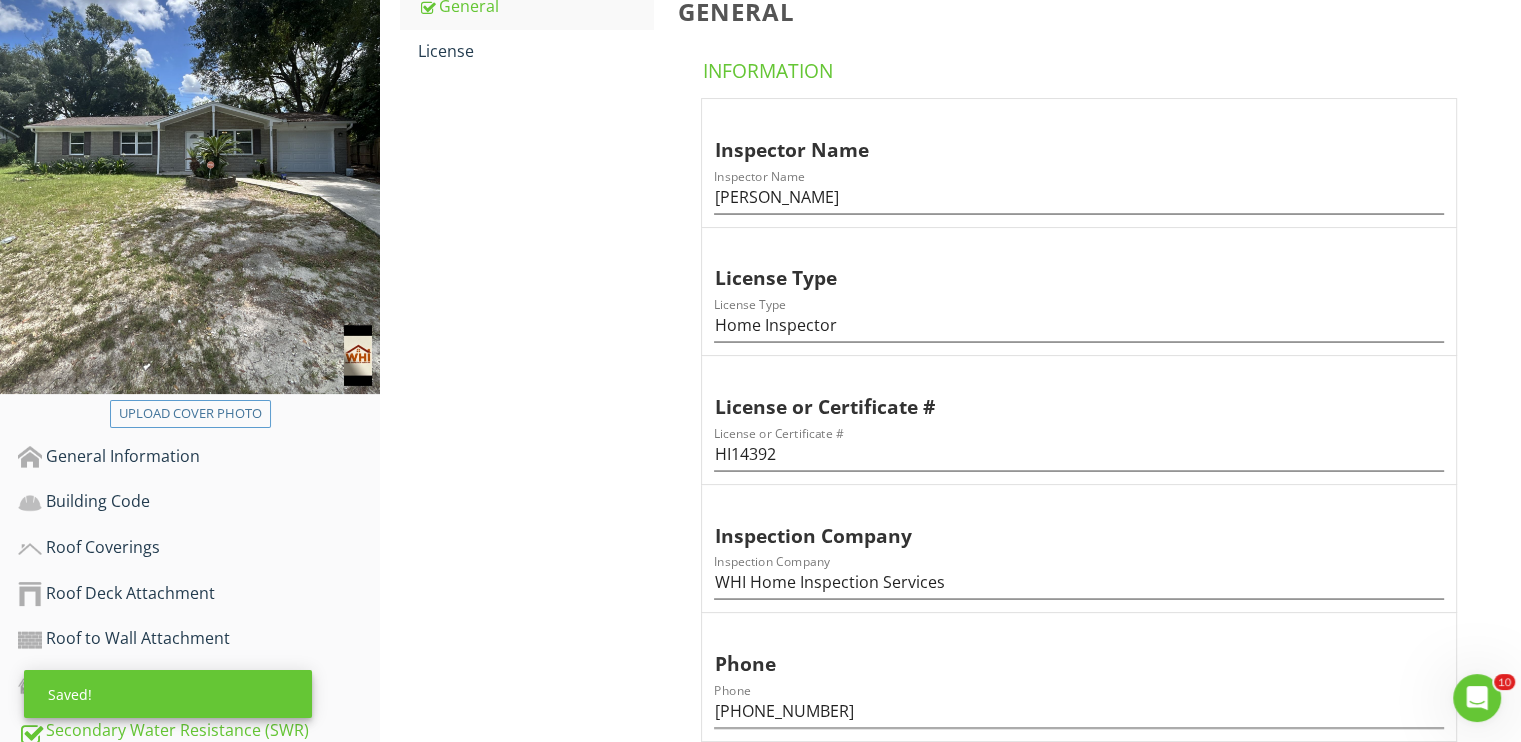 scroll, scrollTop: 149, scrollLeft: 0, axis: vertical 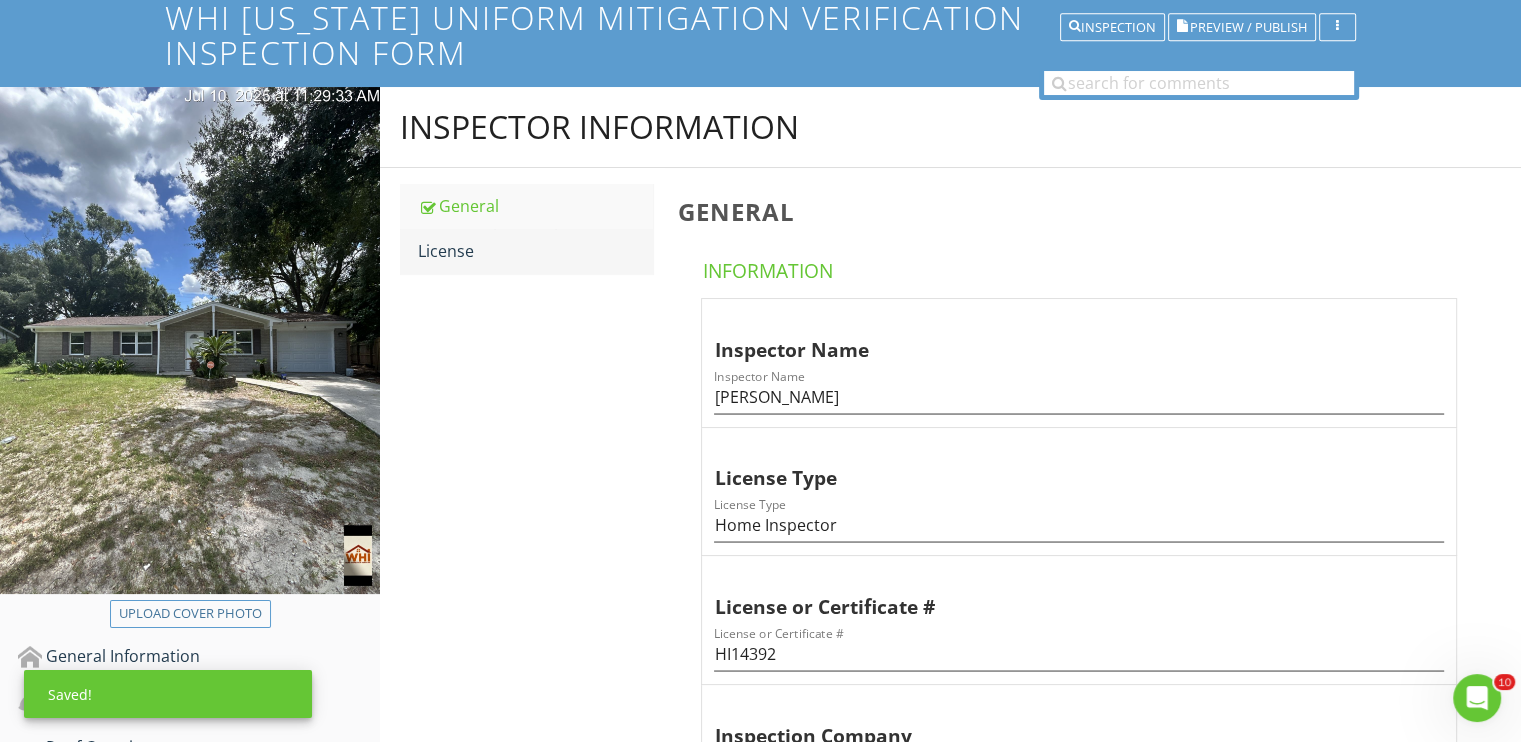 click on "License" at bounding box center [535, 251] 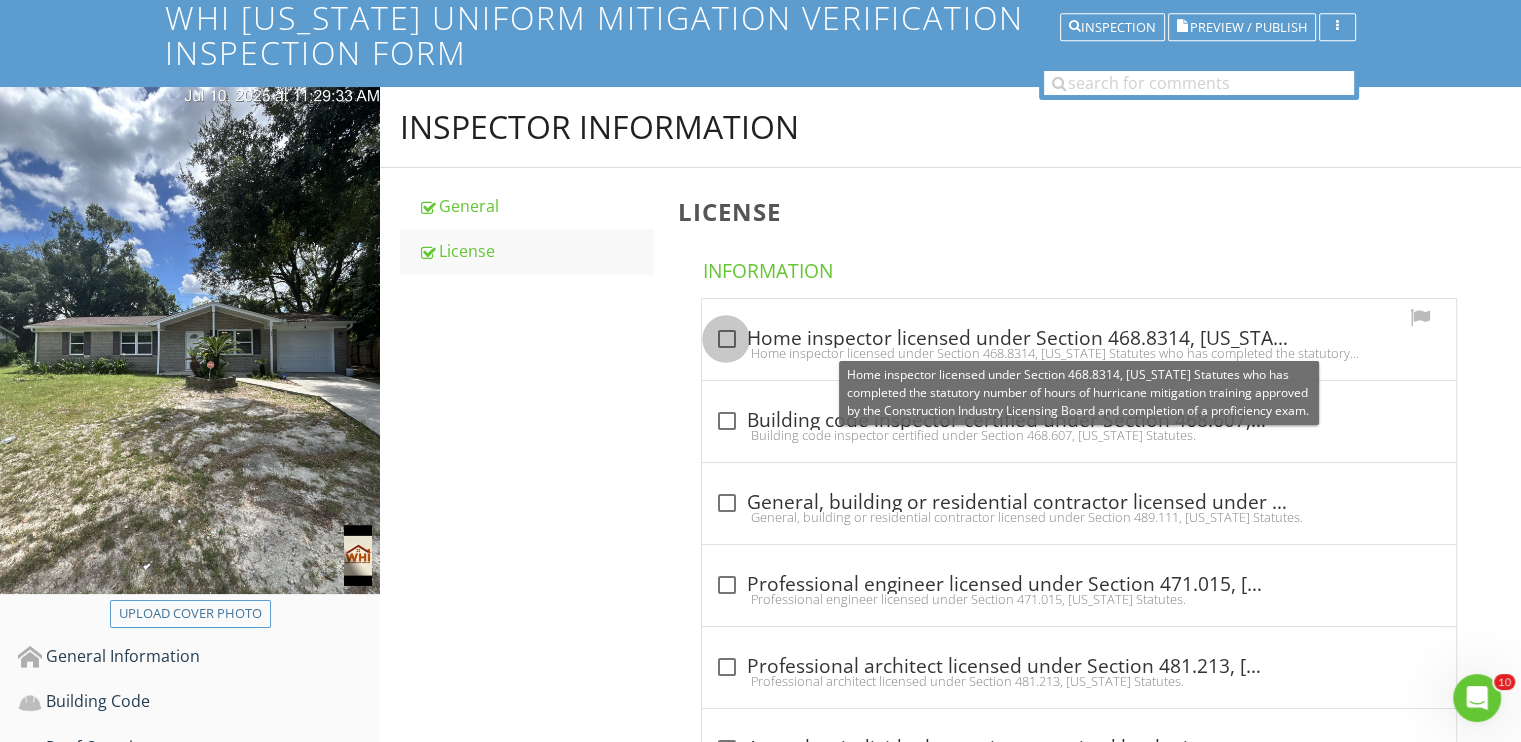 click at bounding box center (726, 339) 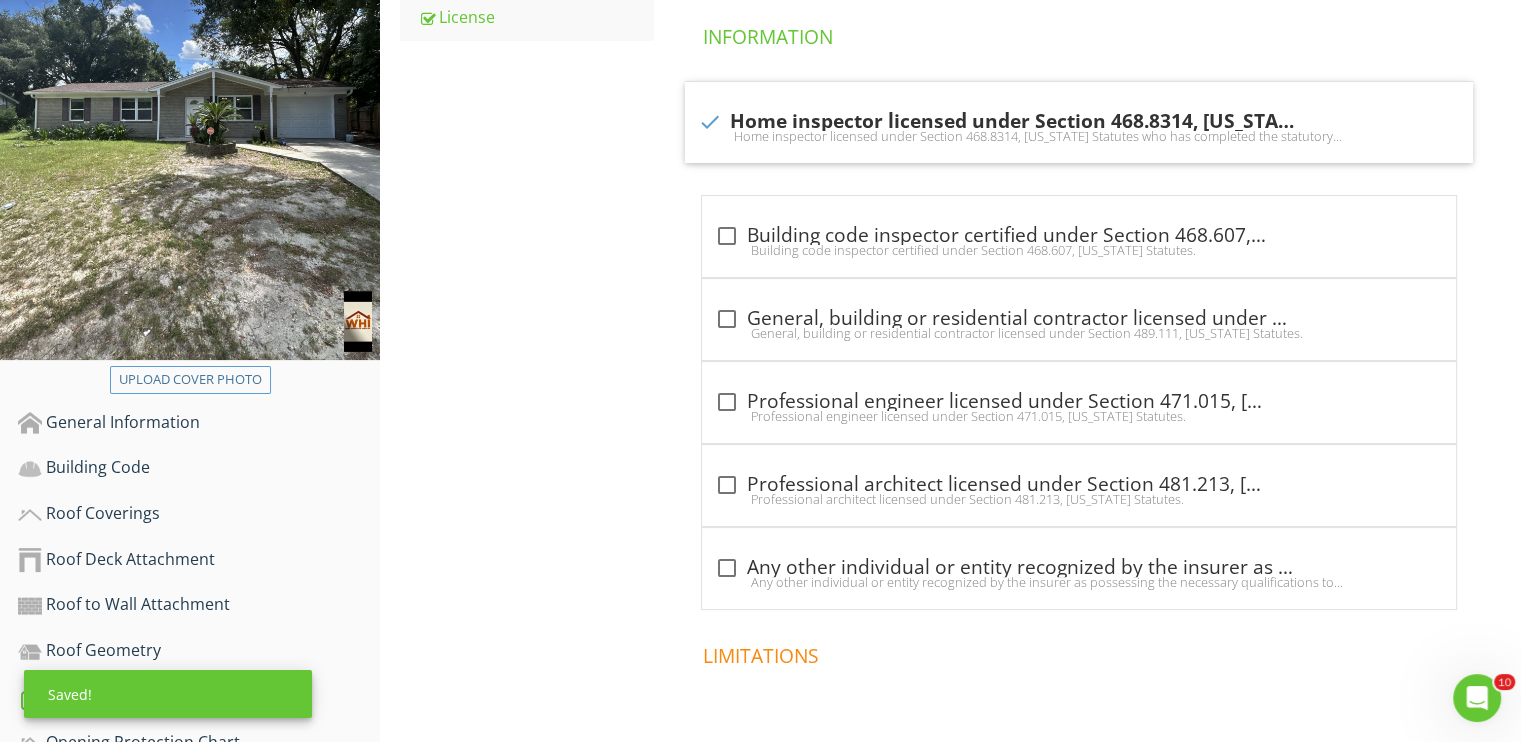 scroll, scrollTop: 649, scrollLeft: 0, axis: vertical 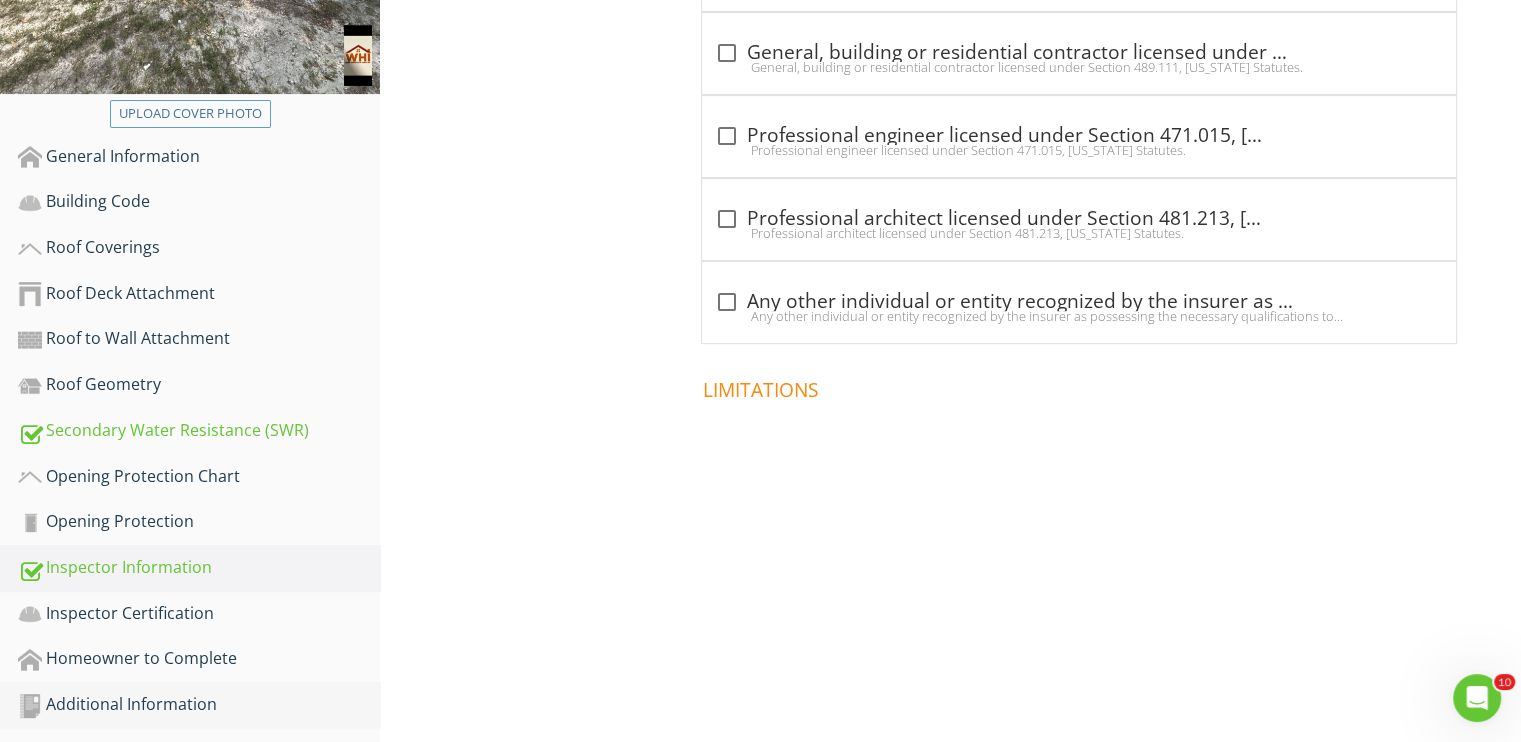 click on "Additional Information" at bounding box center (199, 705) 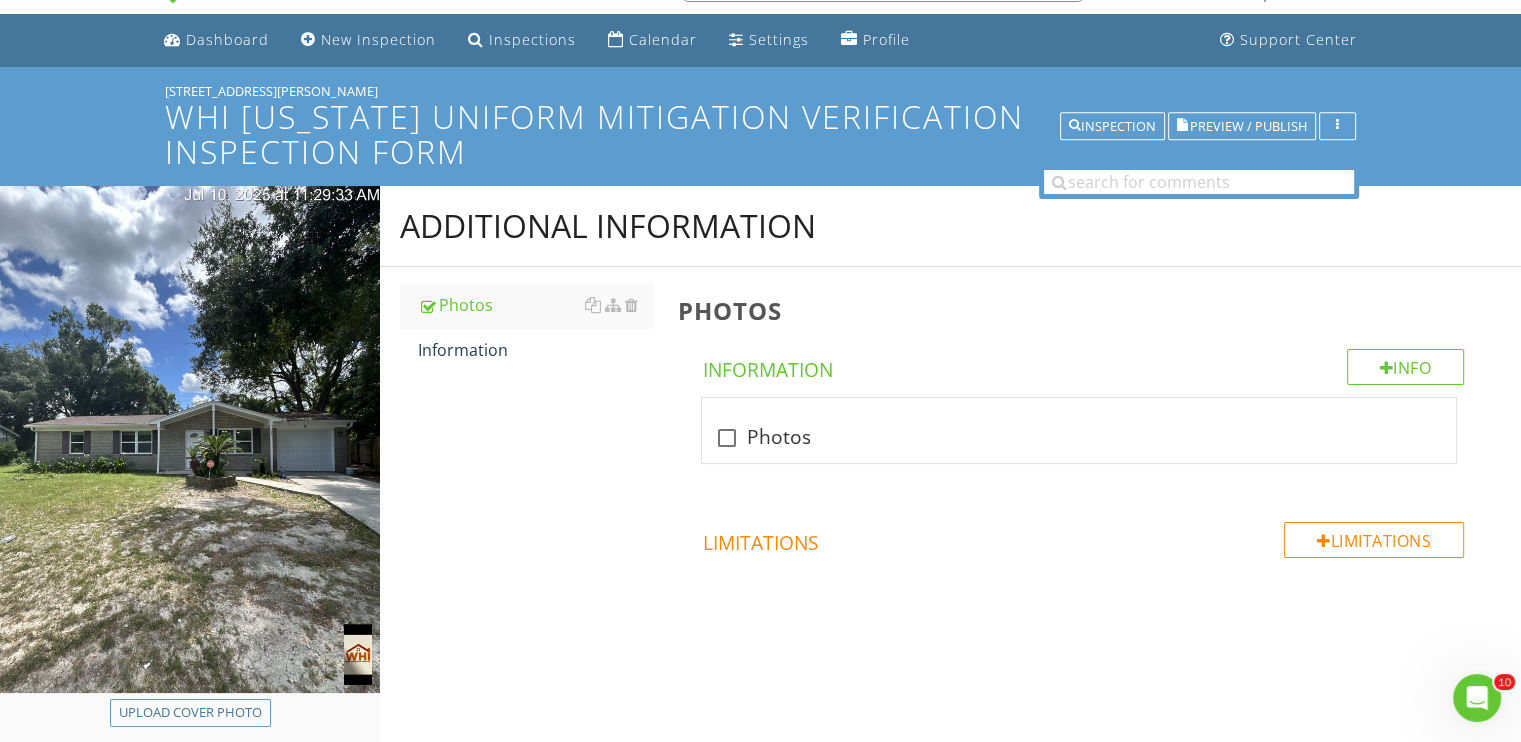 scroll, scrollTop: 49, scrollLeft: 0, axis: vertical 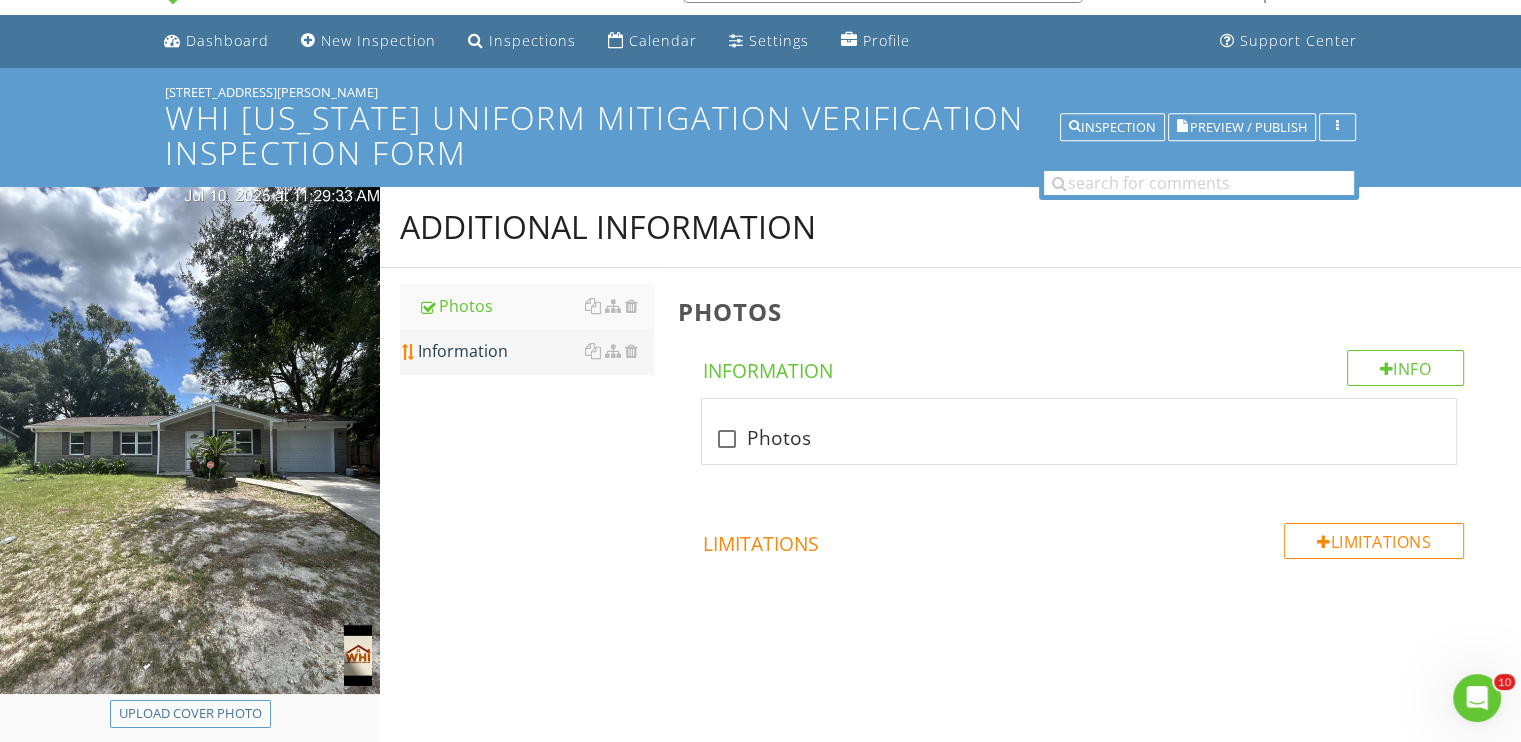 click on "Information" at bounding box center (535, 351) 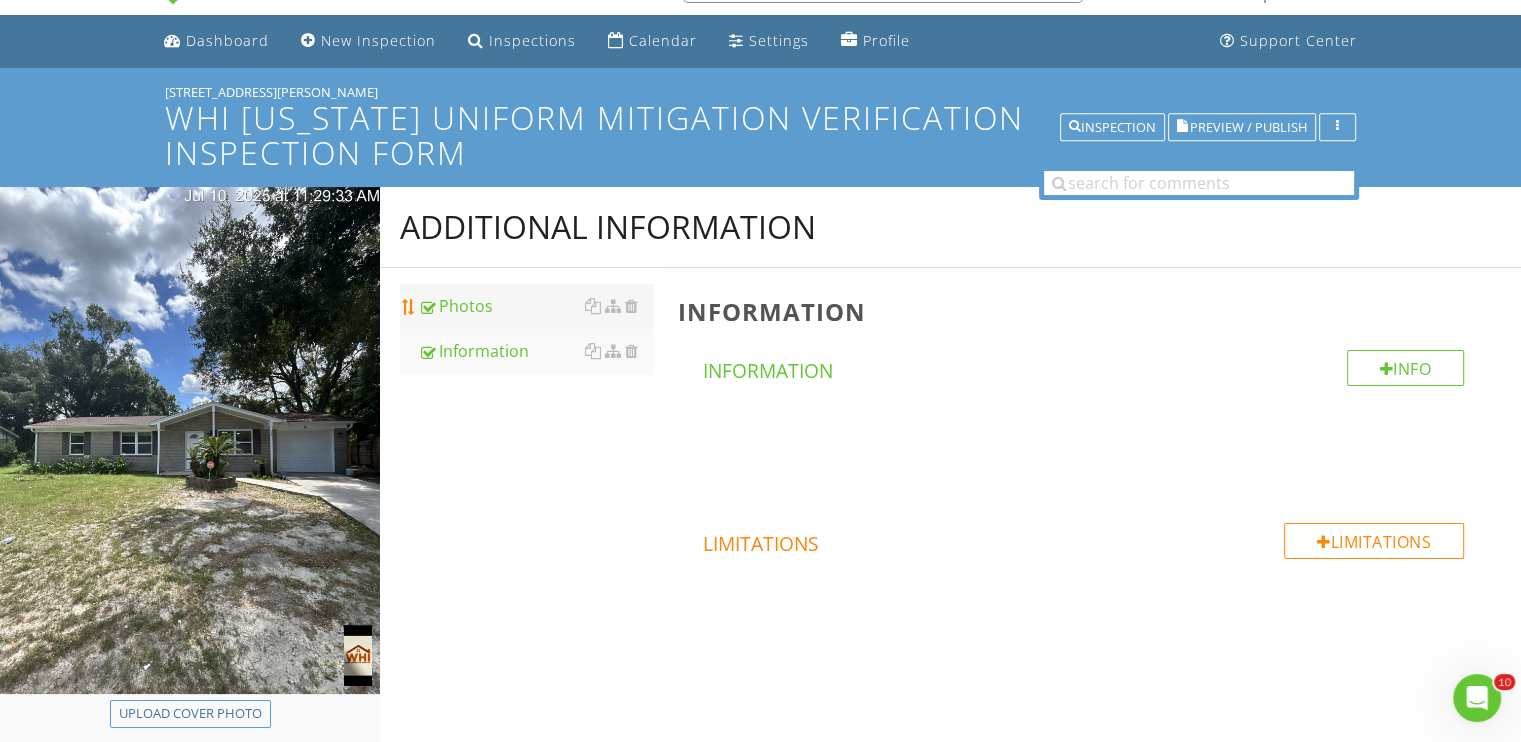 click on "Photos" at bounding box center [535, 306] 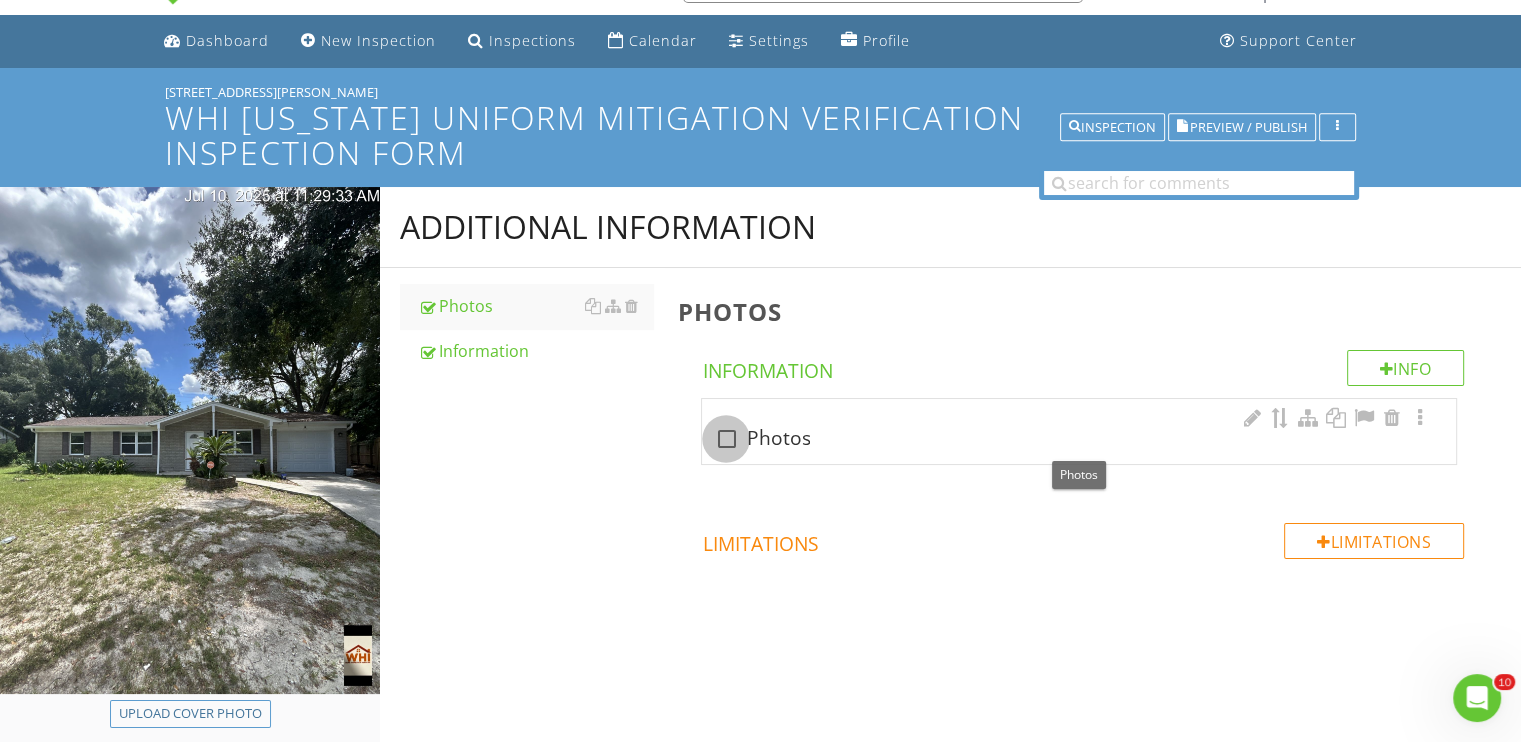 click at bounding box center [726, 439] 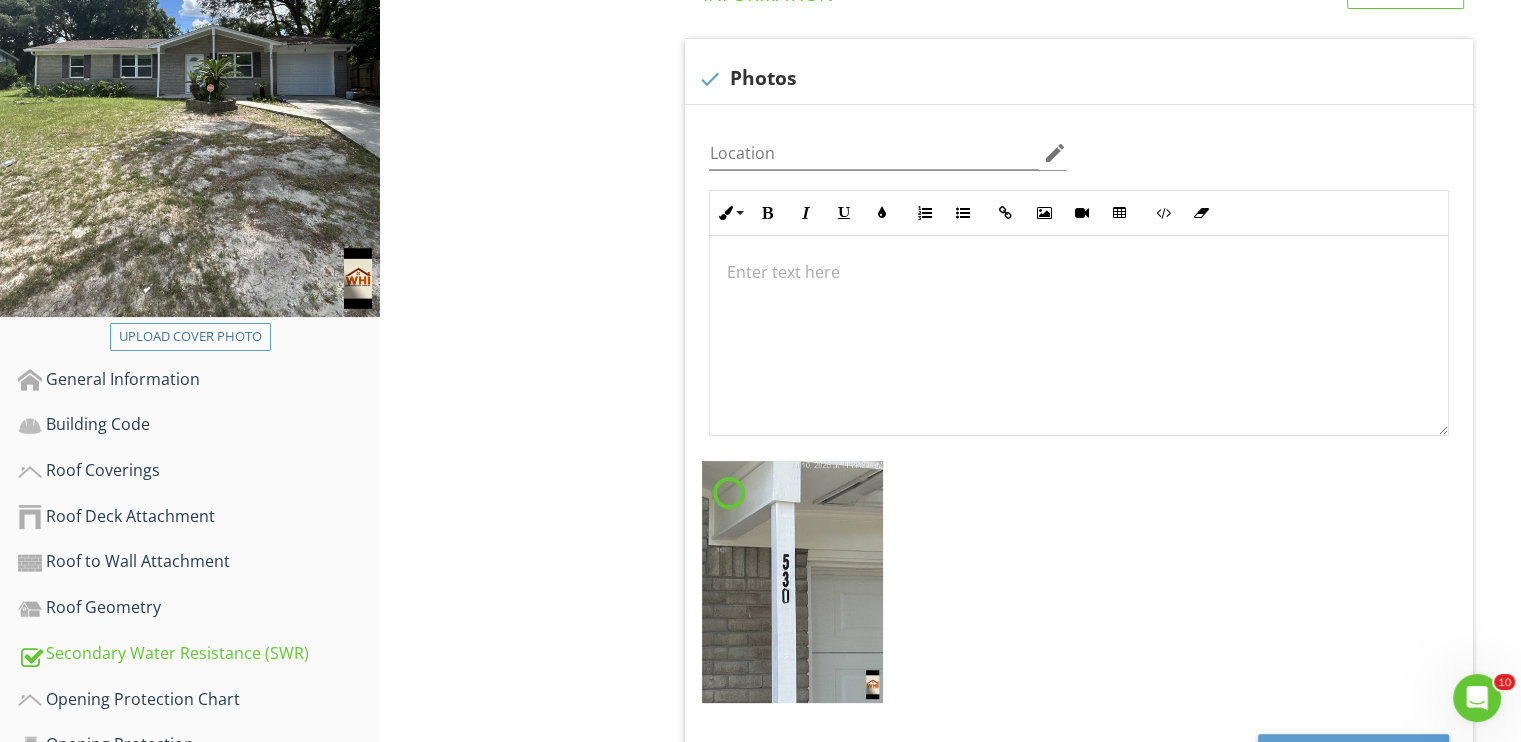 scroll, scrollTop: 549, scrollLeft: 0, axis: vertical 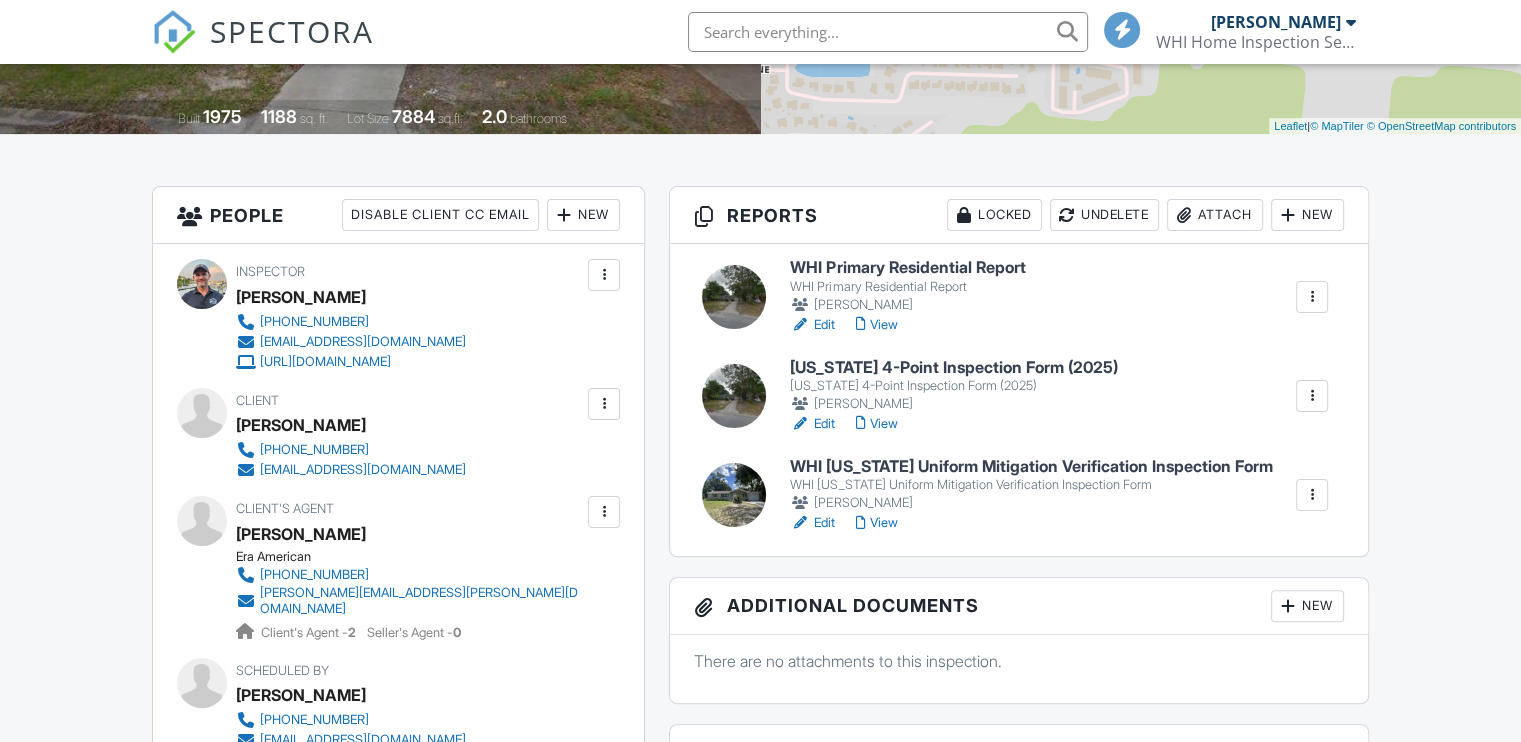 click on "Florida 4-Point Inspection Form (2025)" at bounding box center (953, 368) 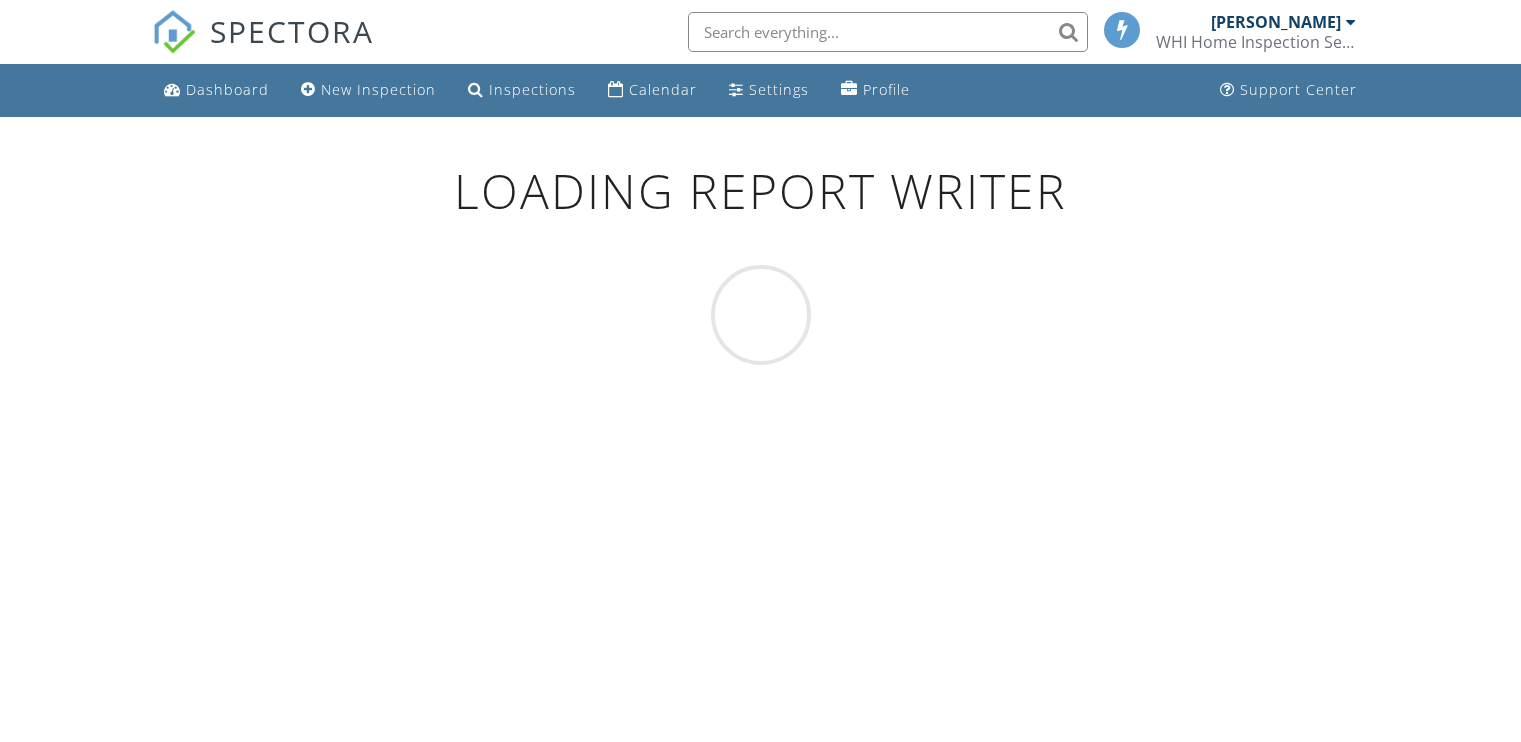 scroll, scrollTop: 0, scrollLeft: 0, axis: both 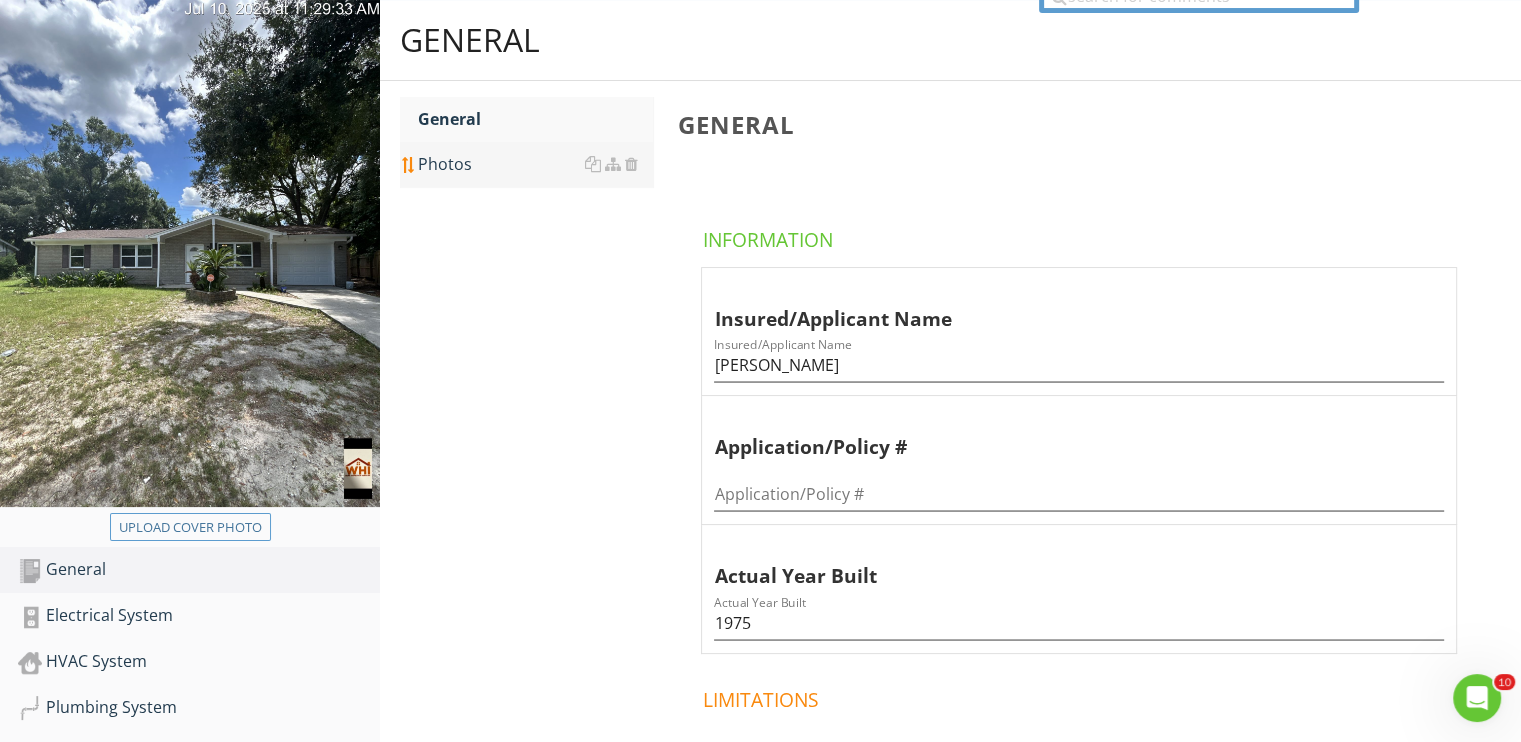 click on "Photos" at bounding box center [535, 164] 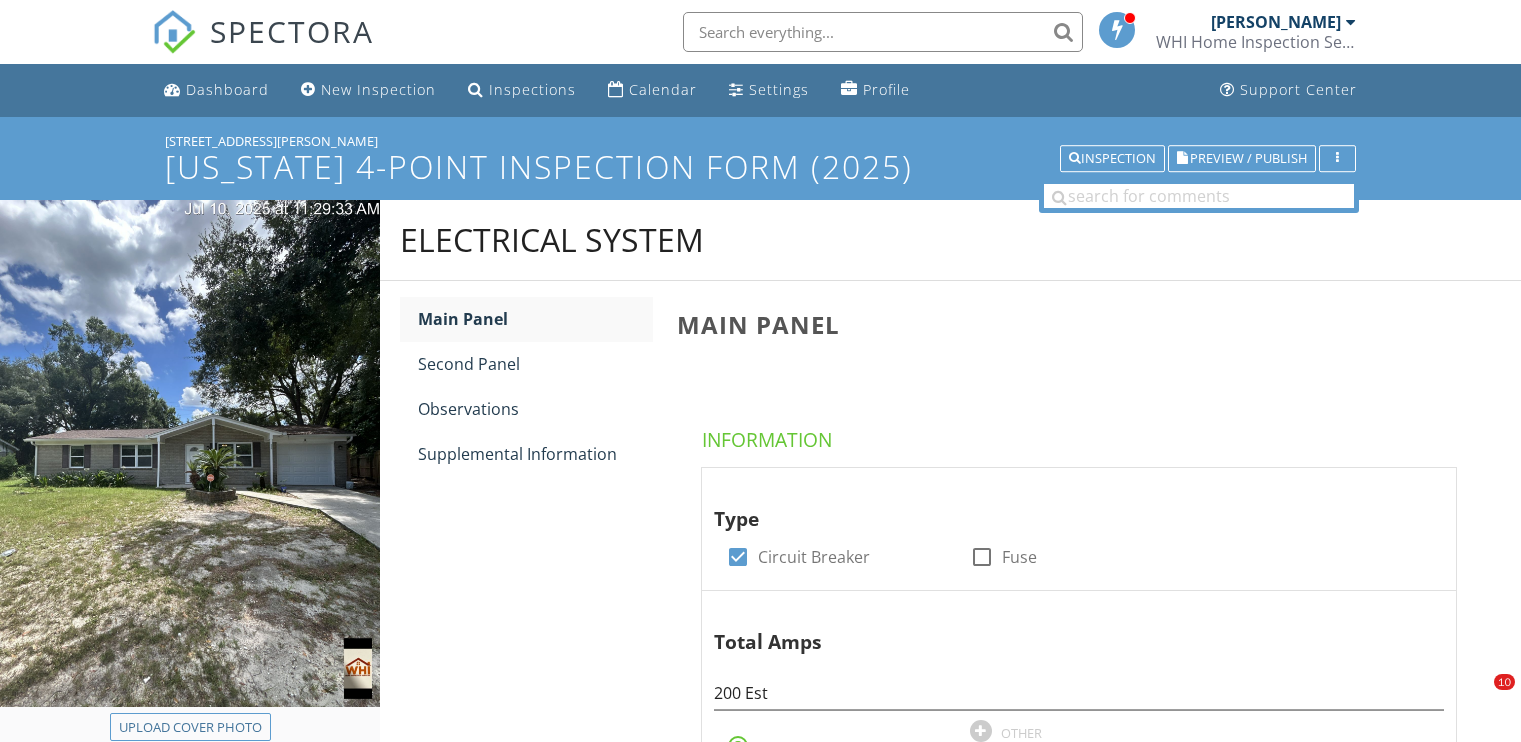 scroll, scrollTop: 1378, scrollLeft: 0, axis: vertical 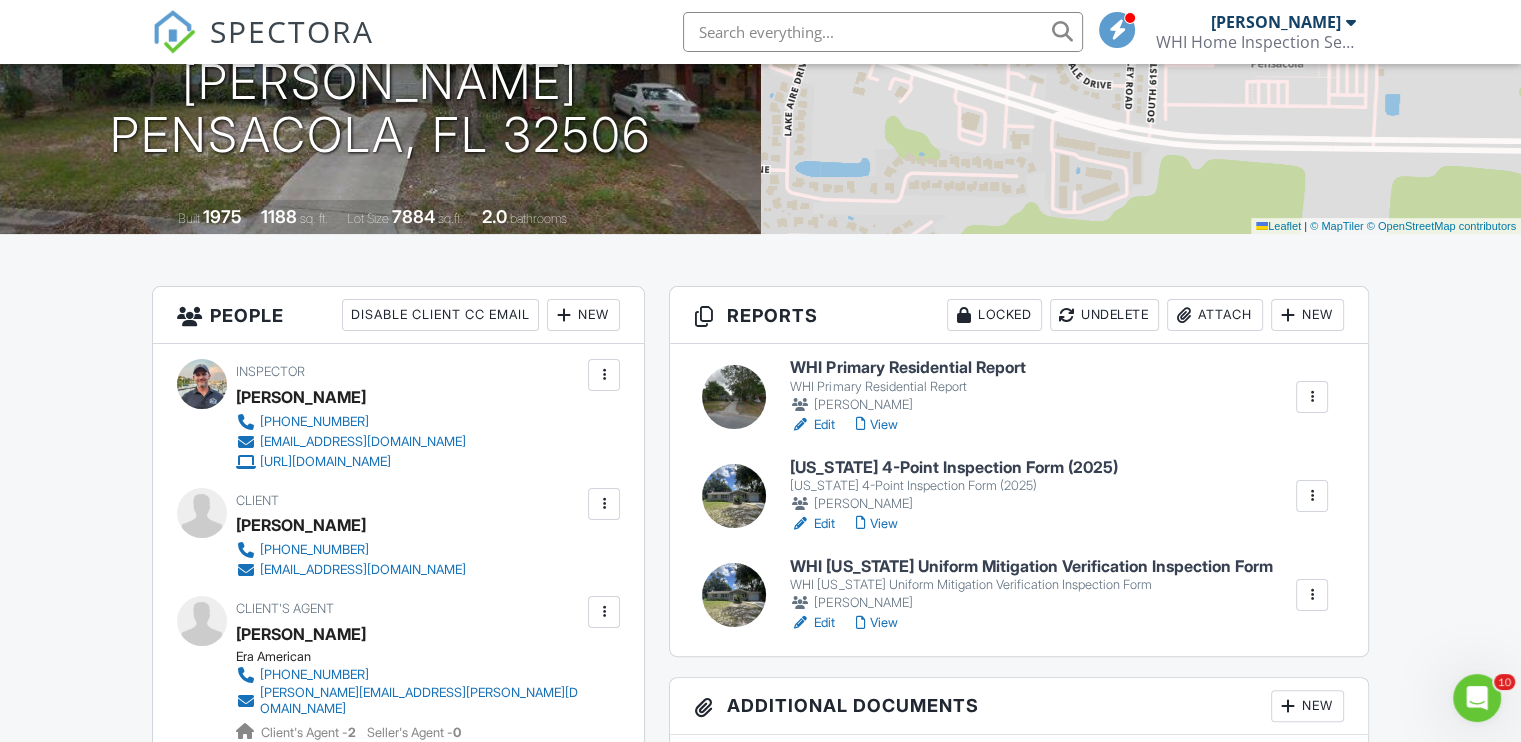 click on "WHI Primary Residential Report" at bounding box center (907, 368) 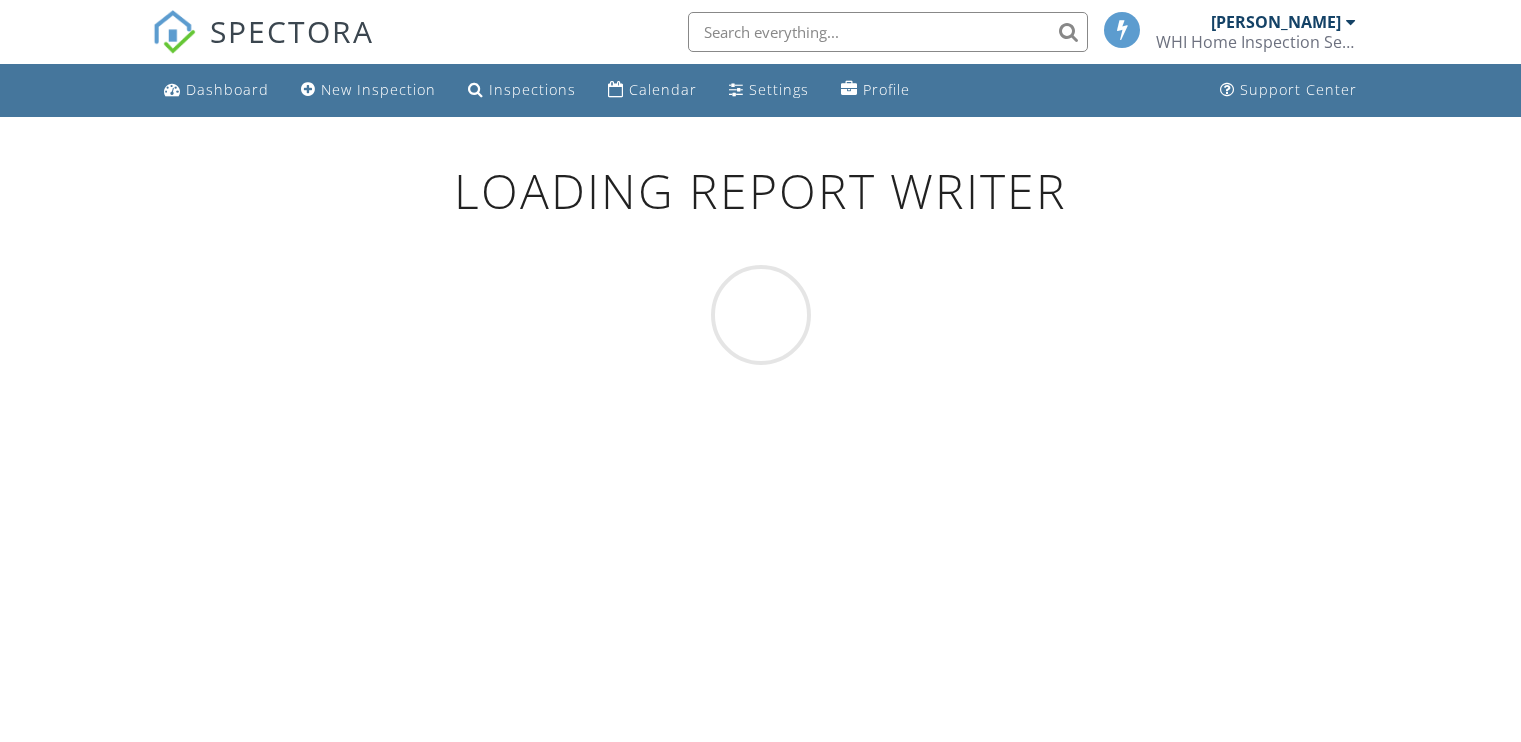 scroll, scrollTop: 0, scrollLeft: 0, axis: both 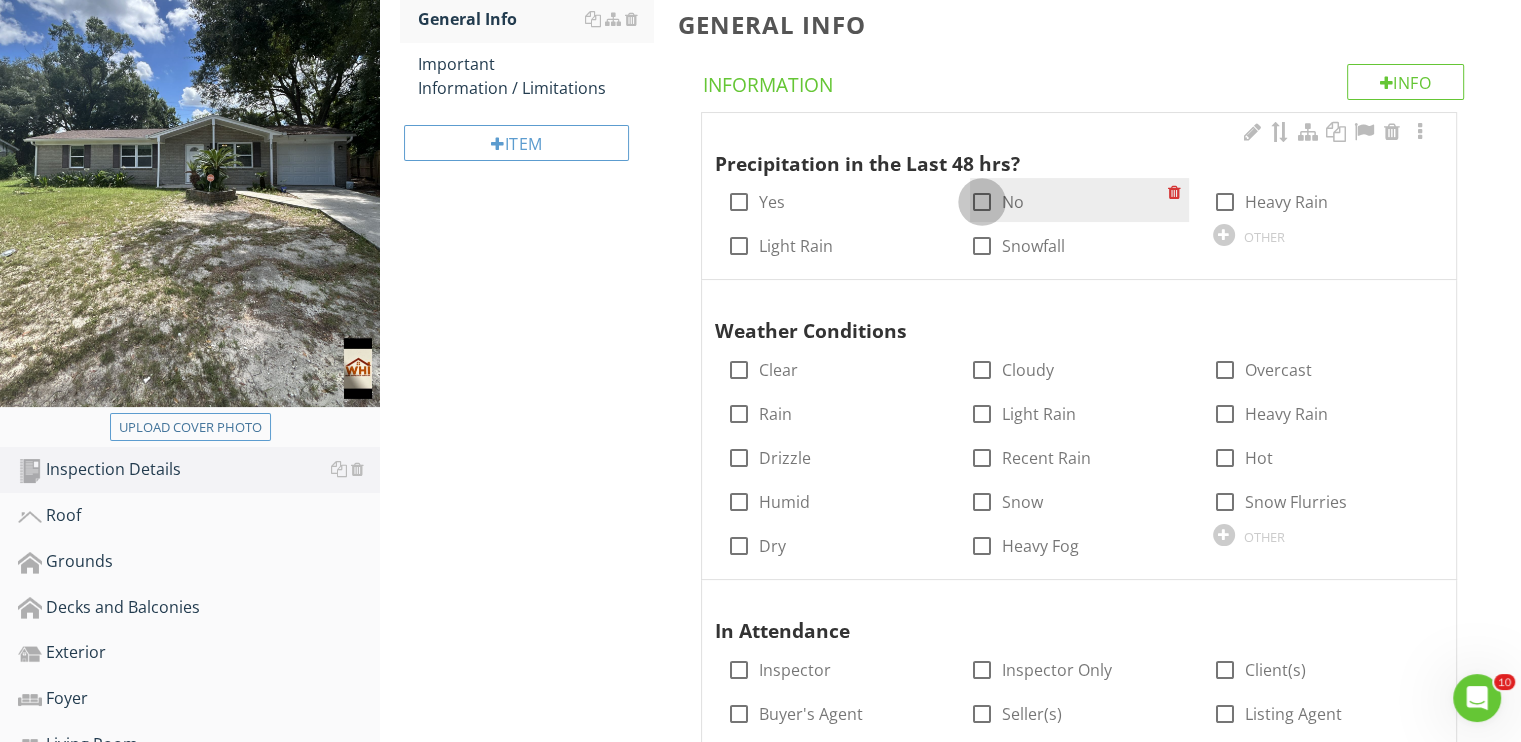 click at bounding box center (982, 202) 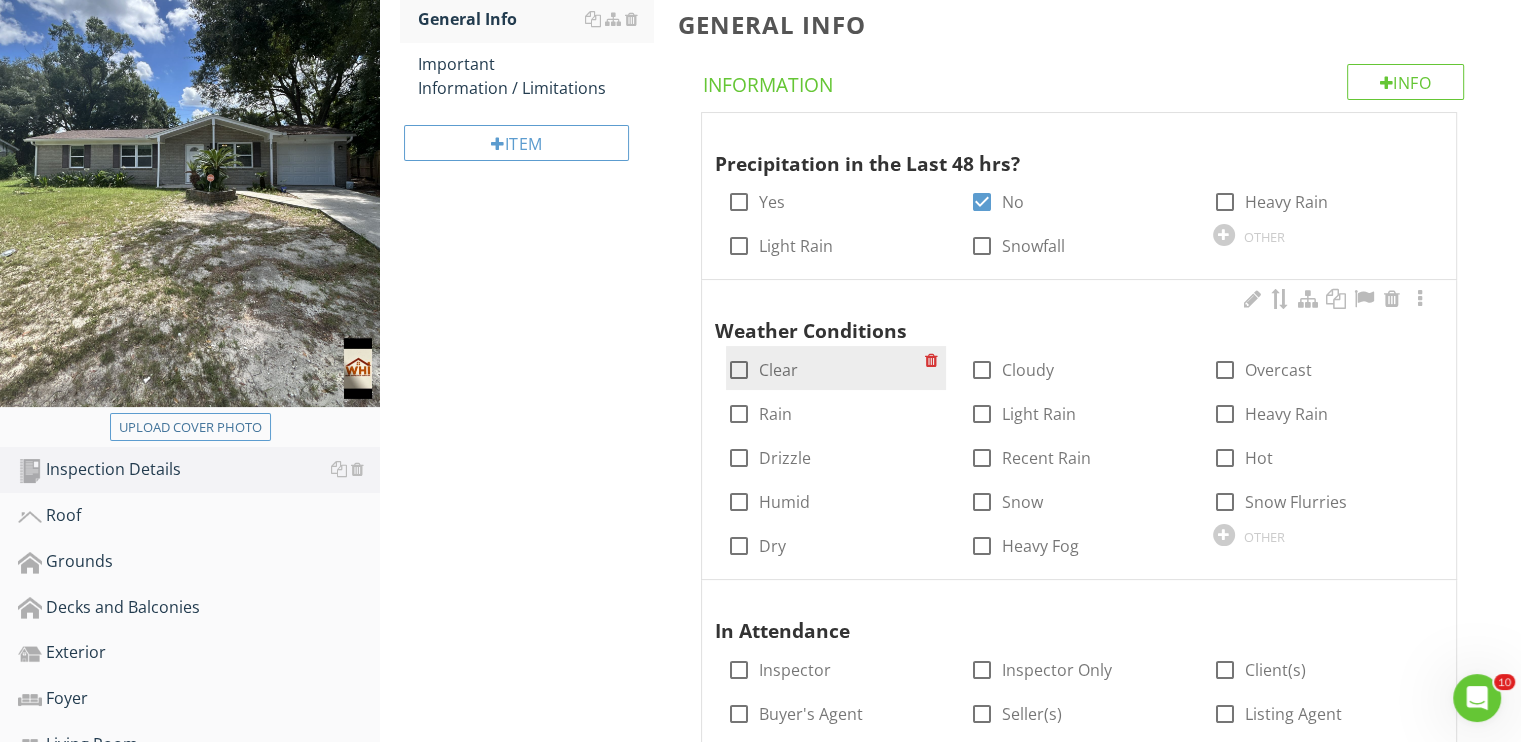 click at bounding box center (738, 370) 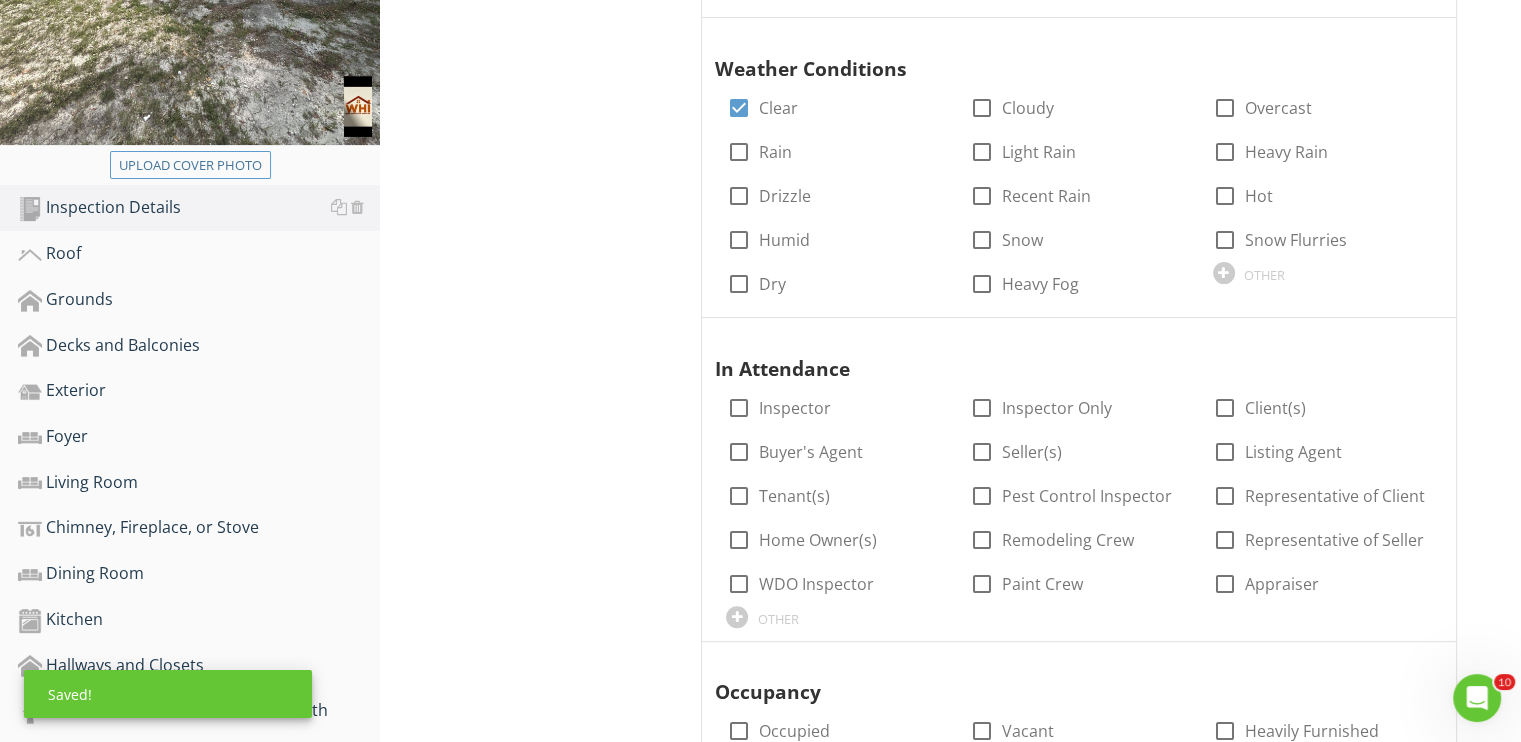scroll, scrollTop: 600, scrollLeft: 0, axis: vertical 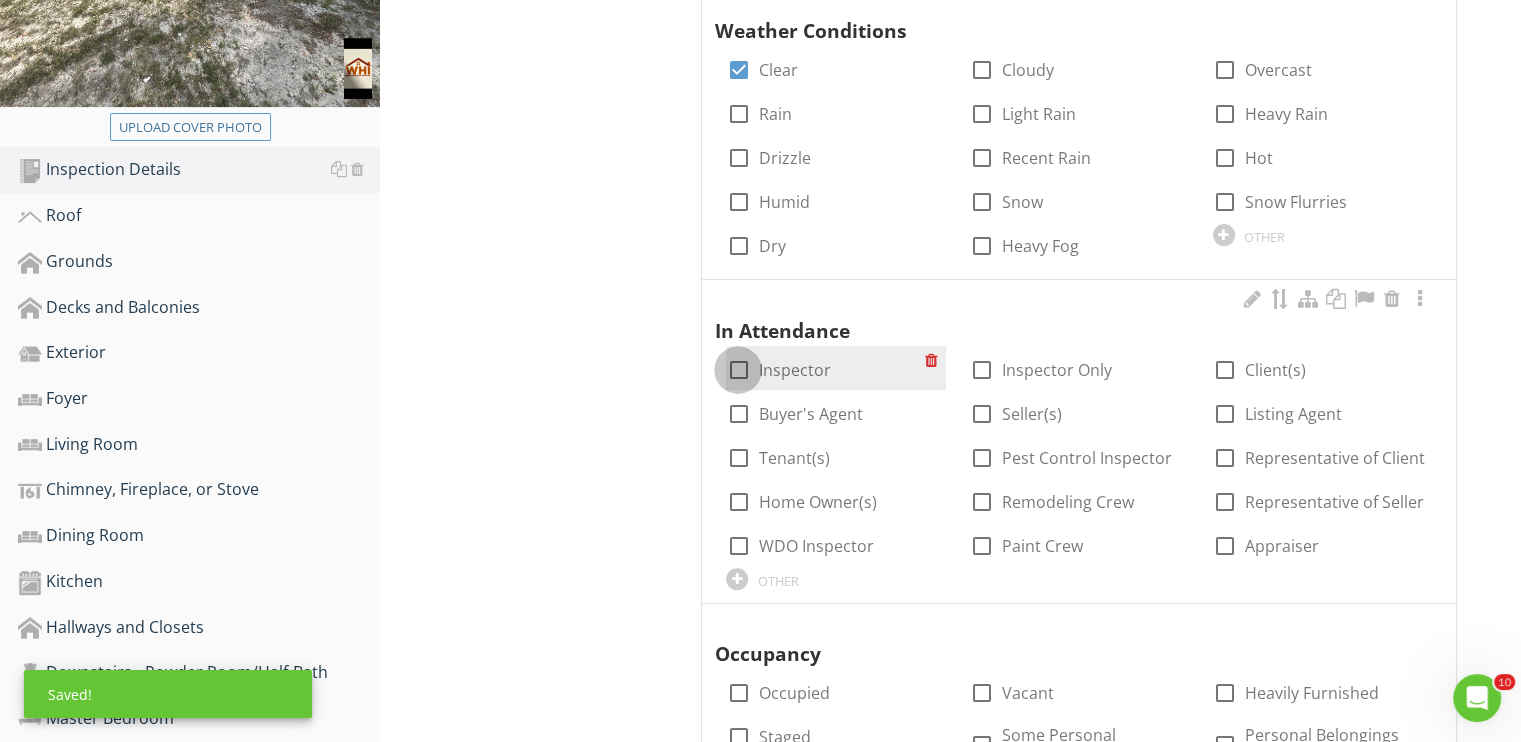 click at bounding box center [738, 370] 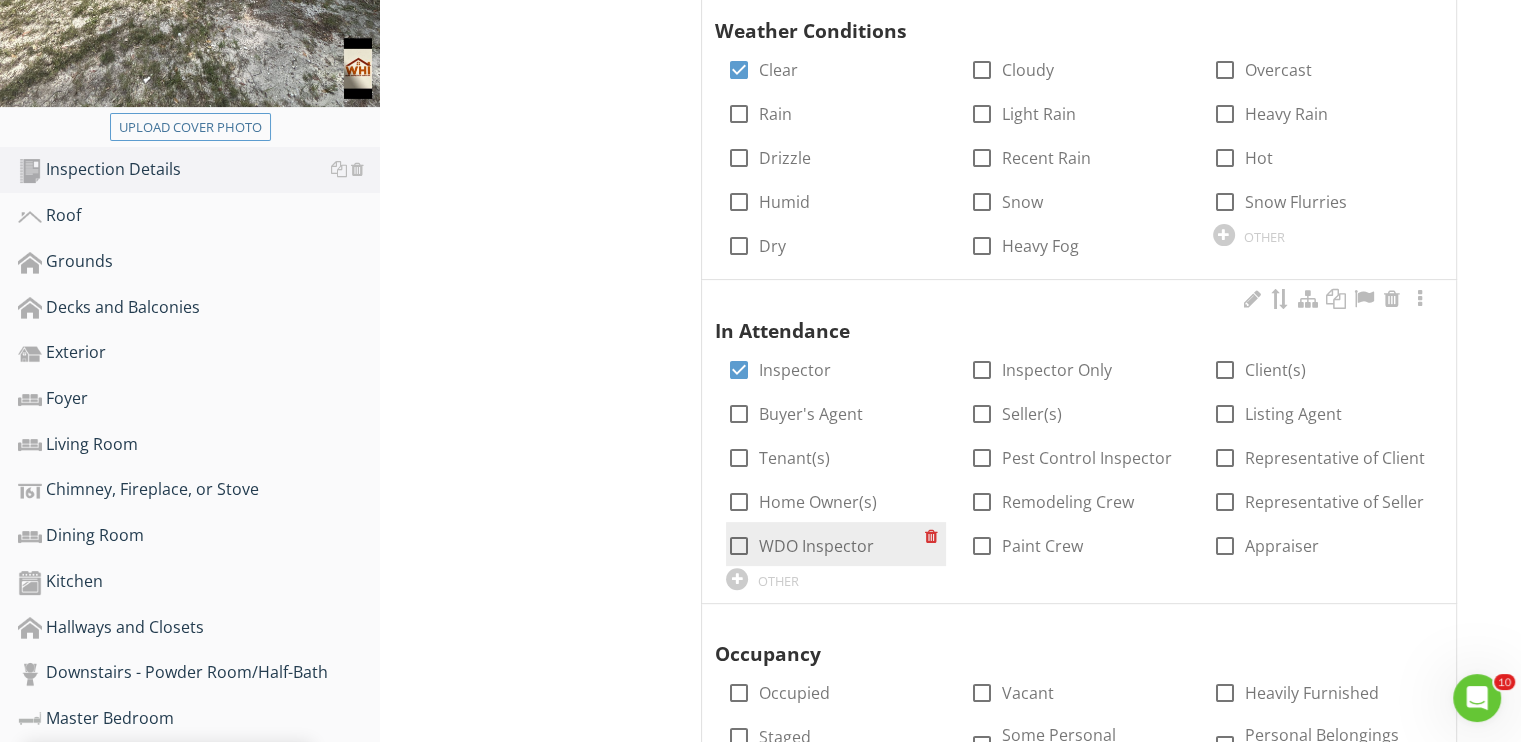 click at bounding box center [738, 546] 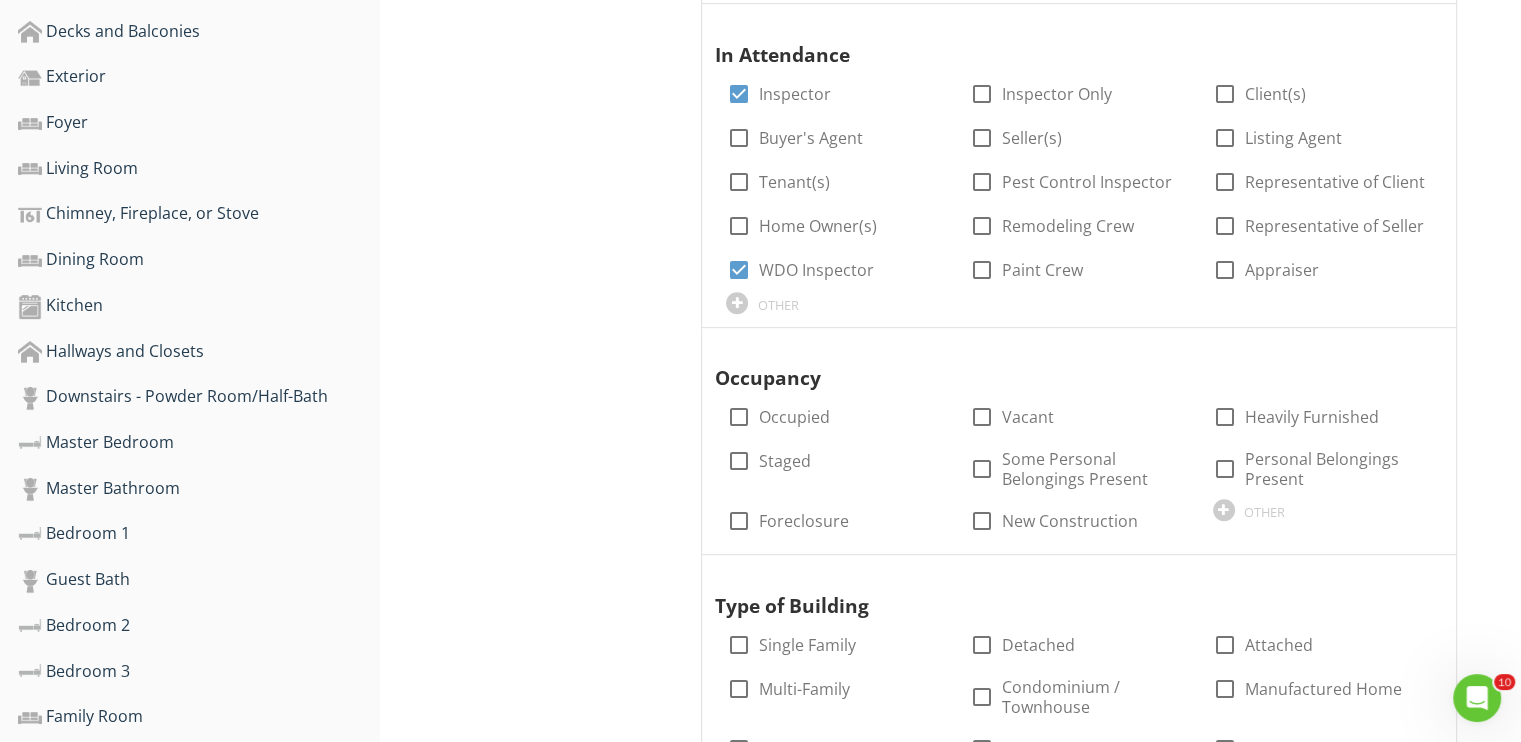 scroll, scrollTop: 900, scrollLeft: 0, axis: vertical 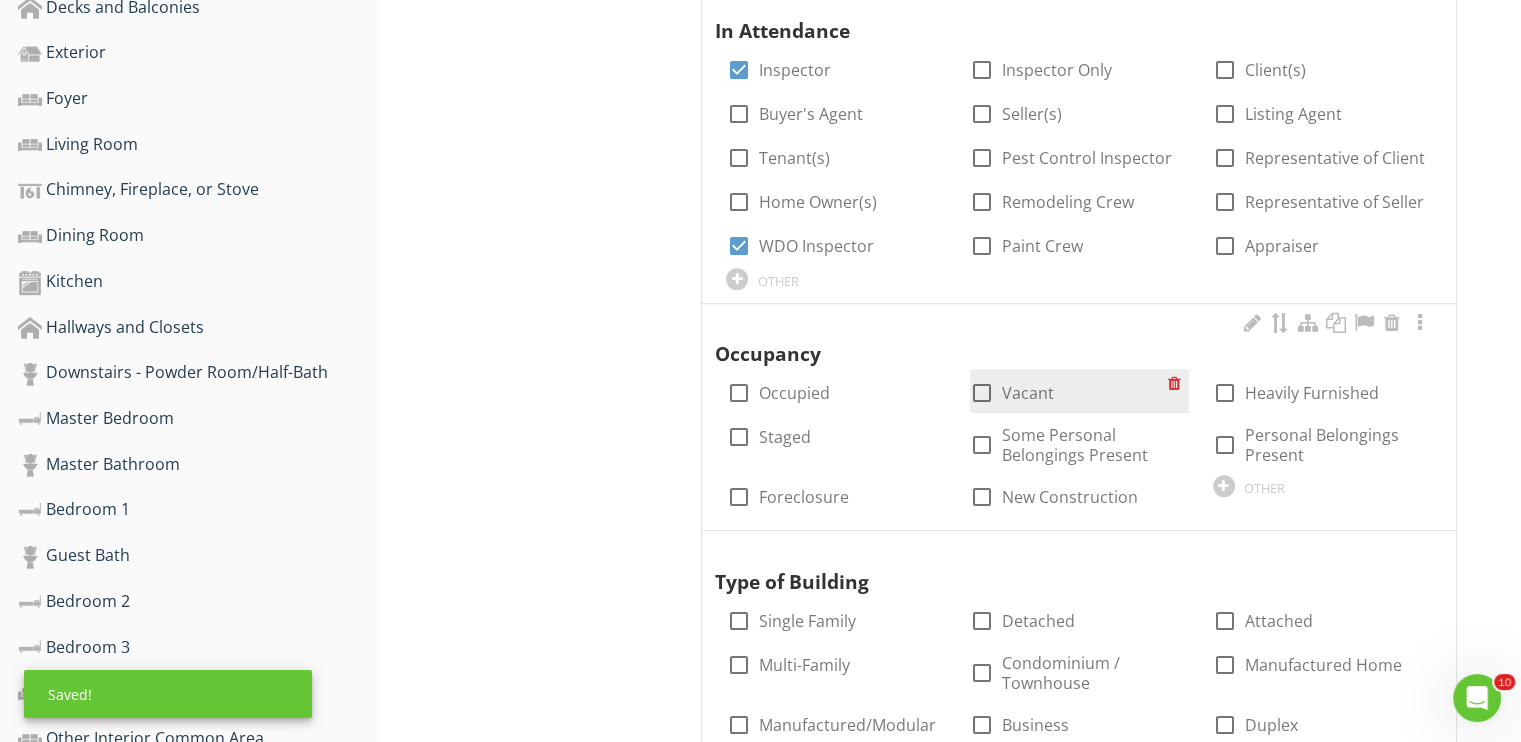 click at bounding box center (982, 393) 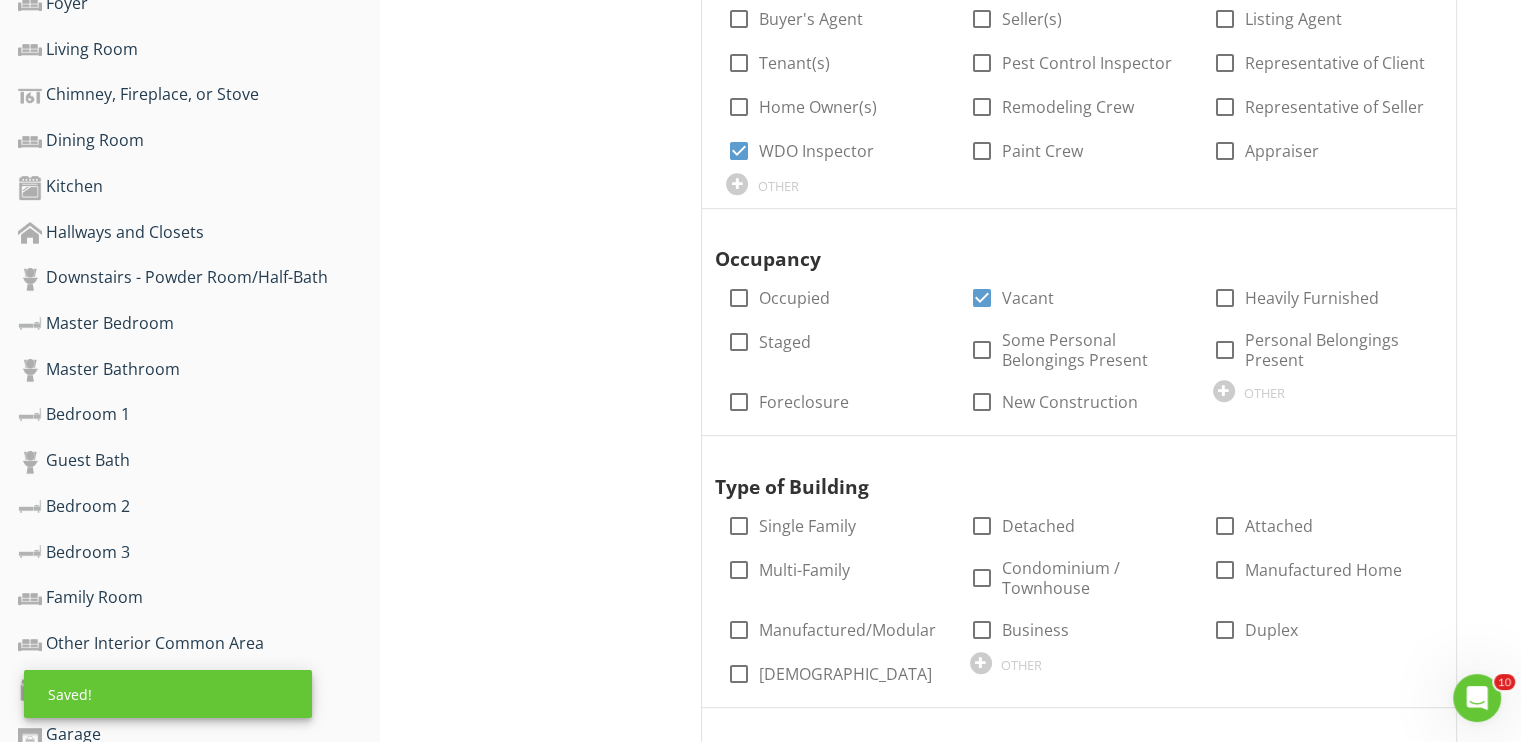 scroll, scrollTop: 1100, scrollLeft: 0, axis: vertical 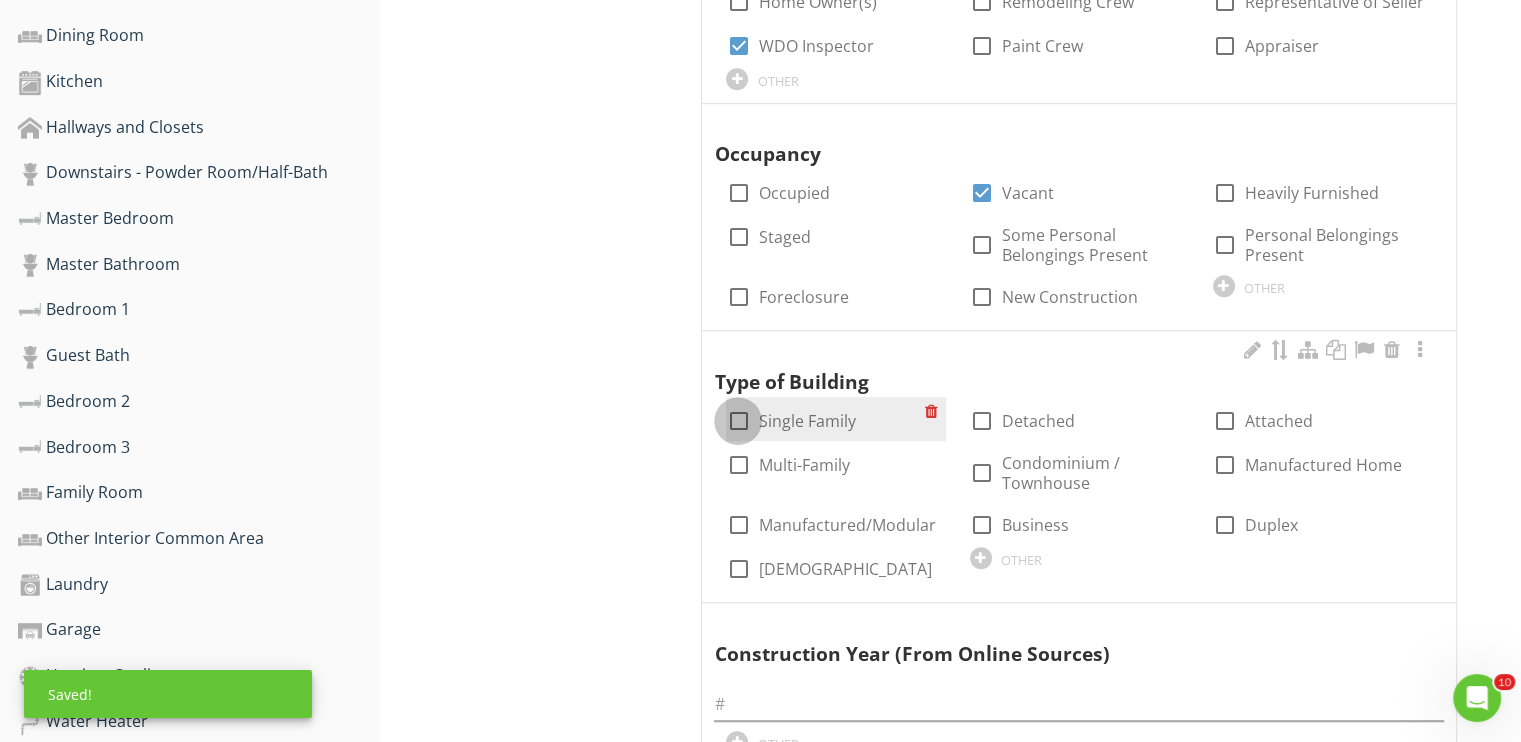 click at bounding box center [738, 421] 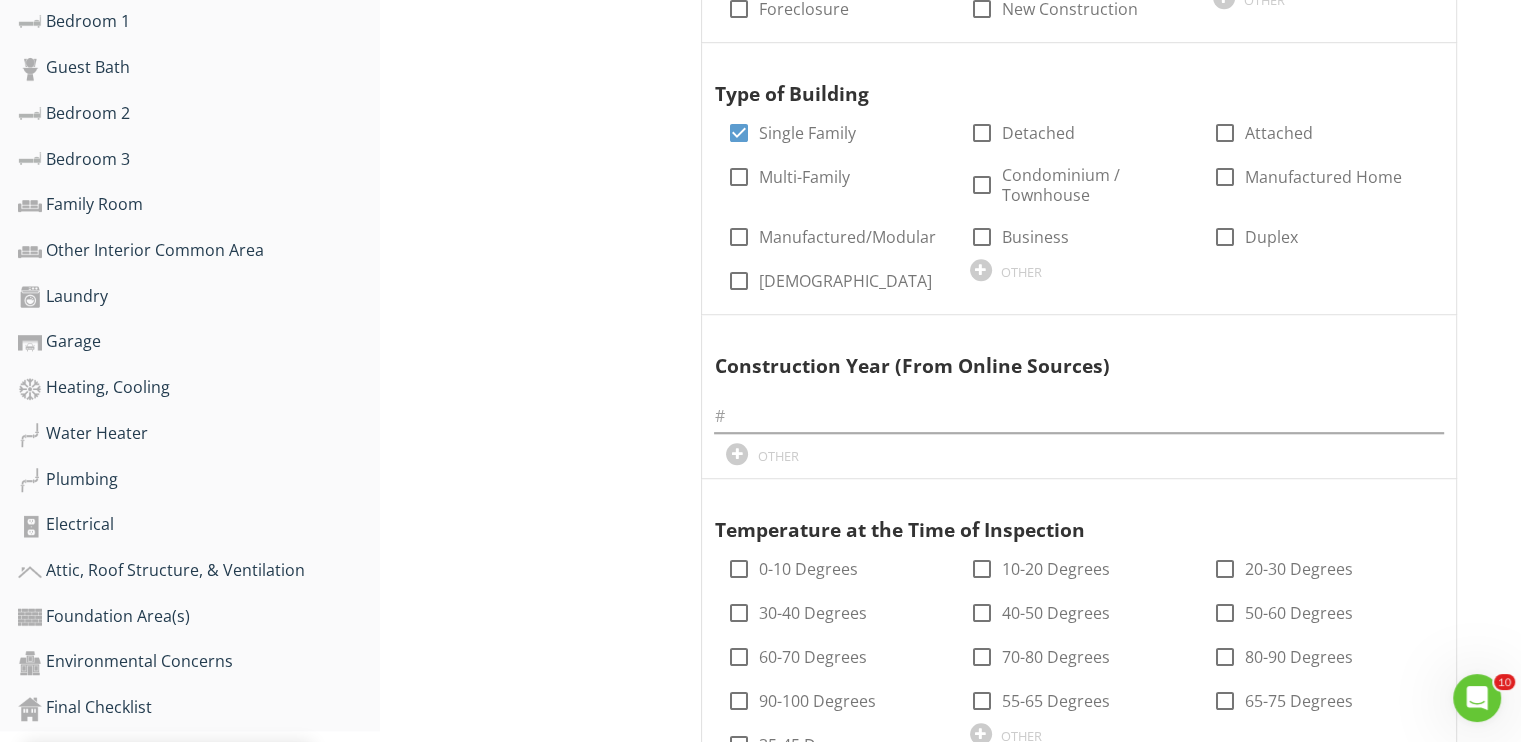 scroll, scrollTop: 1400, scrollLeft: 0, axis: vertical 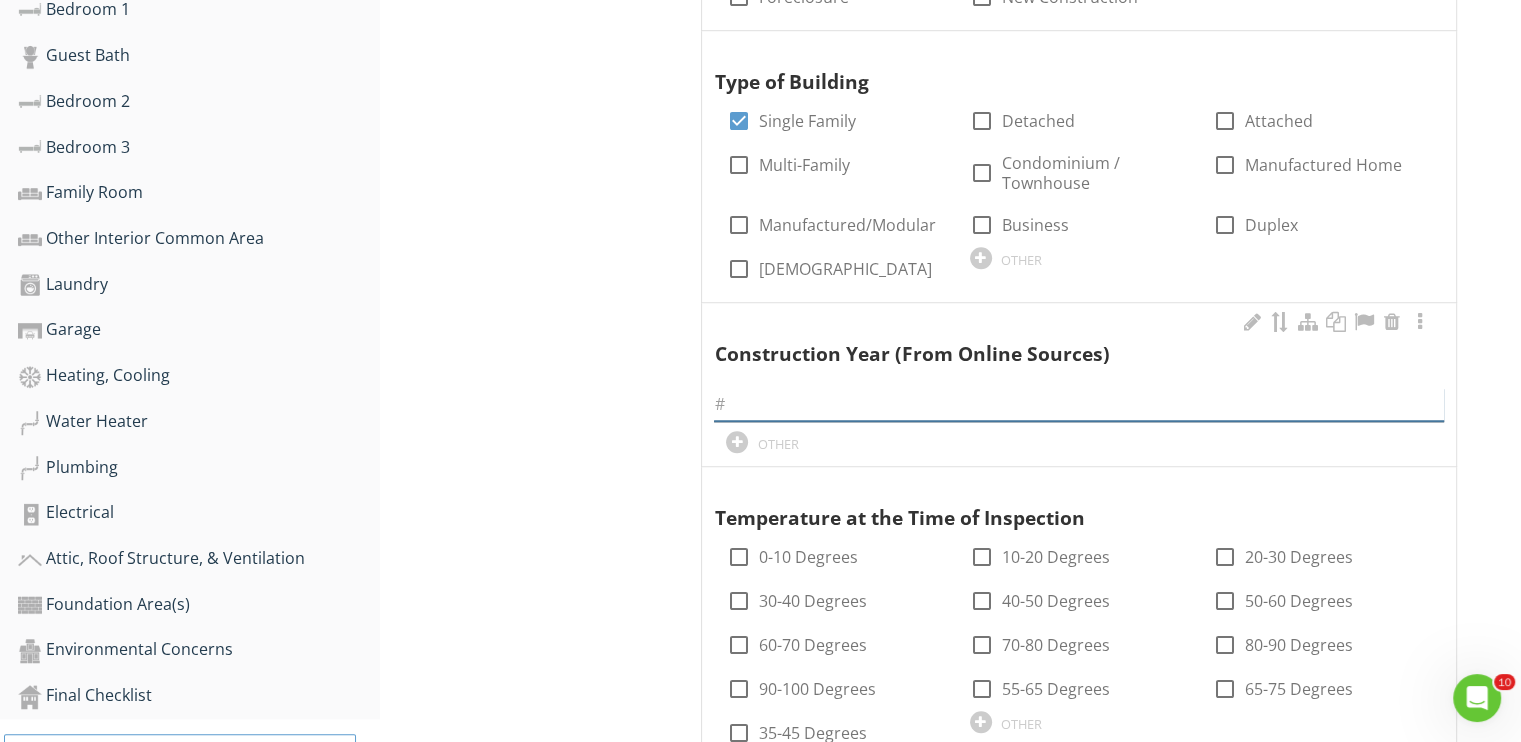 click at bounding box center (1079, 404) 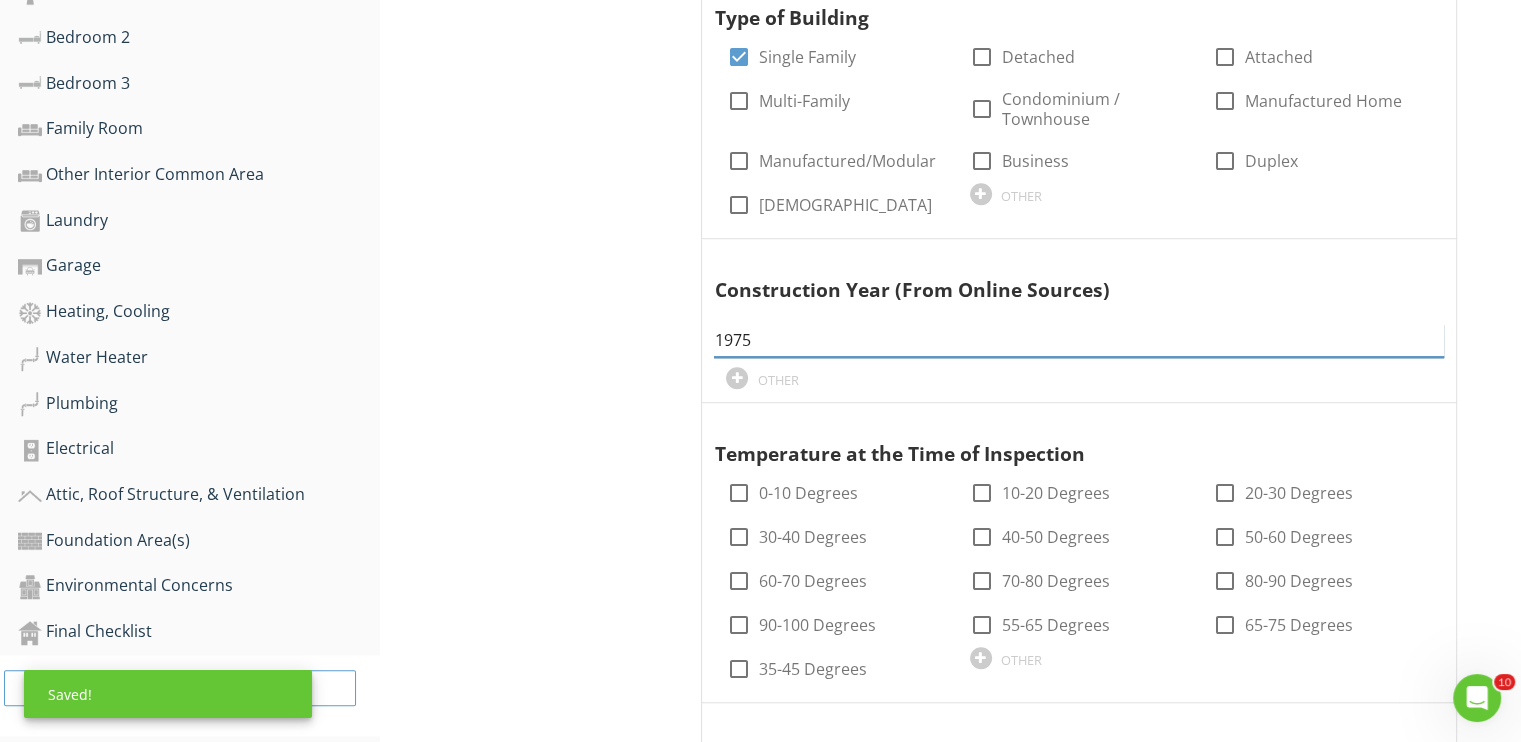 scroll, scrollTop: 1600, scrollLeft: 0, axis: vertical 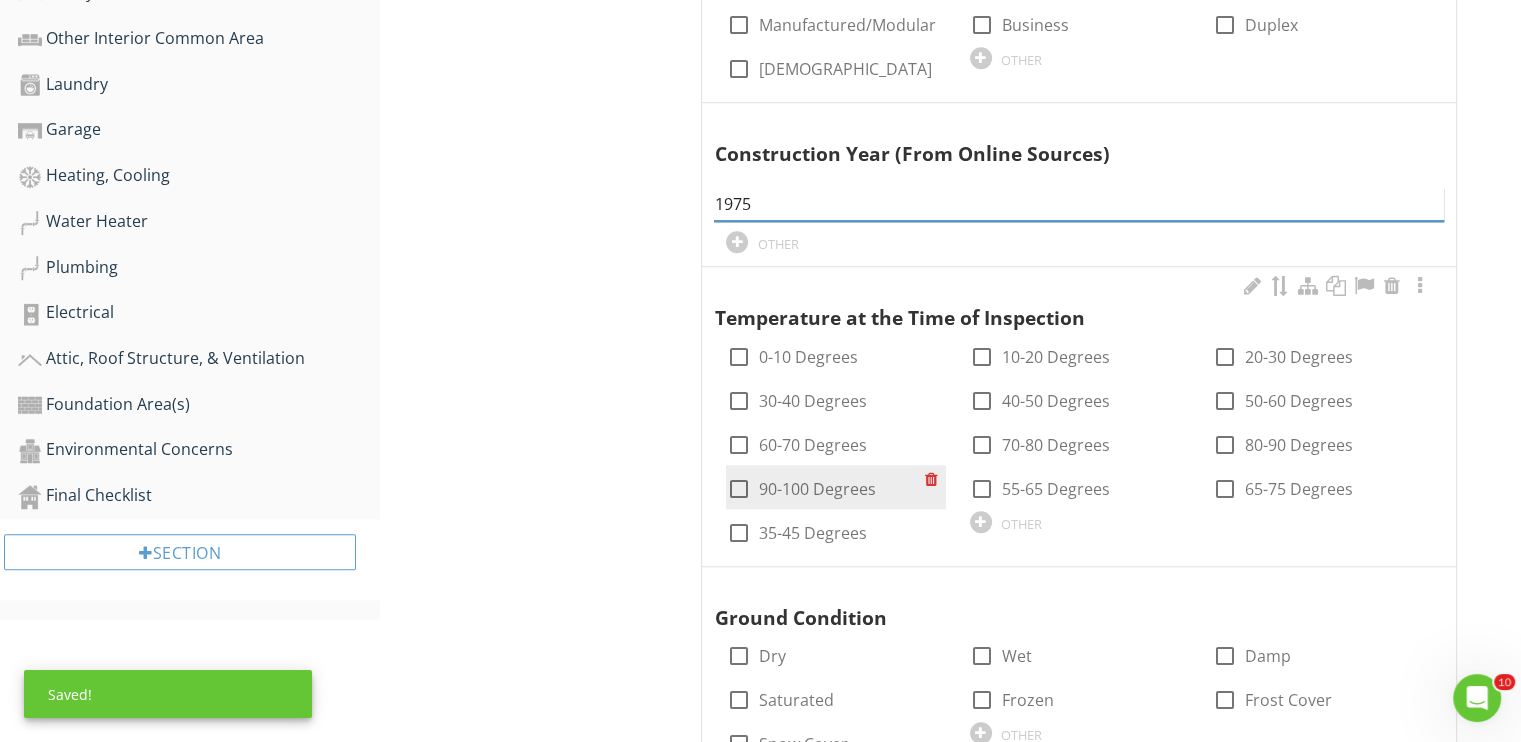 type on "1975" 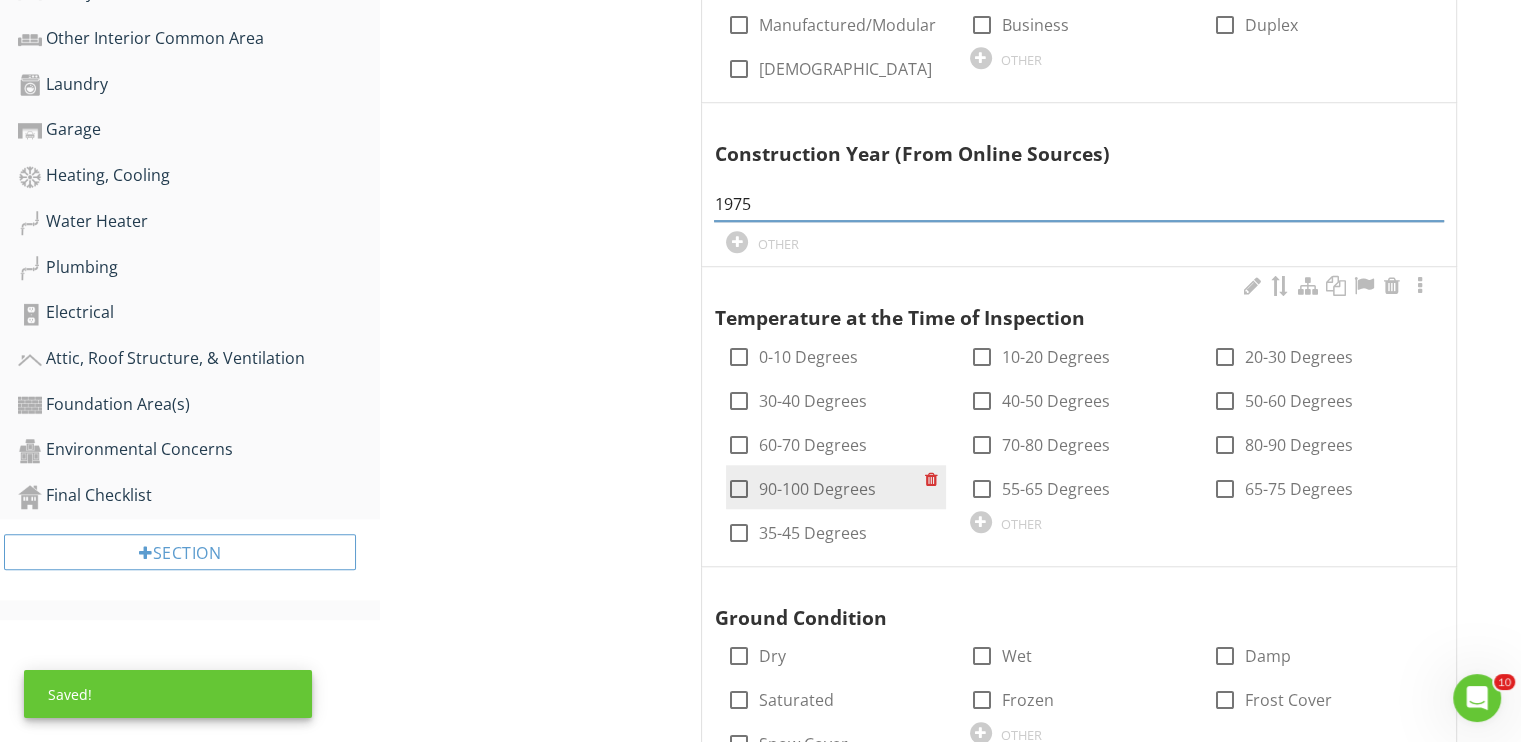 click at bounding box center [738, 489] 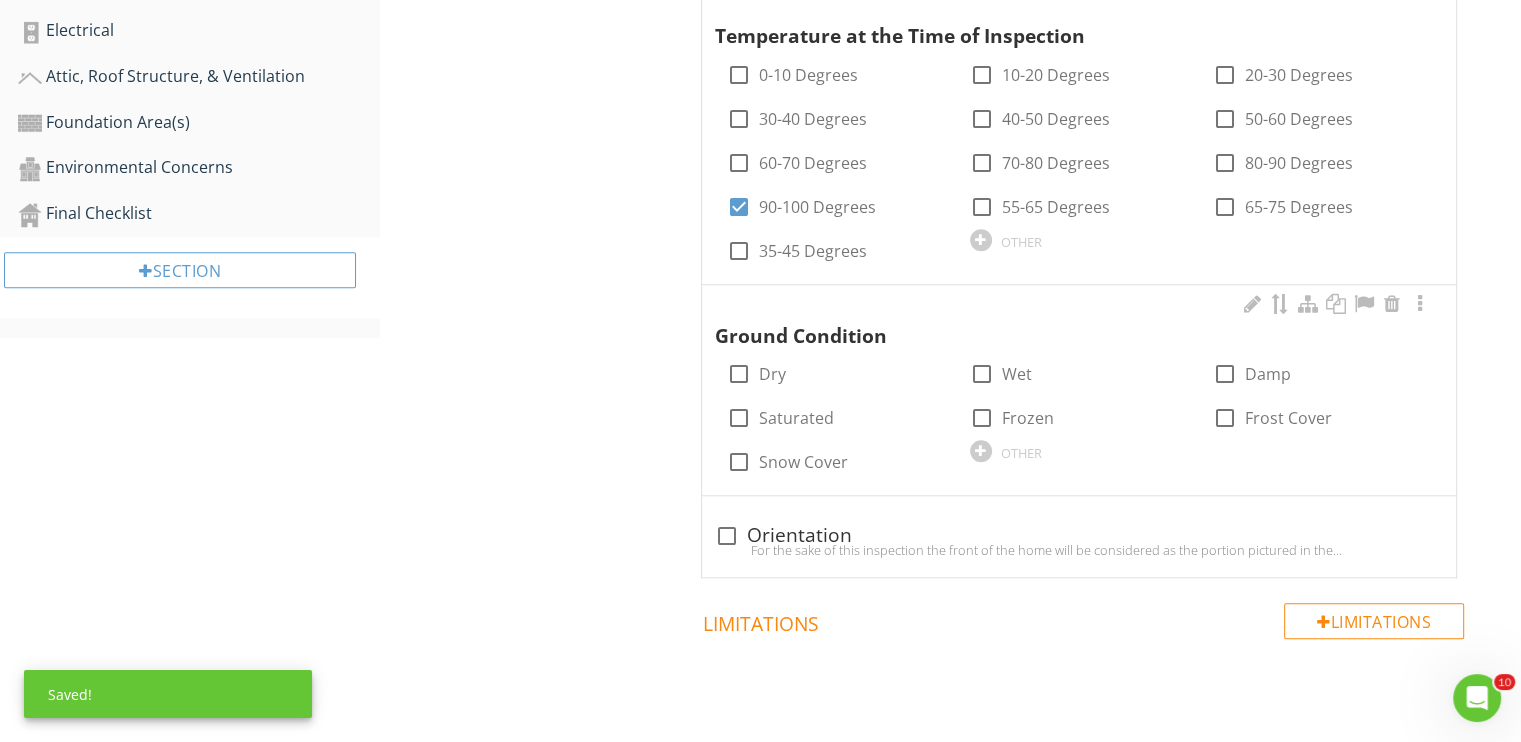 scroll, scrollTop: 1900, scrollLeft: 0, axis: vertical 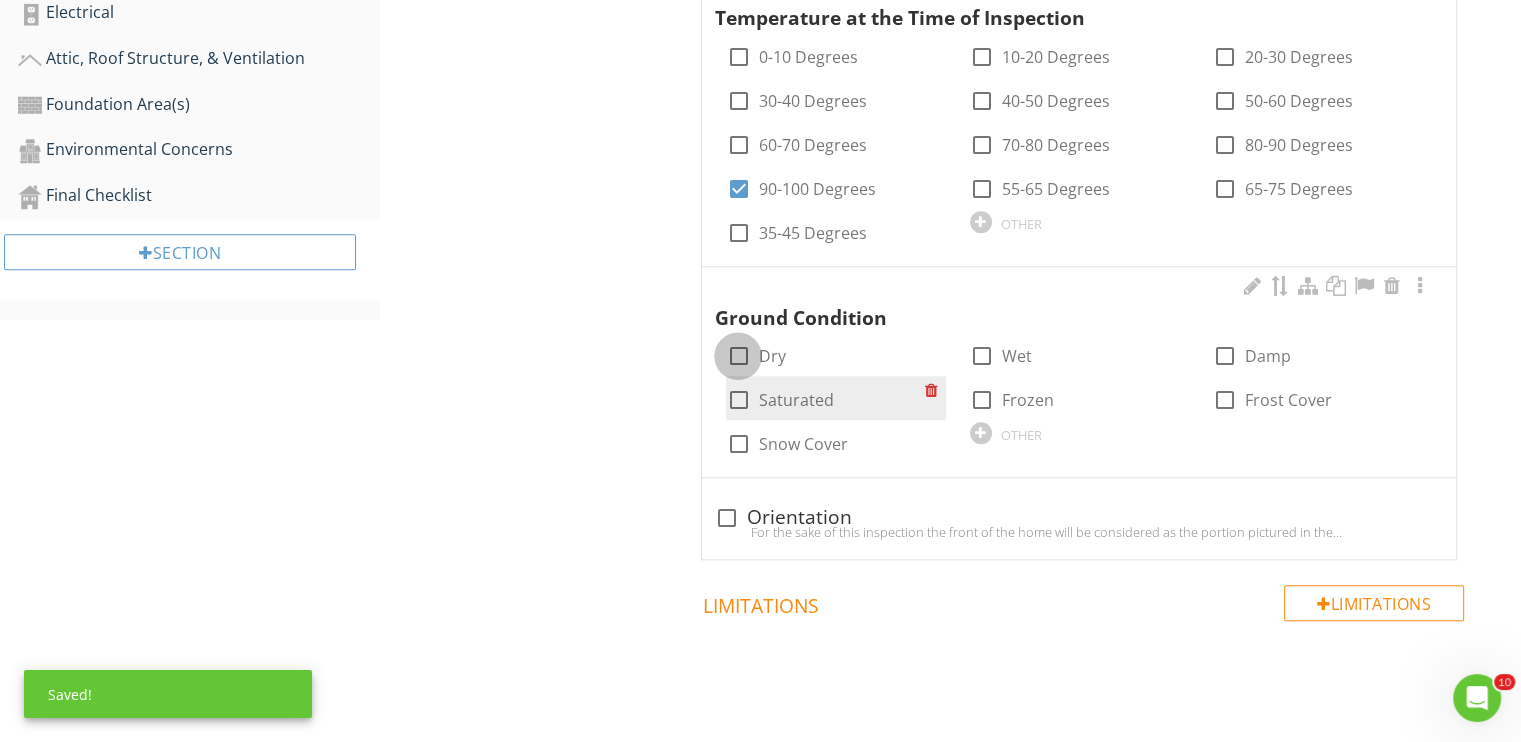 drag, startPoint x: 736, startPoint y: 357, endPoint x: 747, endPoint y: 413, distance: 57.070133 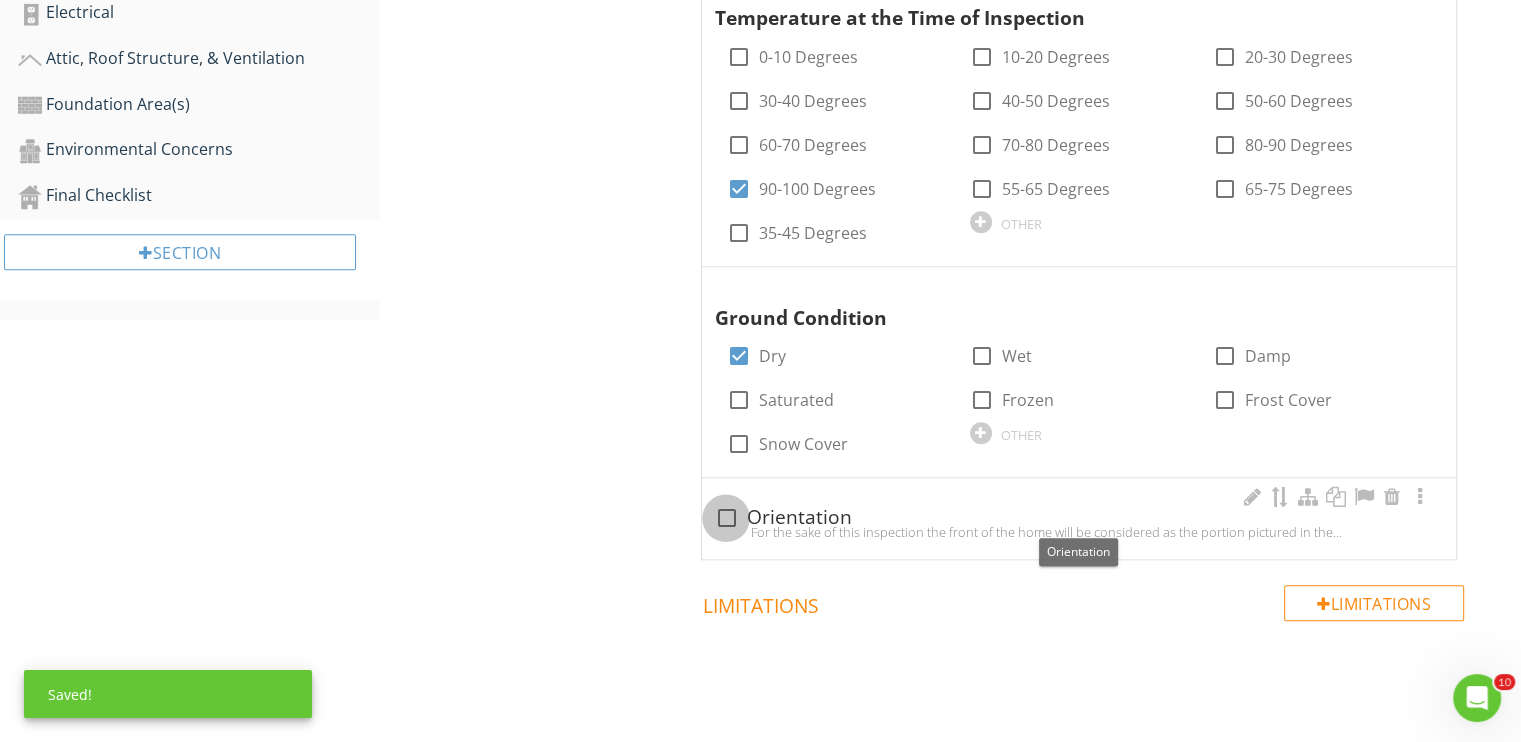click at bounding box center [726, 518] 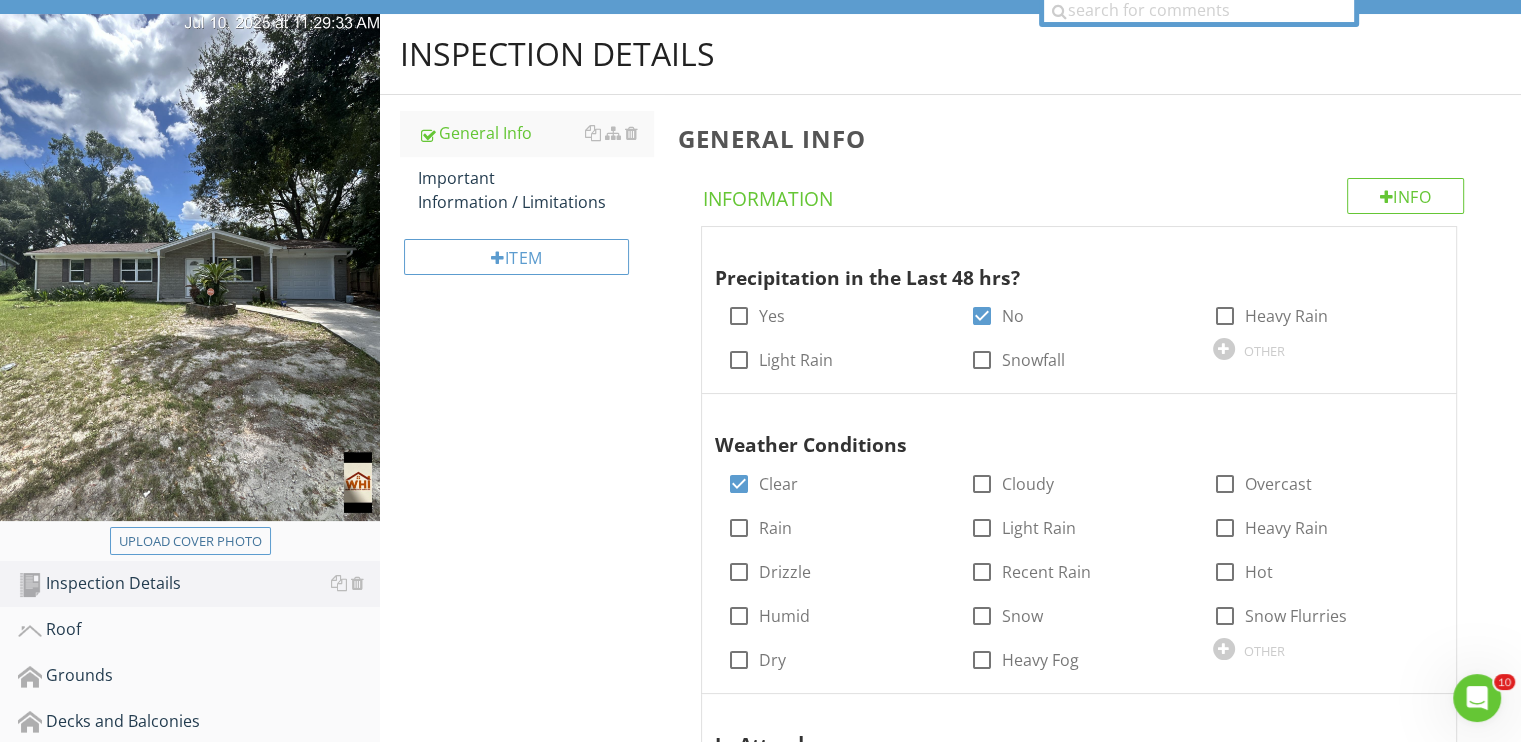 scroll, scrollTop: 100, scrollLeft: 0, axis: vertical 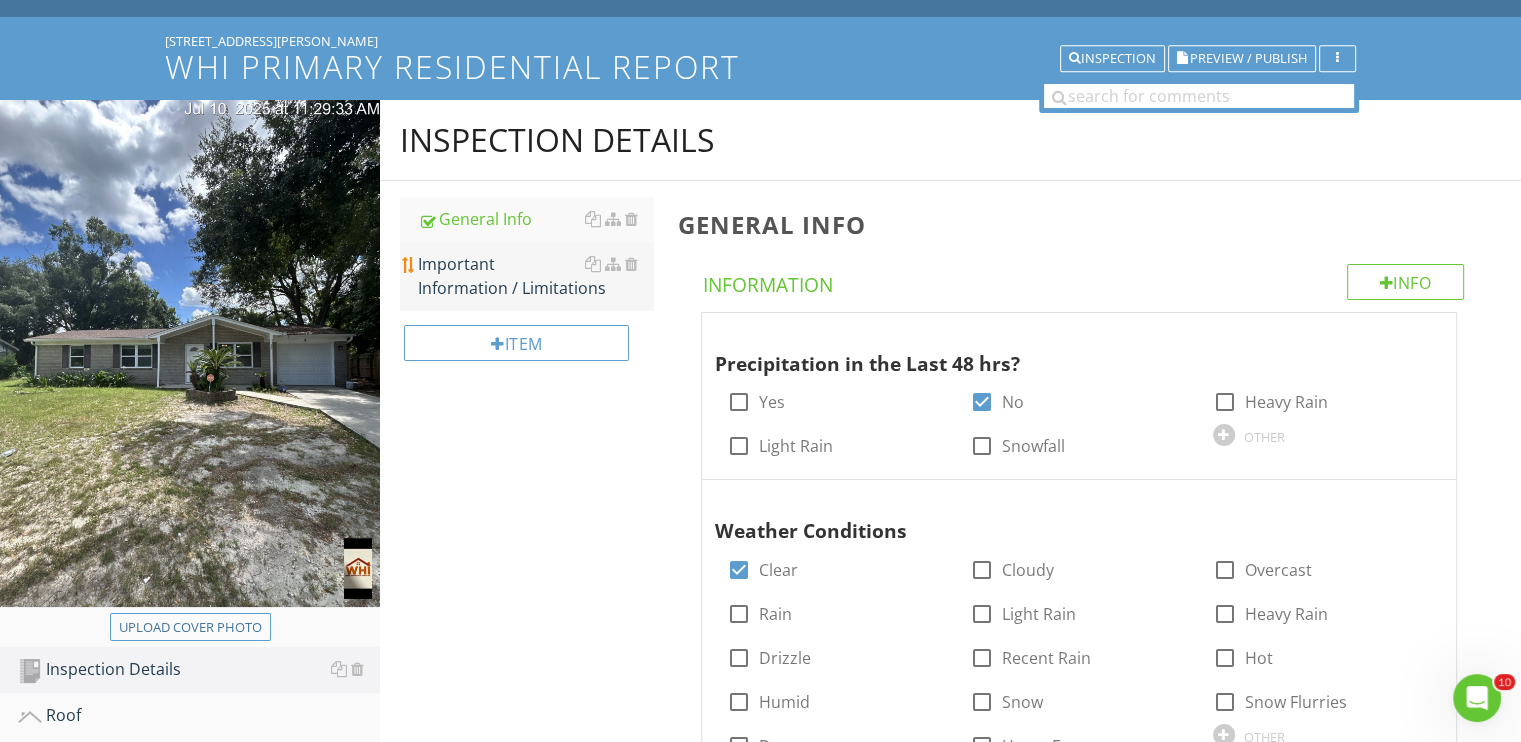 click on "Important Information / Limitations" at bounding box center [535, 276] 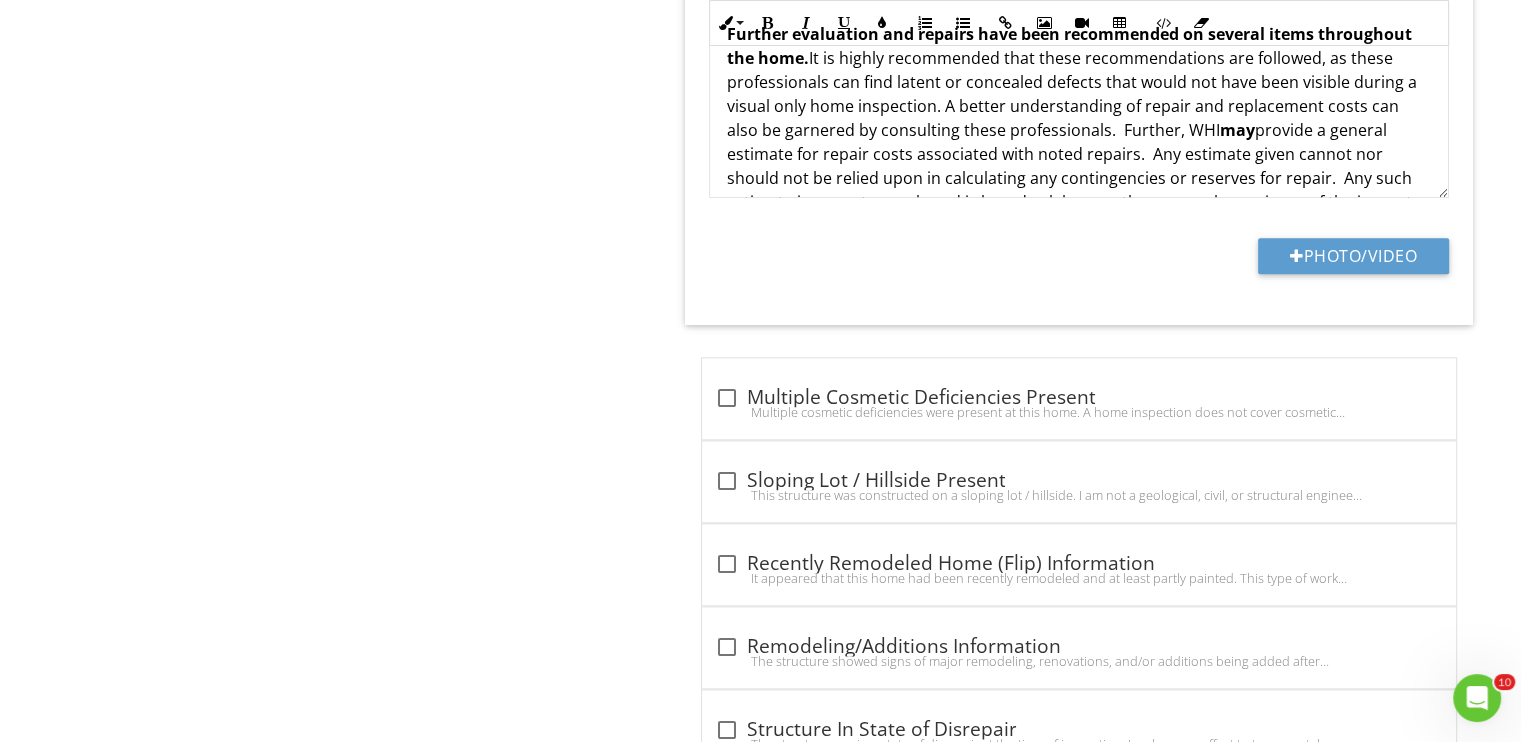 scroll, scrollTop: 2400, scrollLeft: 0, axis: vertical 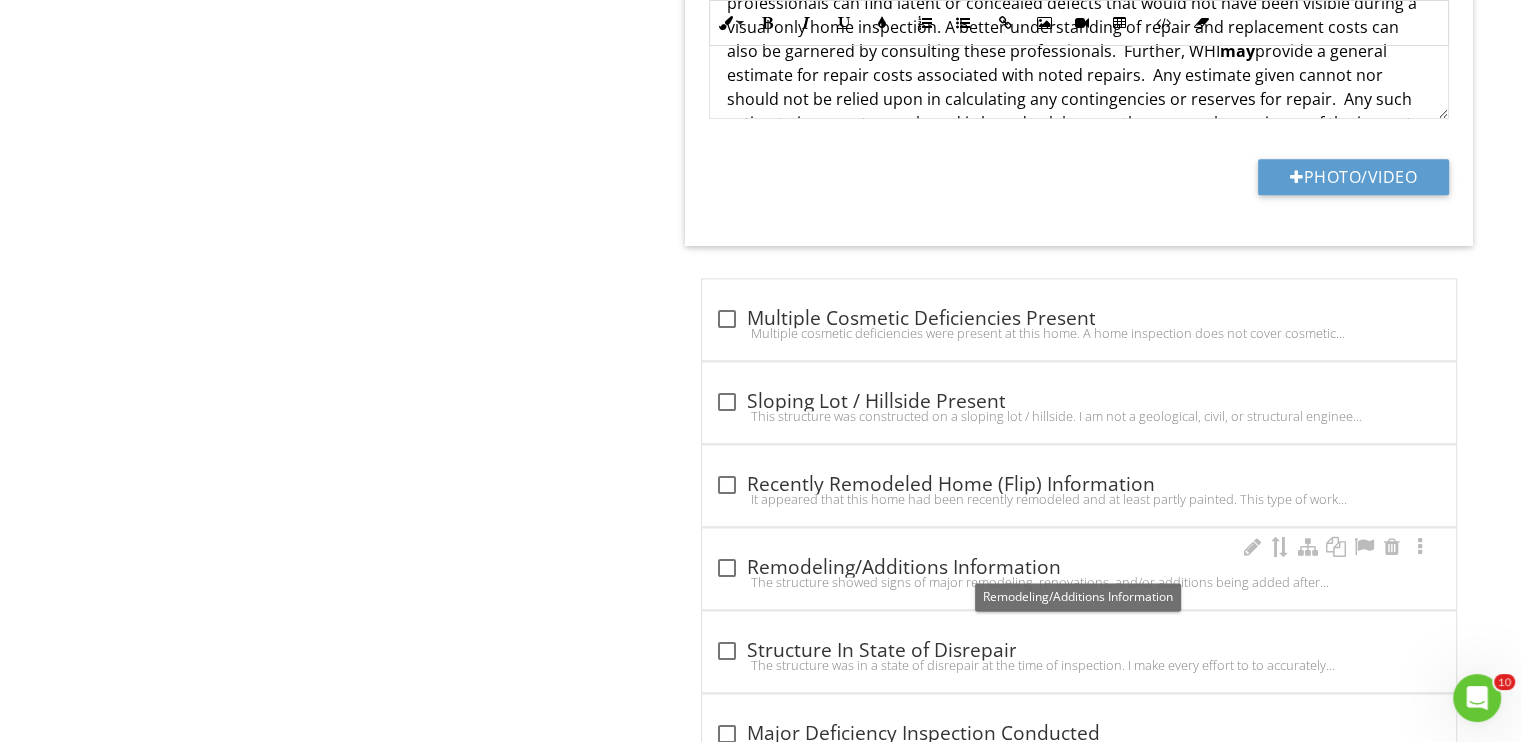 click at bounding box center [726, 568] 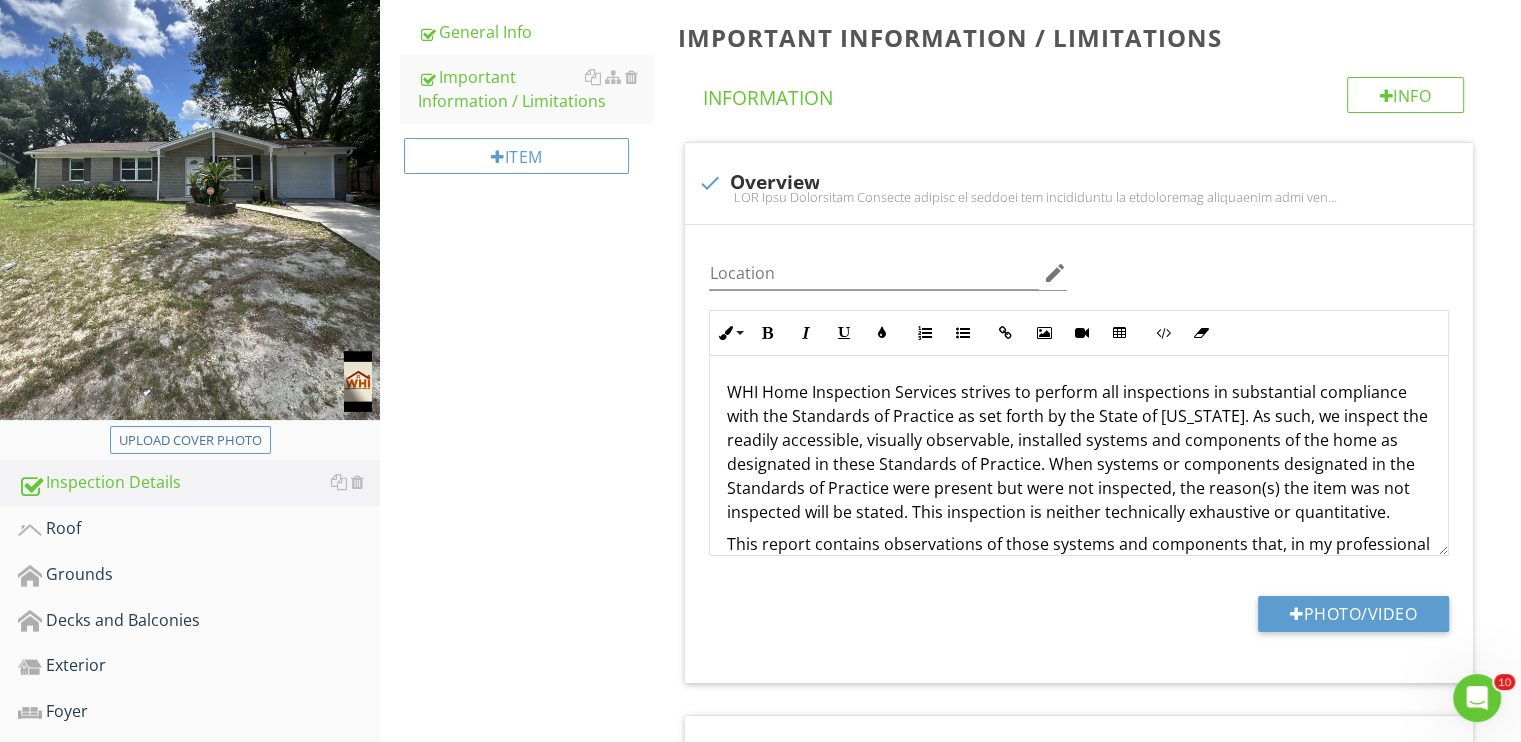 scroll, scrollTop: 600, scrollLeft: 0, axis: vertical 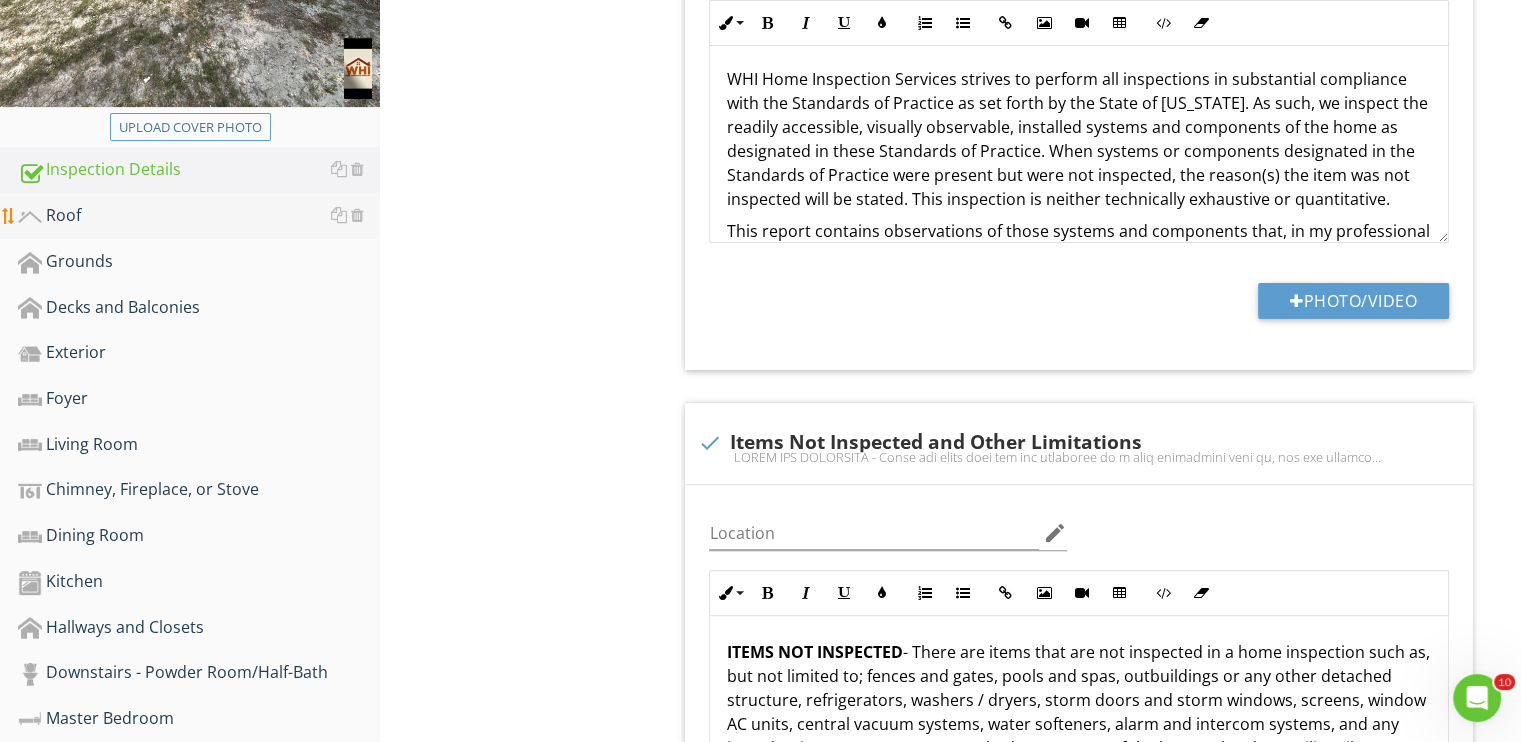 click on "Roof" at bounding box center (199, 216) 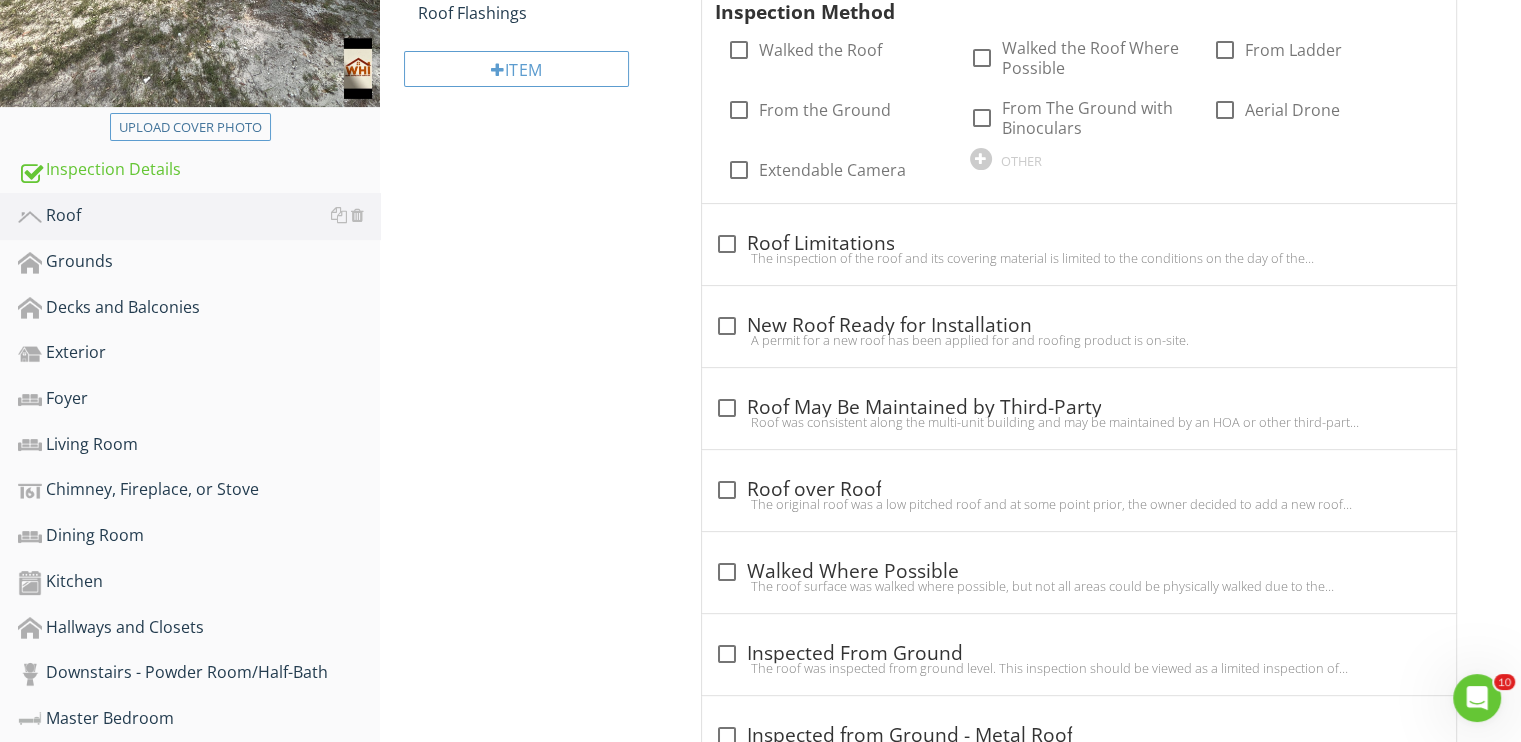 scroll, scrollTop: 500, scrollLeft: 0, axis: vertical 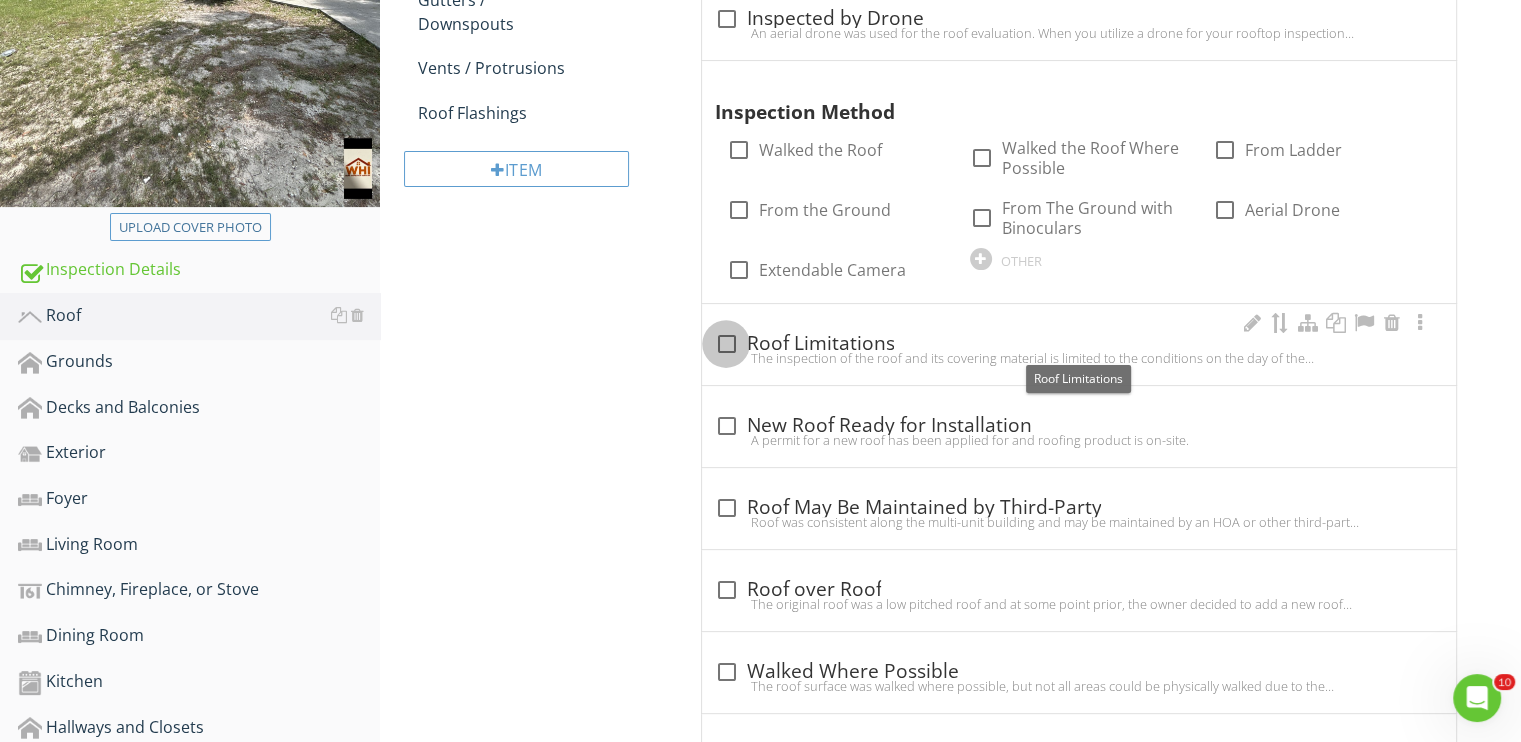 click at bounding box center (726, 344) 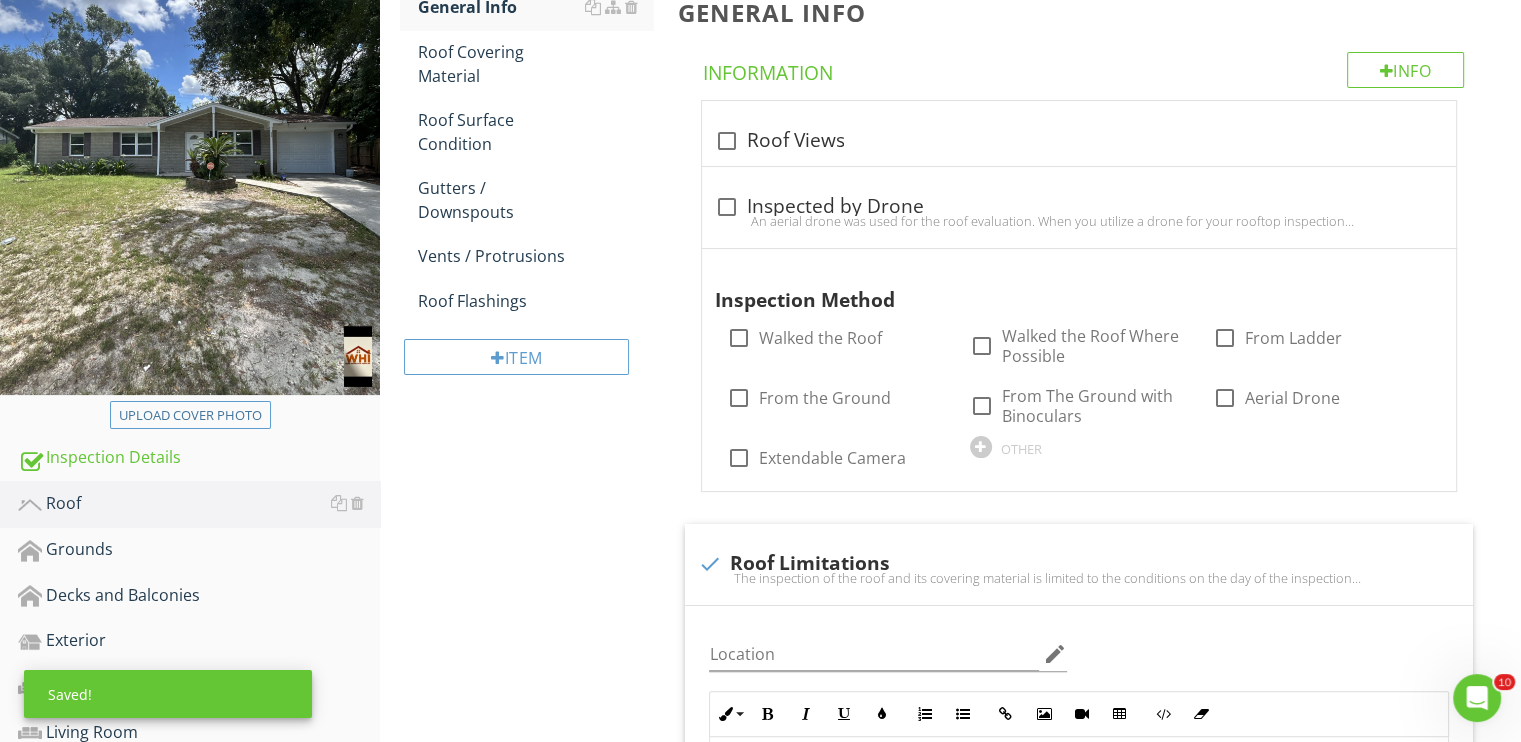 scroll, scrollTop: 300, scrollLeft: 0, axis: vertical 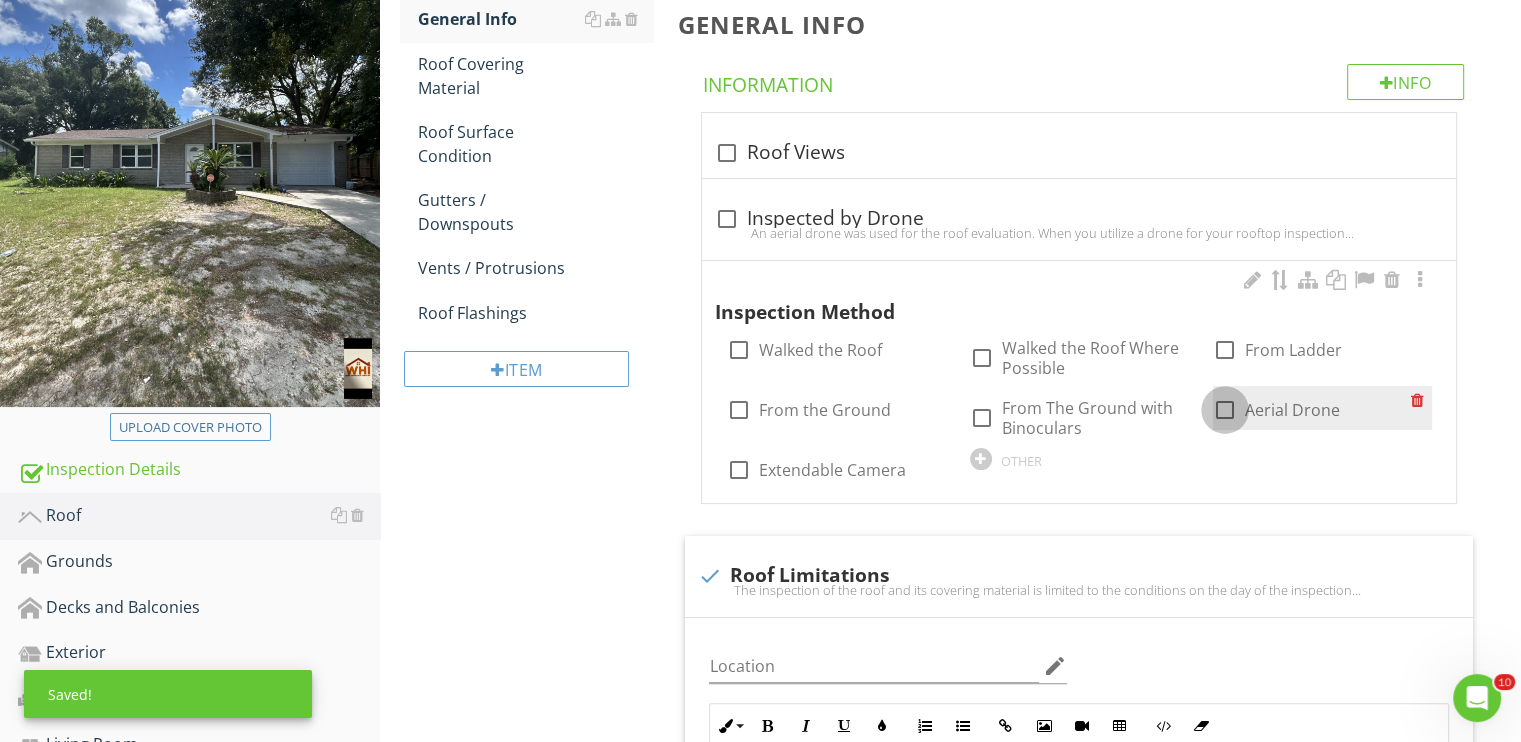 click at bounding box center [1225, 410] 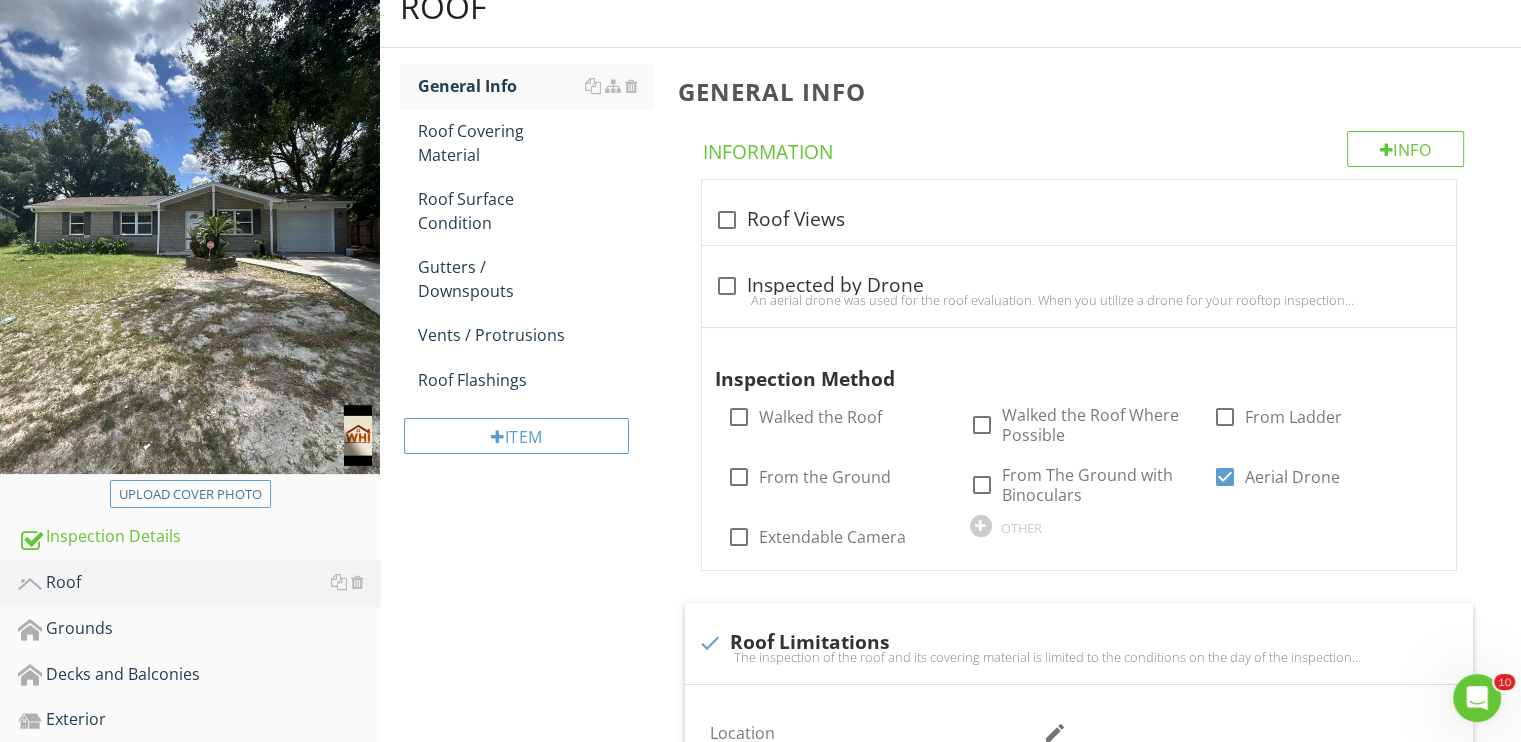 scroll, scrollTop: 200, scrollLeft: 0, axis: vertical 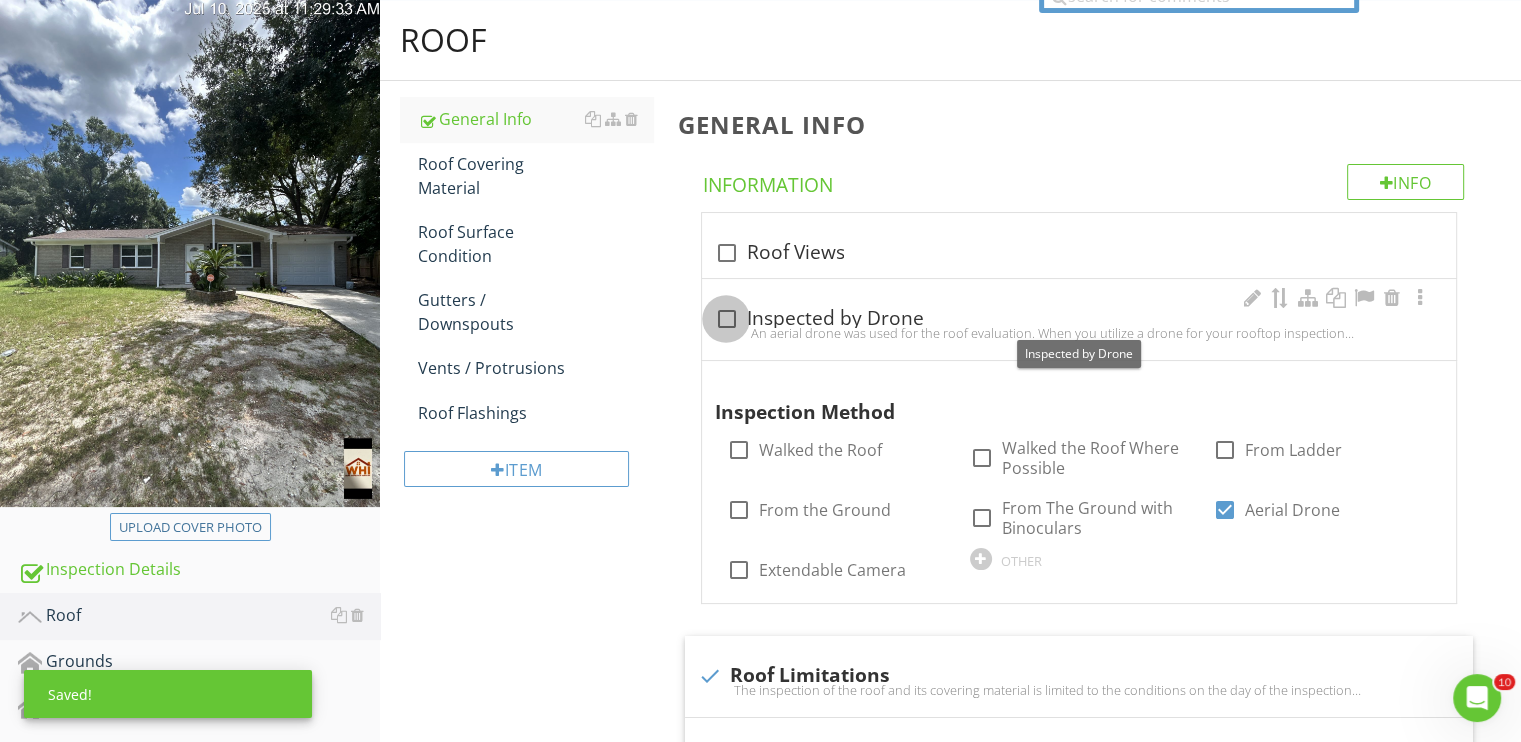 click at bounding box center [726, 319] 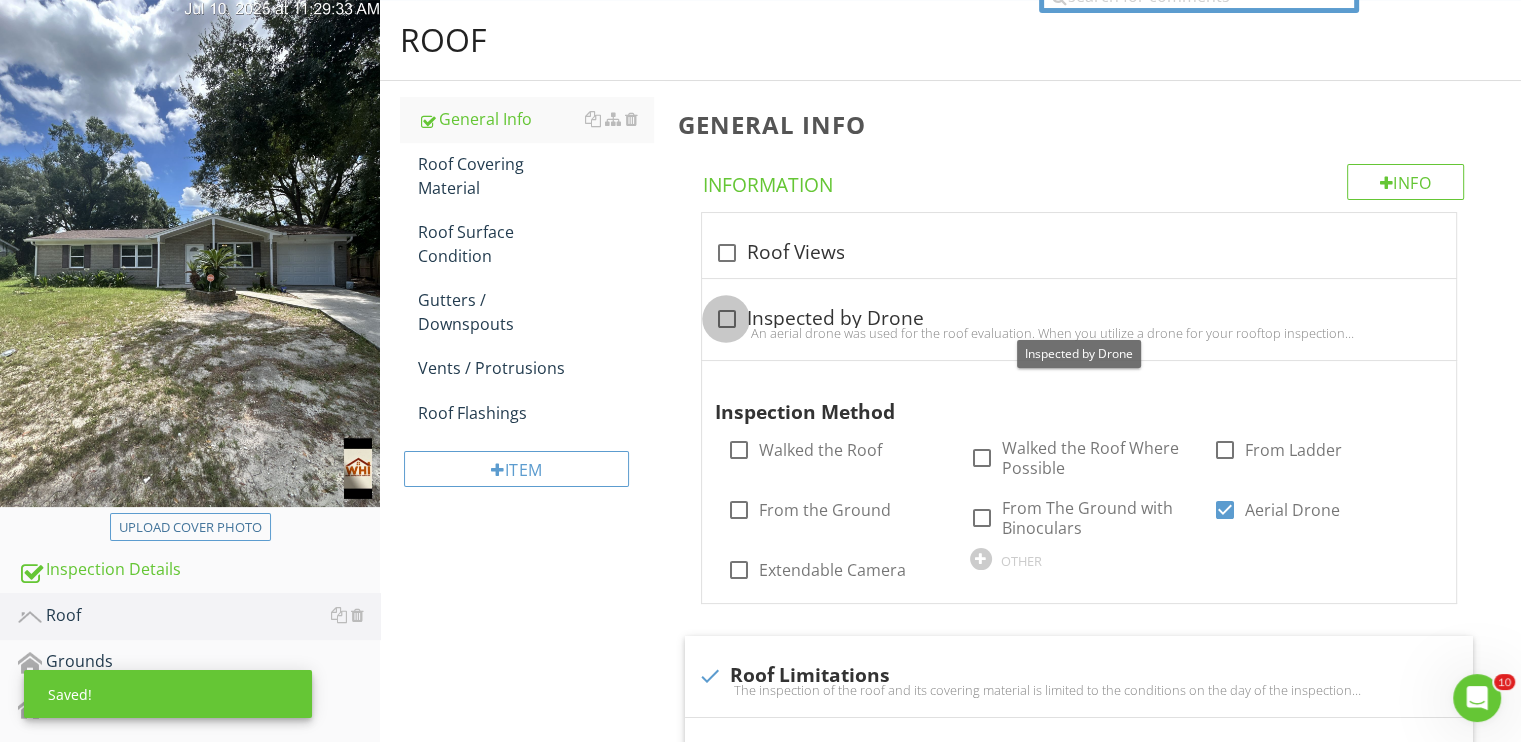 checkbox on "true" 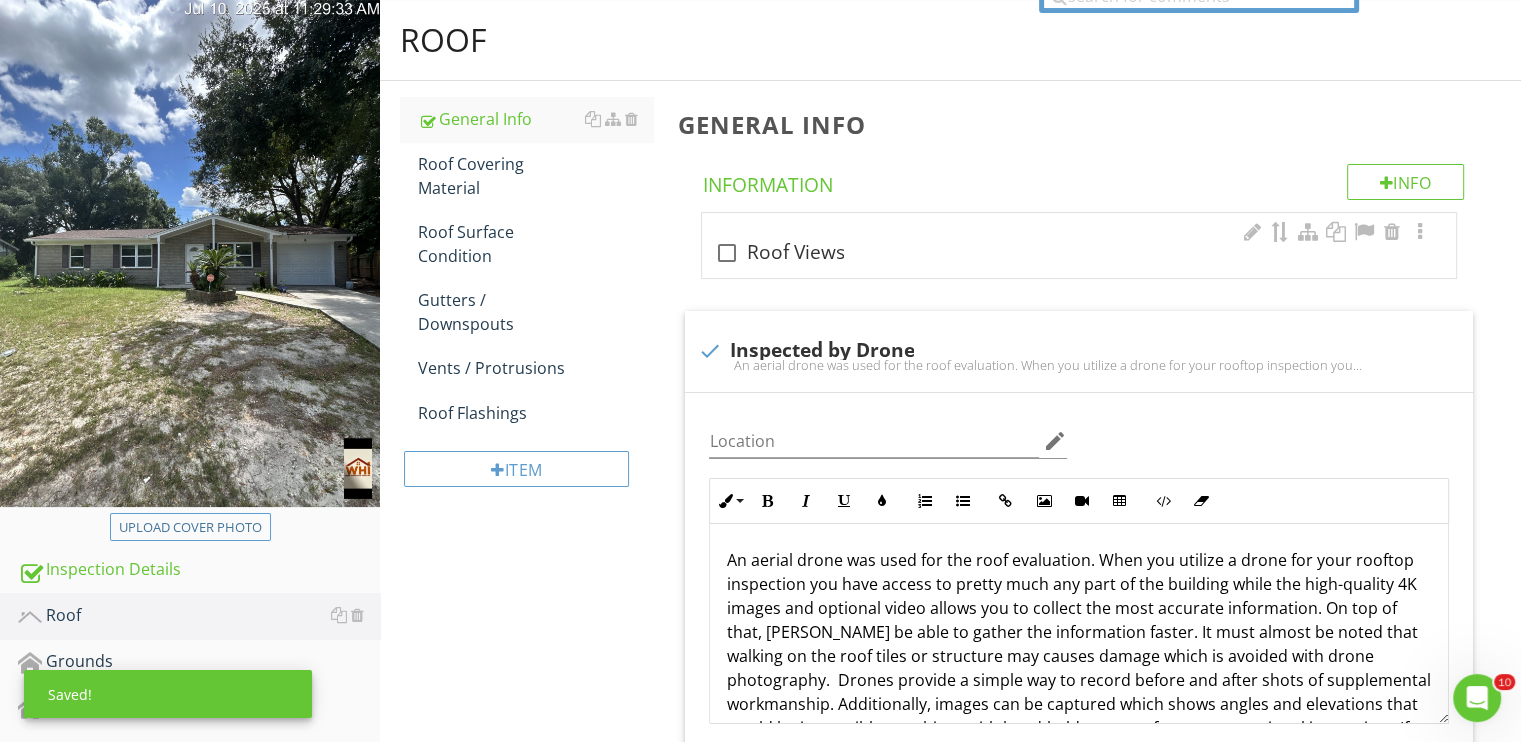 click at bounding box center (726, 253) 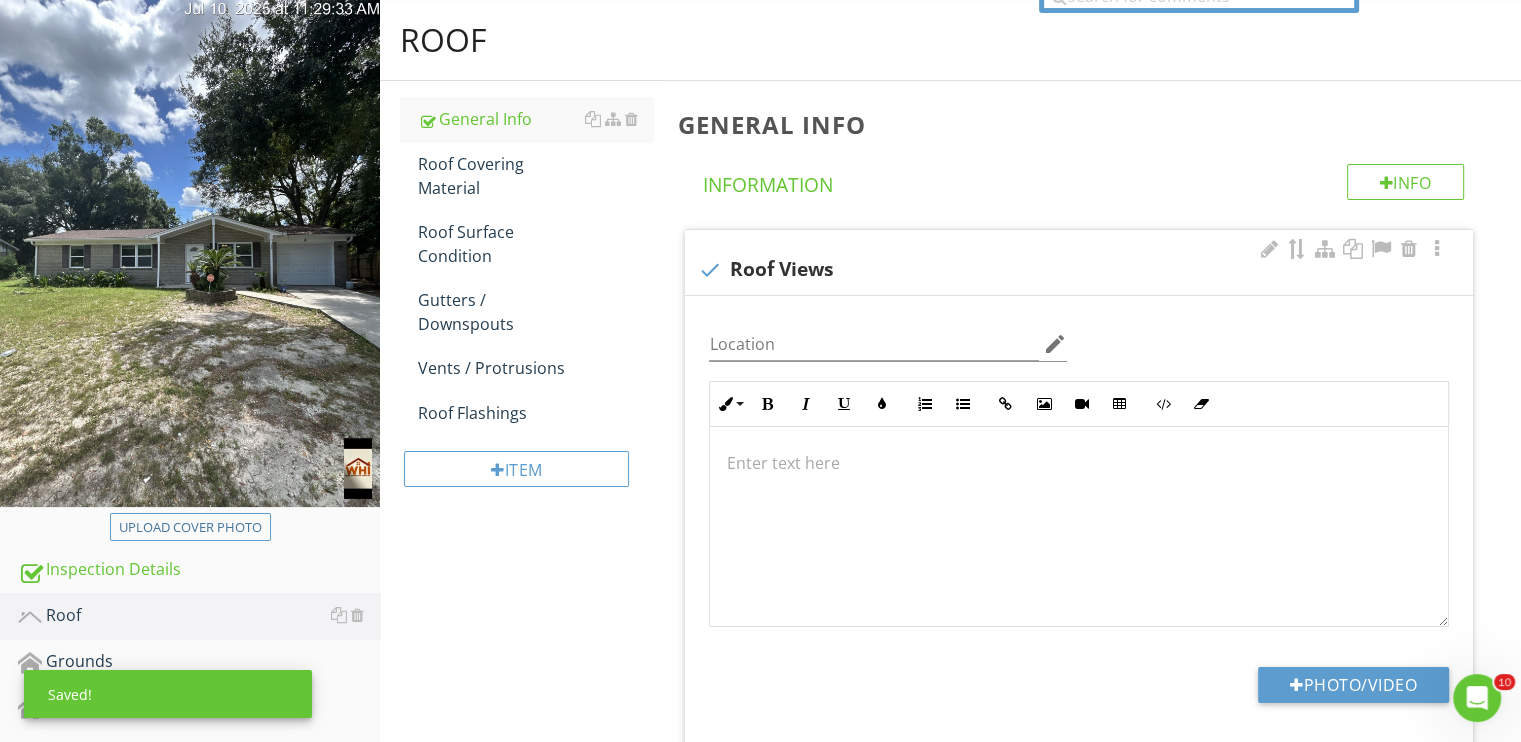 scroll, scrollTop: 400, scrollLeft: 0, axis: vertical 